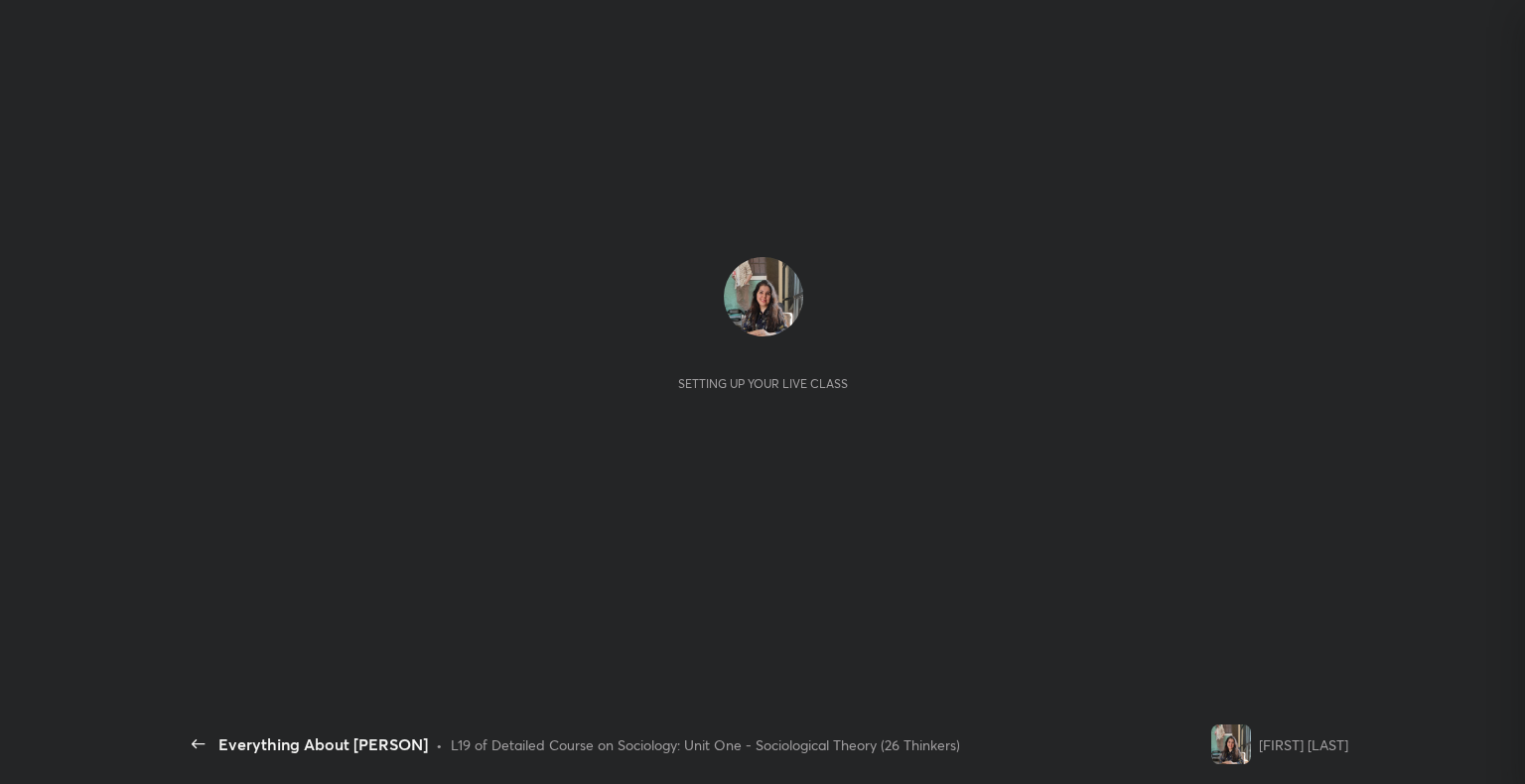 scroll, scrollTop: 0, scrollLeft: 0, axis: both 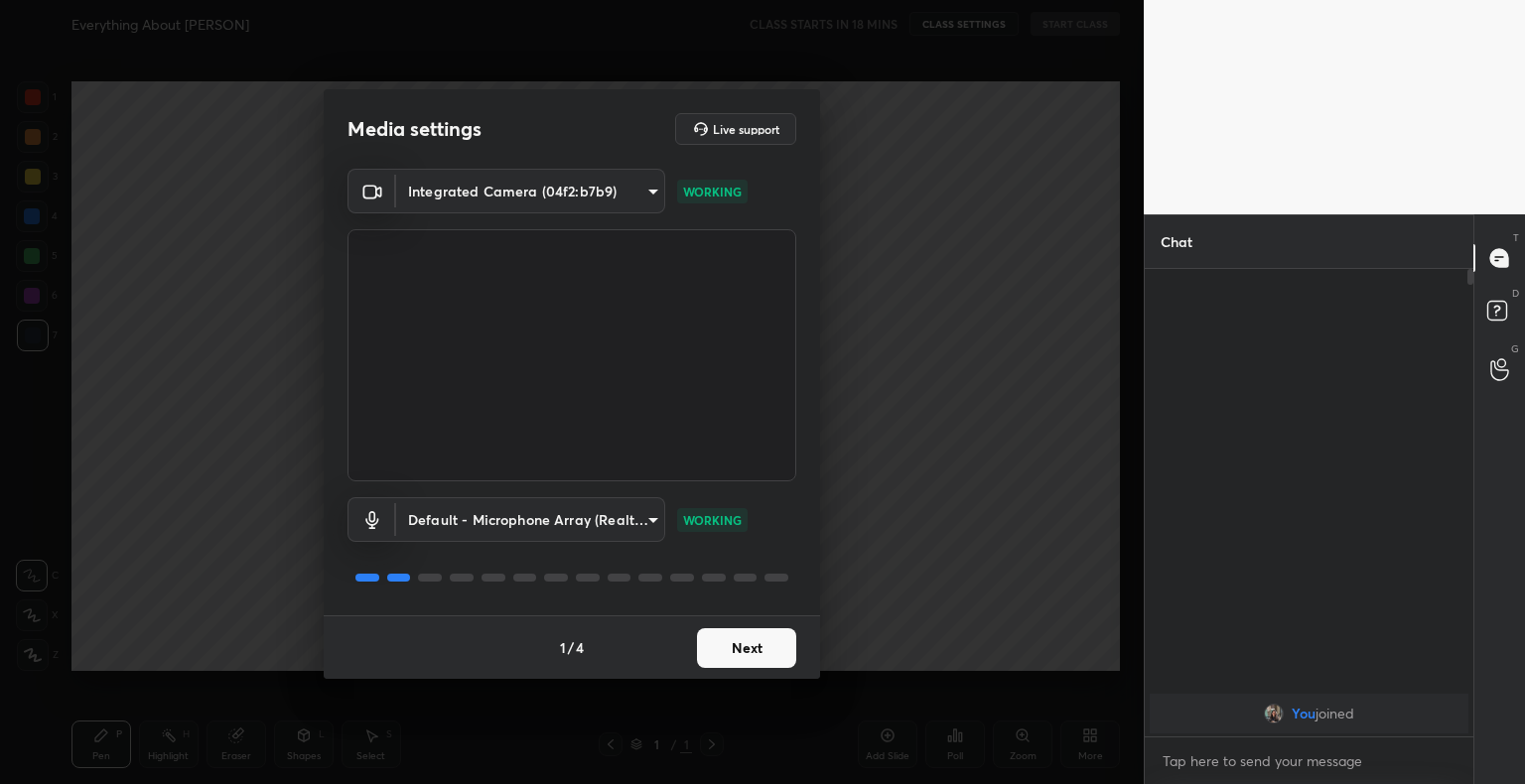 click on "Next" at bounding box center (747, 648) 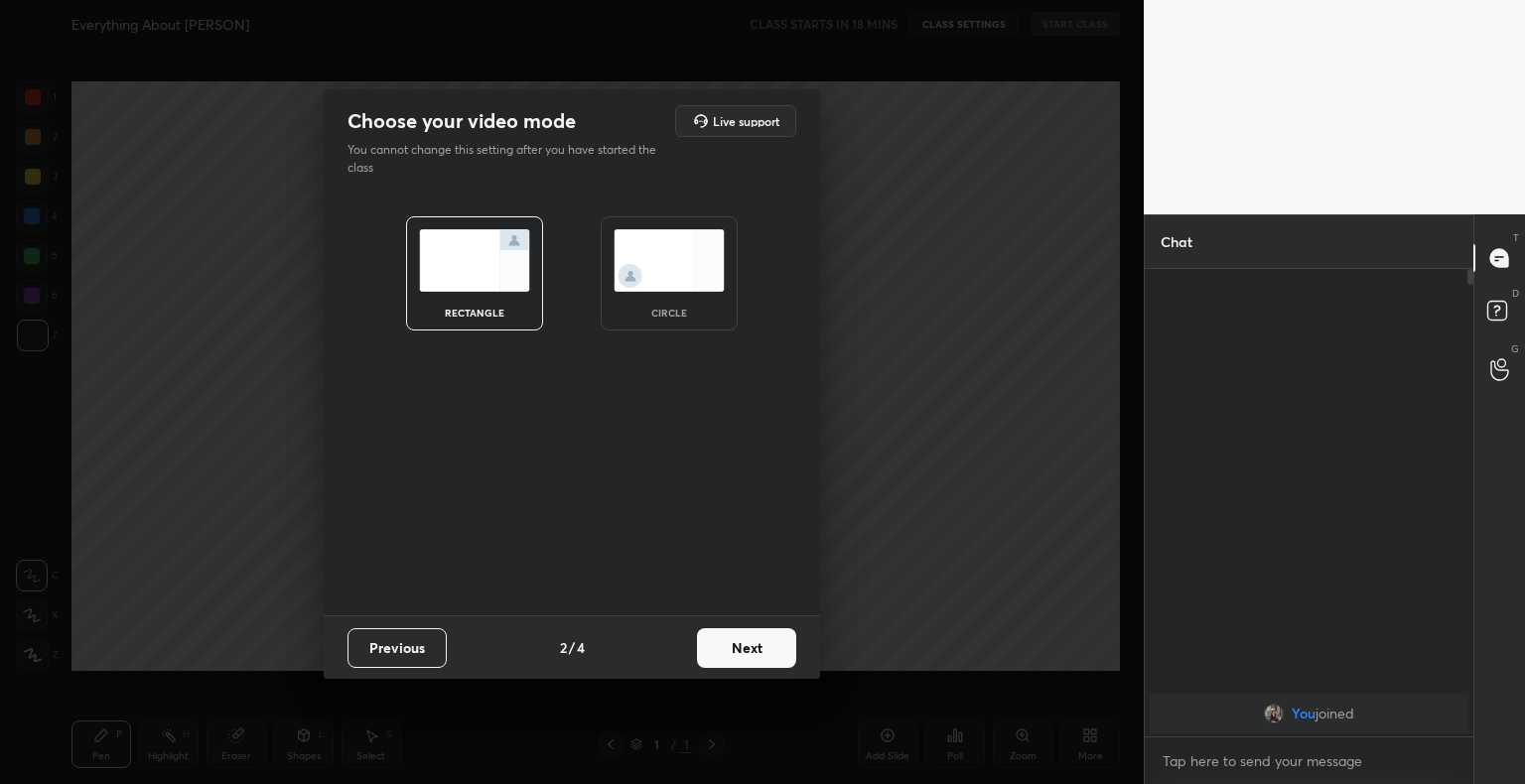 click on "Next" at bounding box center [747, 648] 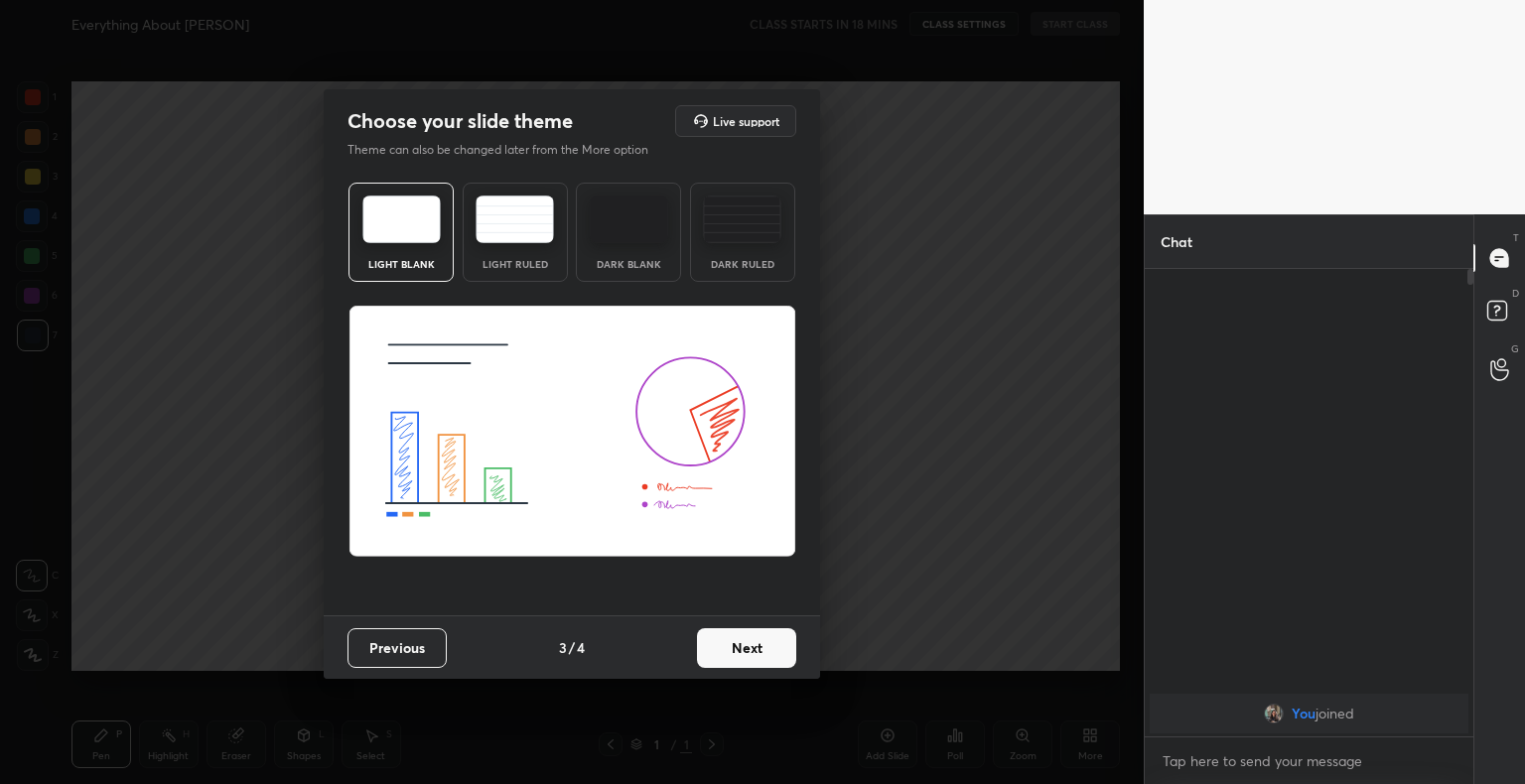 click on "Light Ruled" at bounding box center (515, 232) 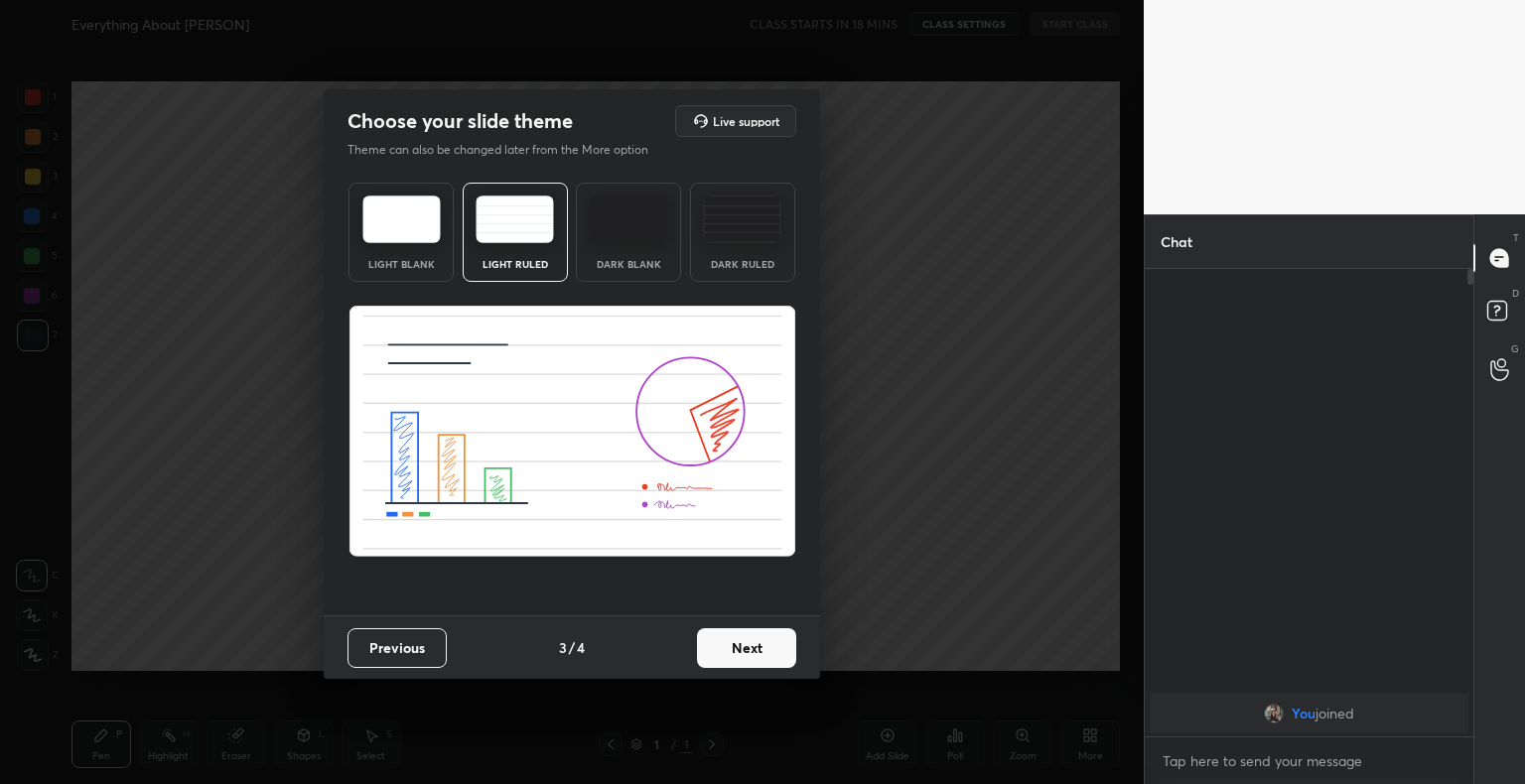 click on "Next" at bounding box center [747, 648] 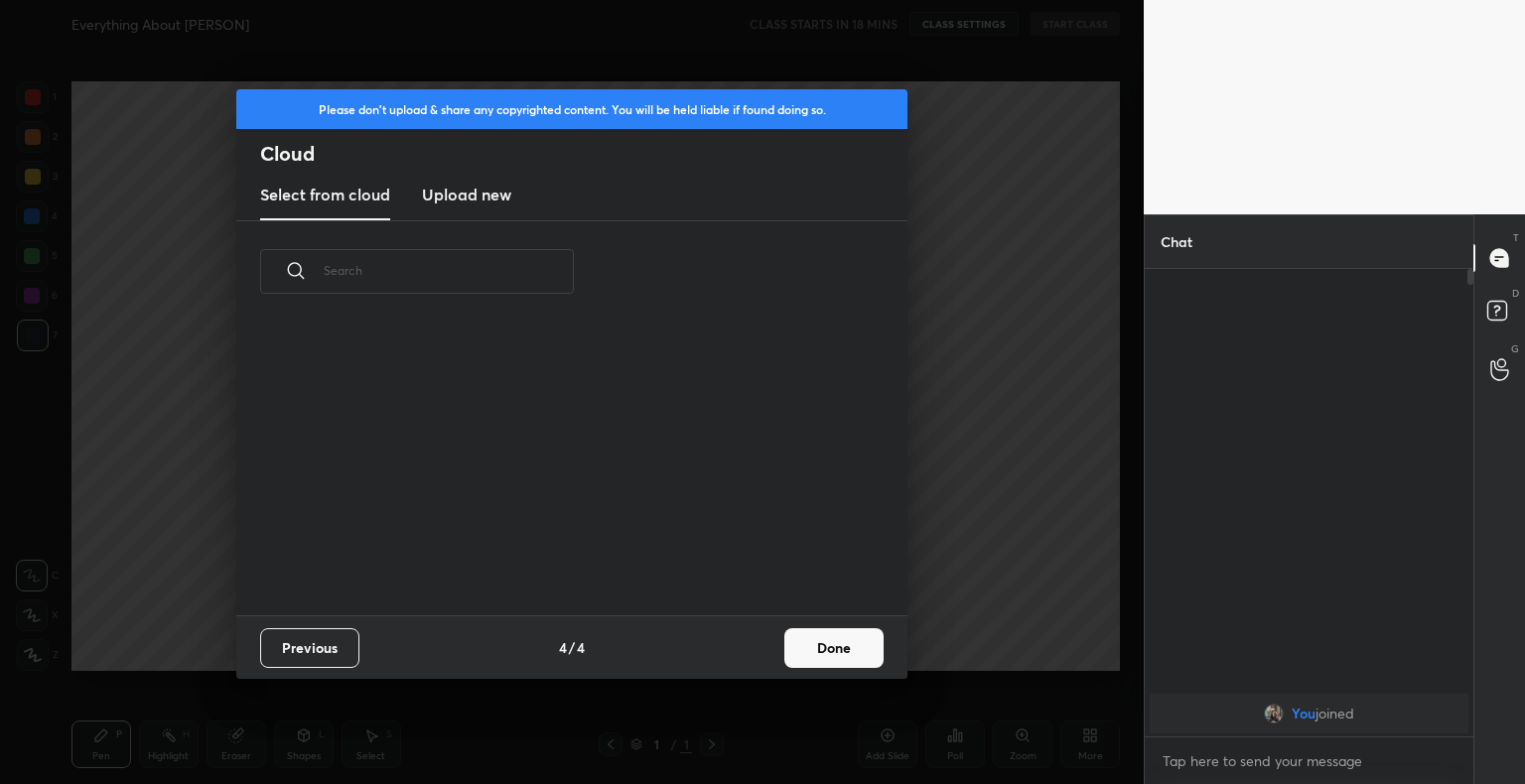 scroll, scrollTop: 6, scrollLeft: 10, axis: both 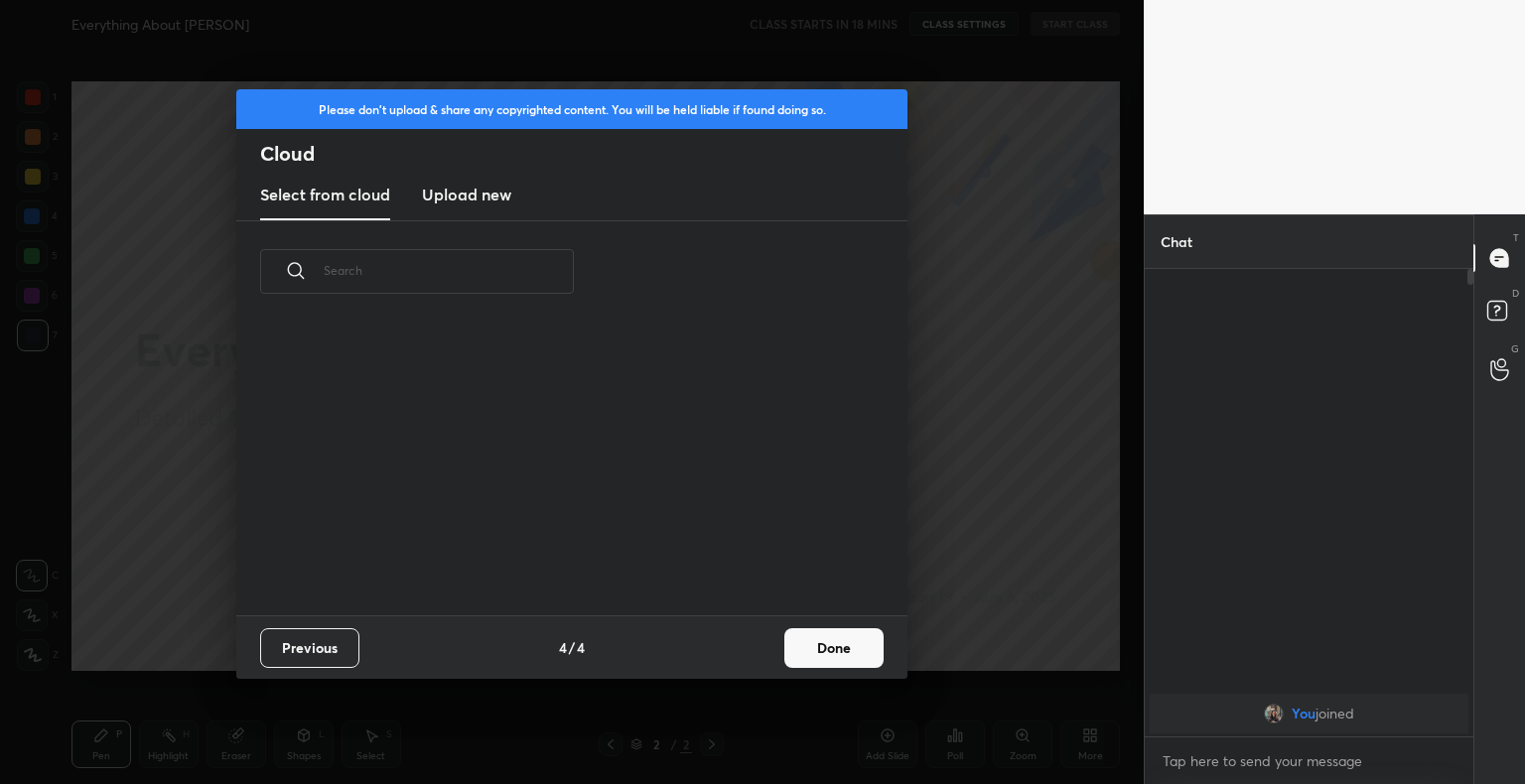 click on "Upload new" at bounding box center (467, 195) 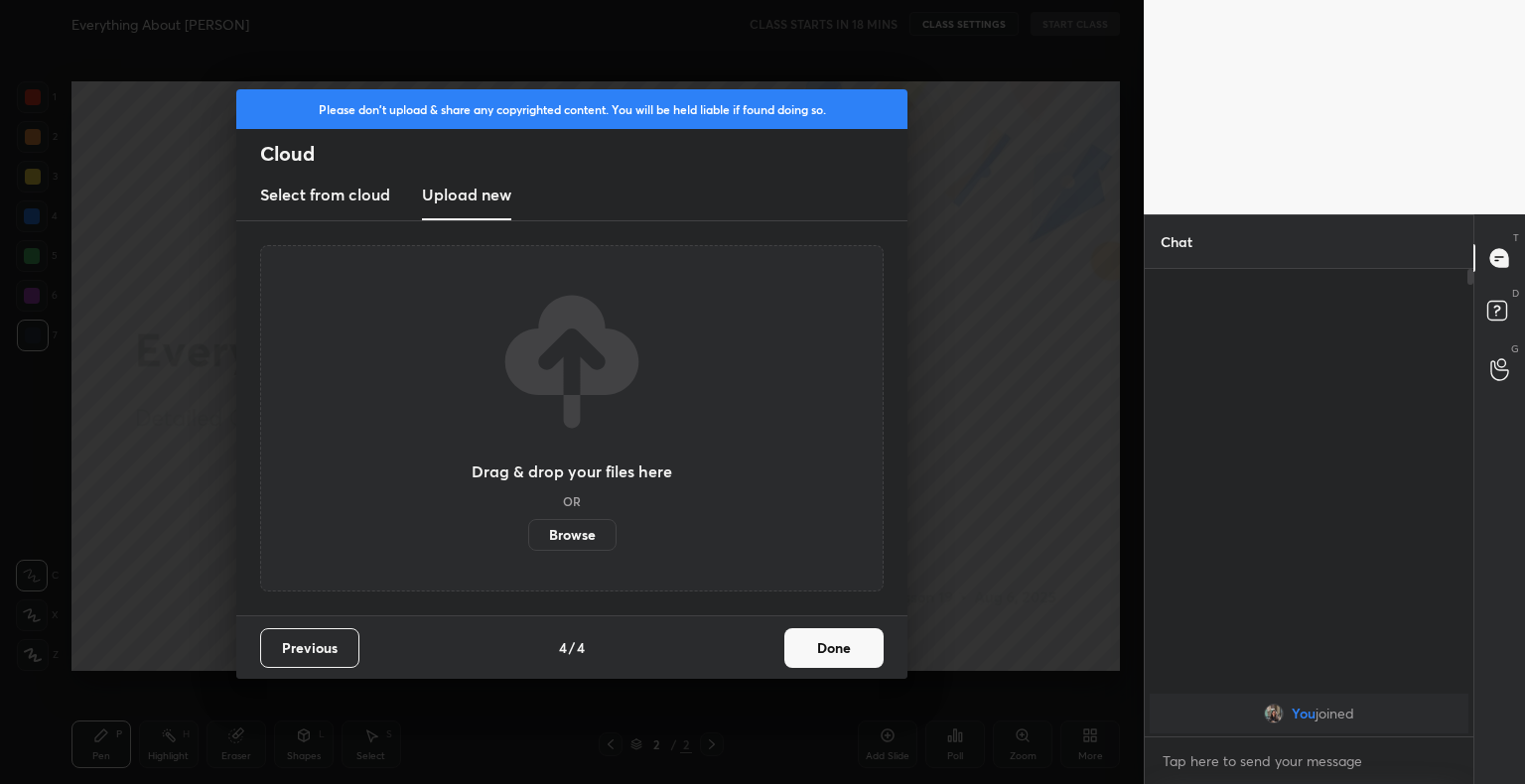 click on "Browse" at bounding box center (572, 535) 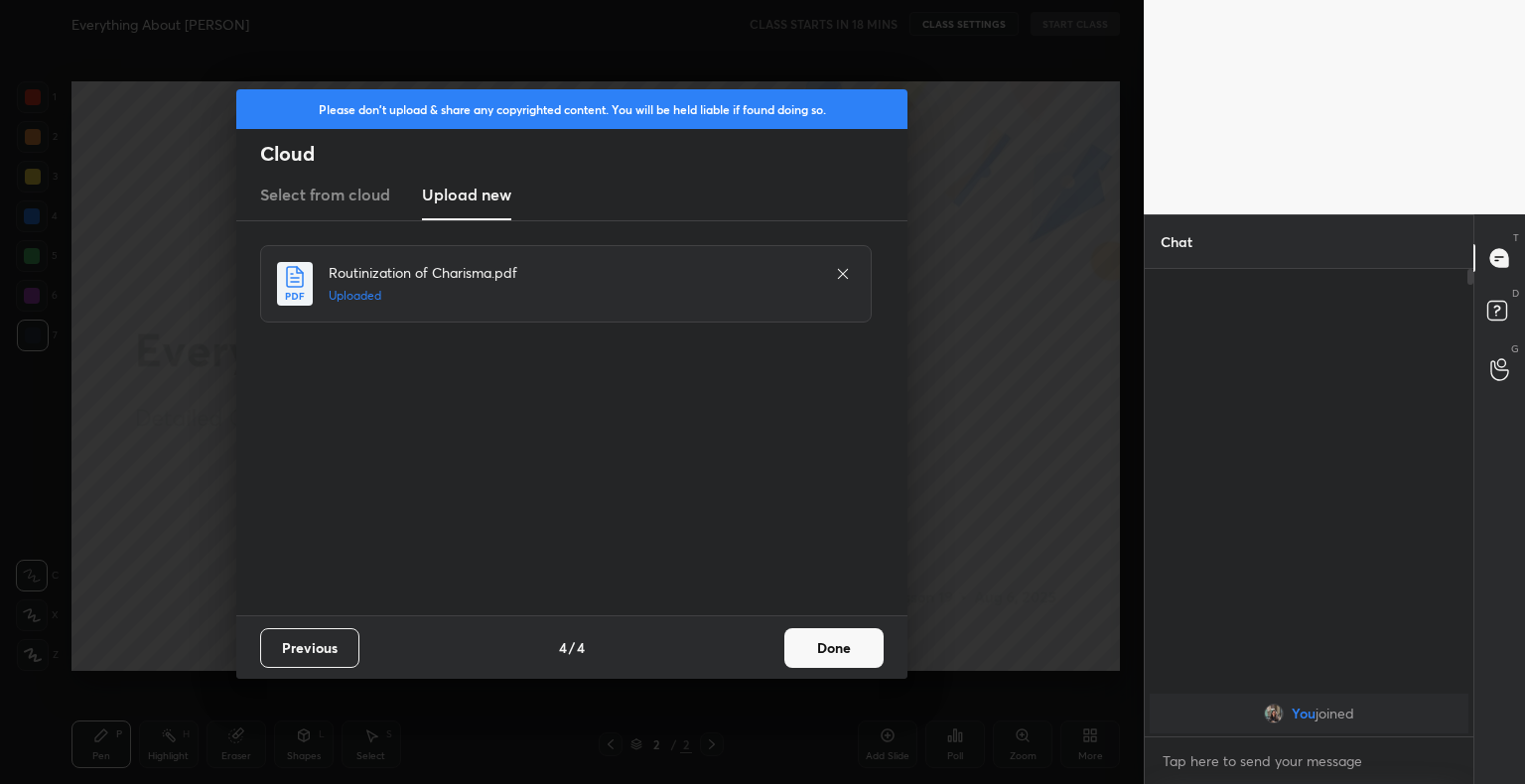 click on "Done" at bounding box center (834, 648) 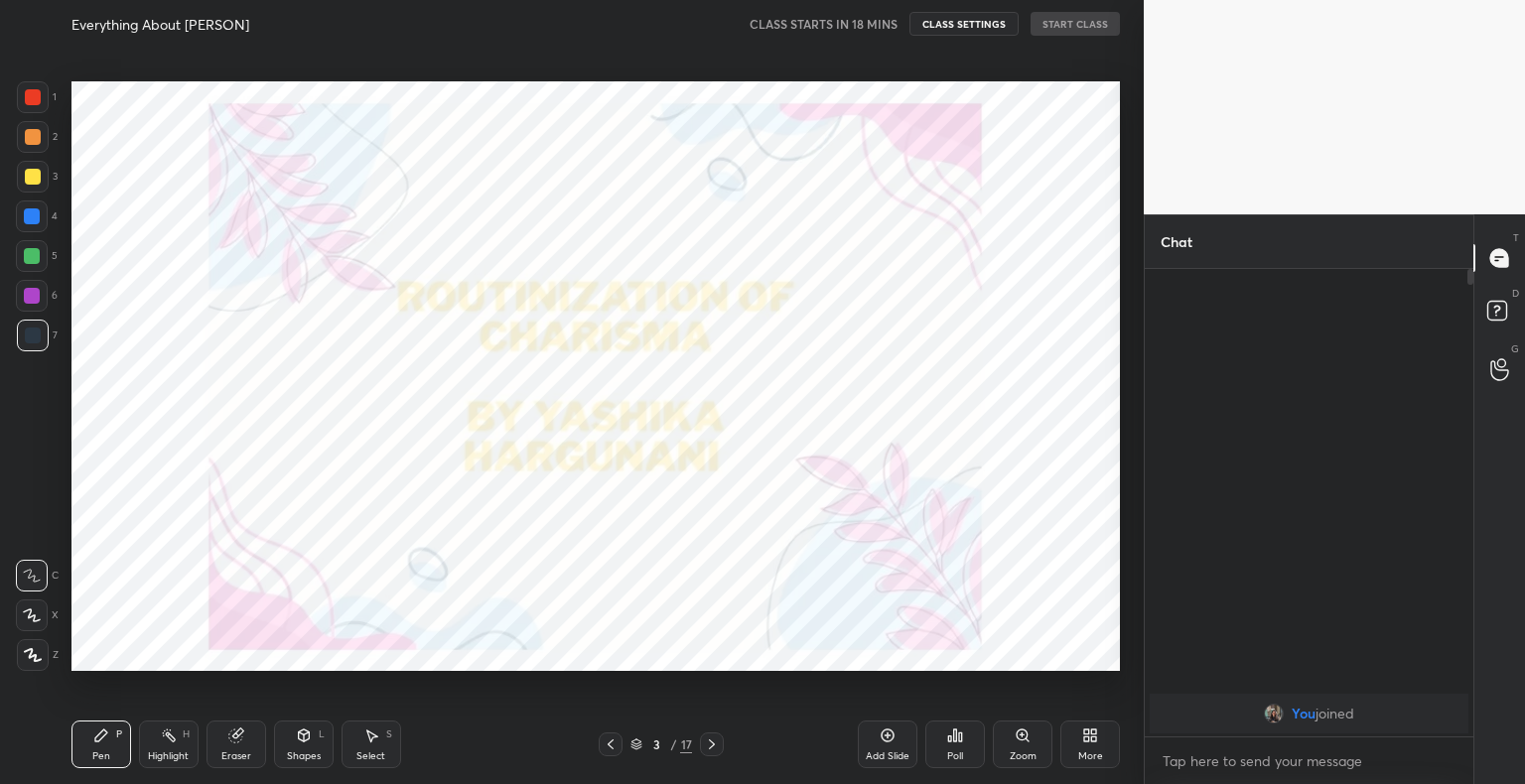 click 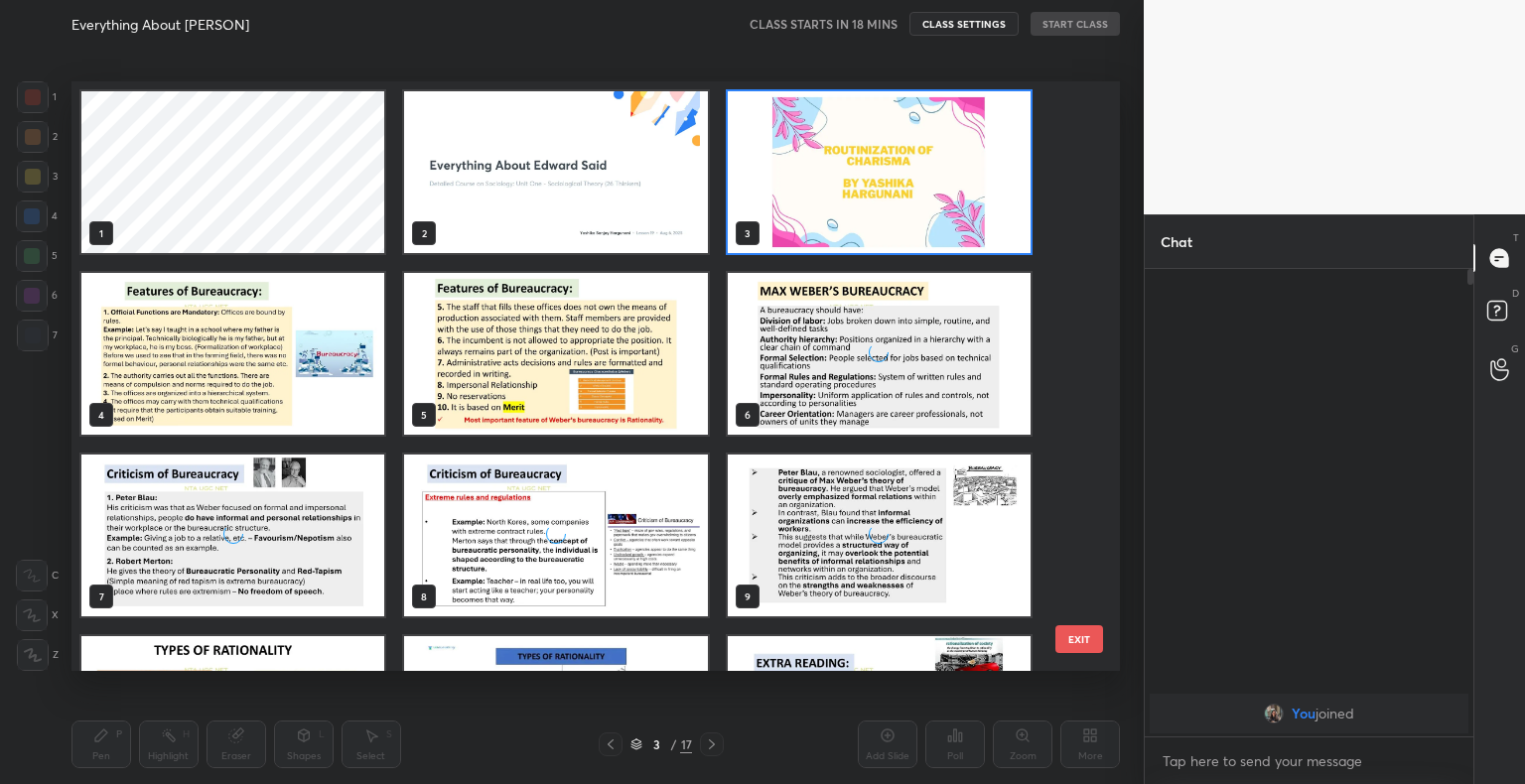 scroll, scrollTop: 6, scrollLeft: 10, axis: both 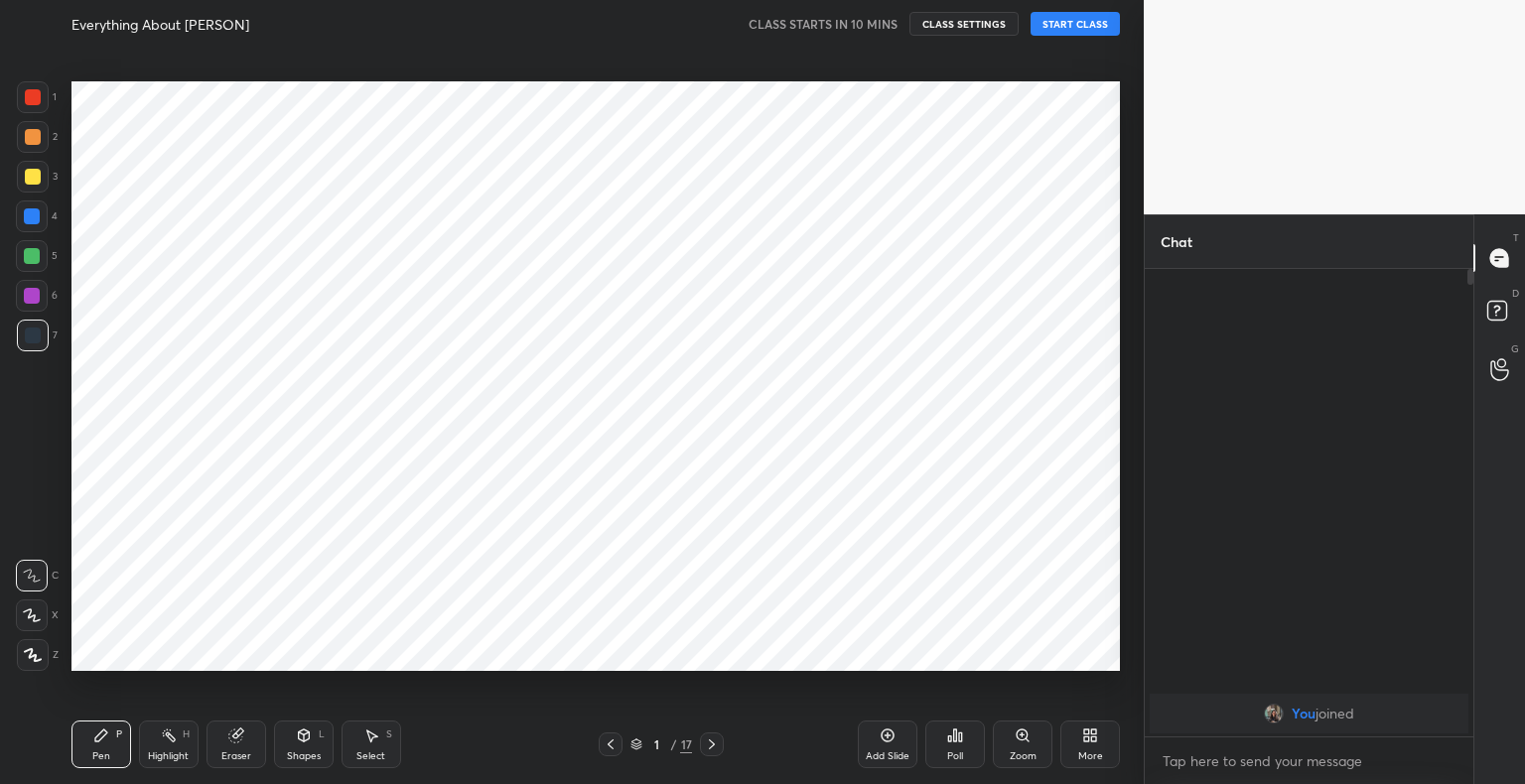 click 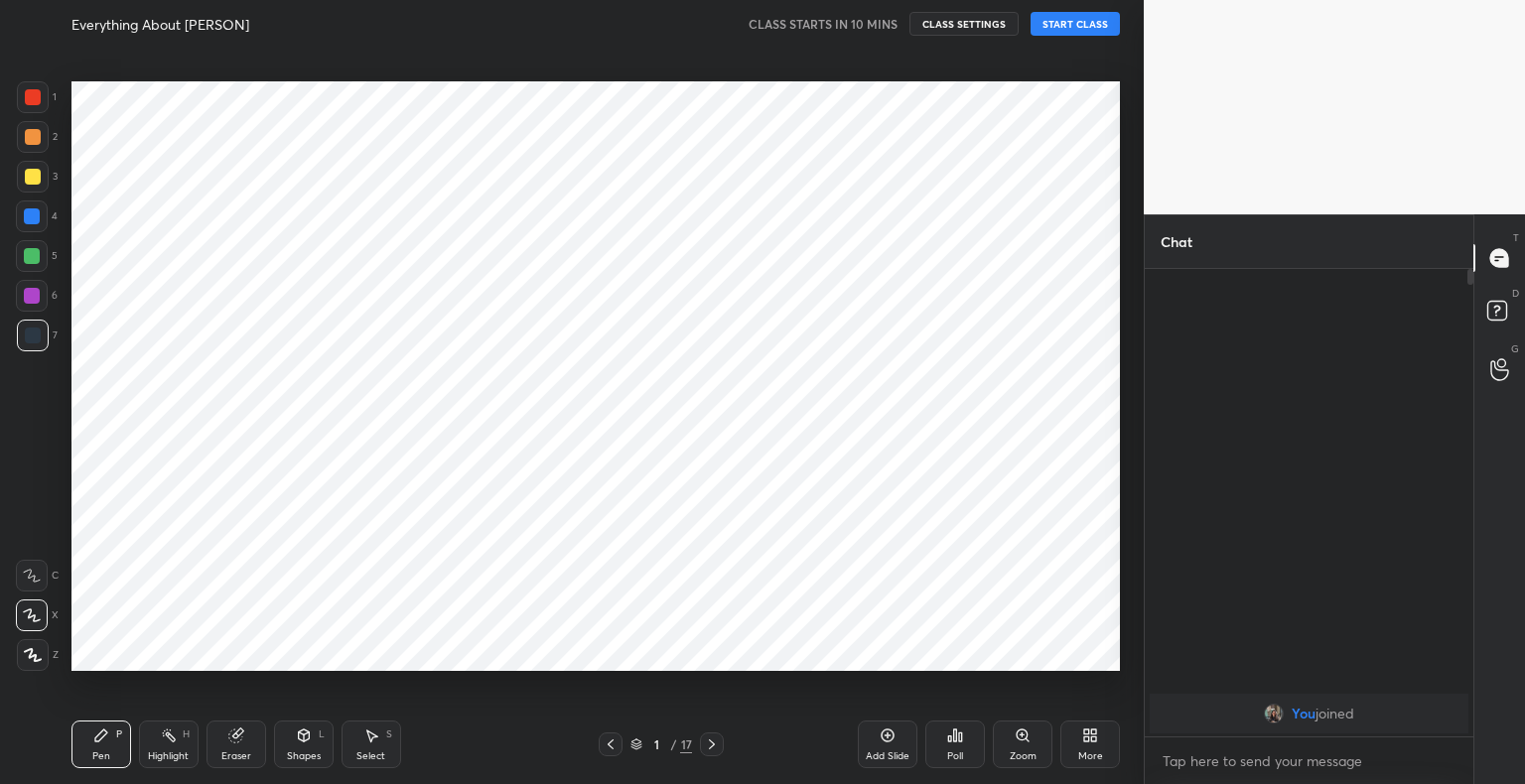 click on "1 2 3 4 5 6 7 C X Z C X Z E E Erase all   H H Everything About [PERSON] CLASS STARTS IN 10 MINS CLASS SETTINGS START CLASS Setting up your live class Back Everything About [PERSON] • L19 of Detailed Course on Sociology: Unit One - Sociological Theory (26 Thinkers) [PERSON] [PERSON] Pen P Highlight H Eraser Shapes L Select S 1 / 17 Add Slide Poll Zoom More" at bounding box center [564, 392] 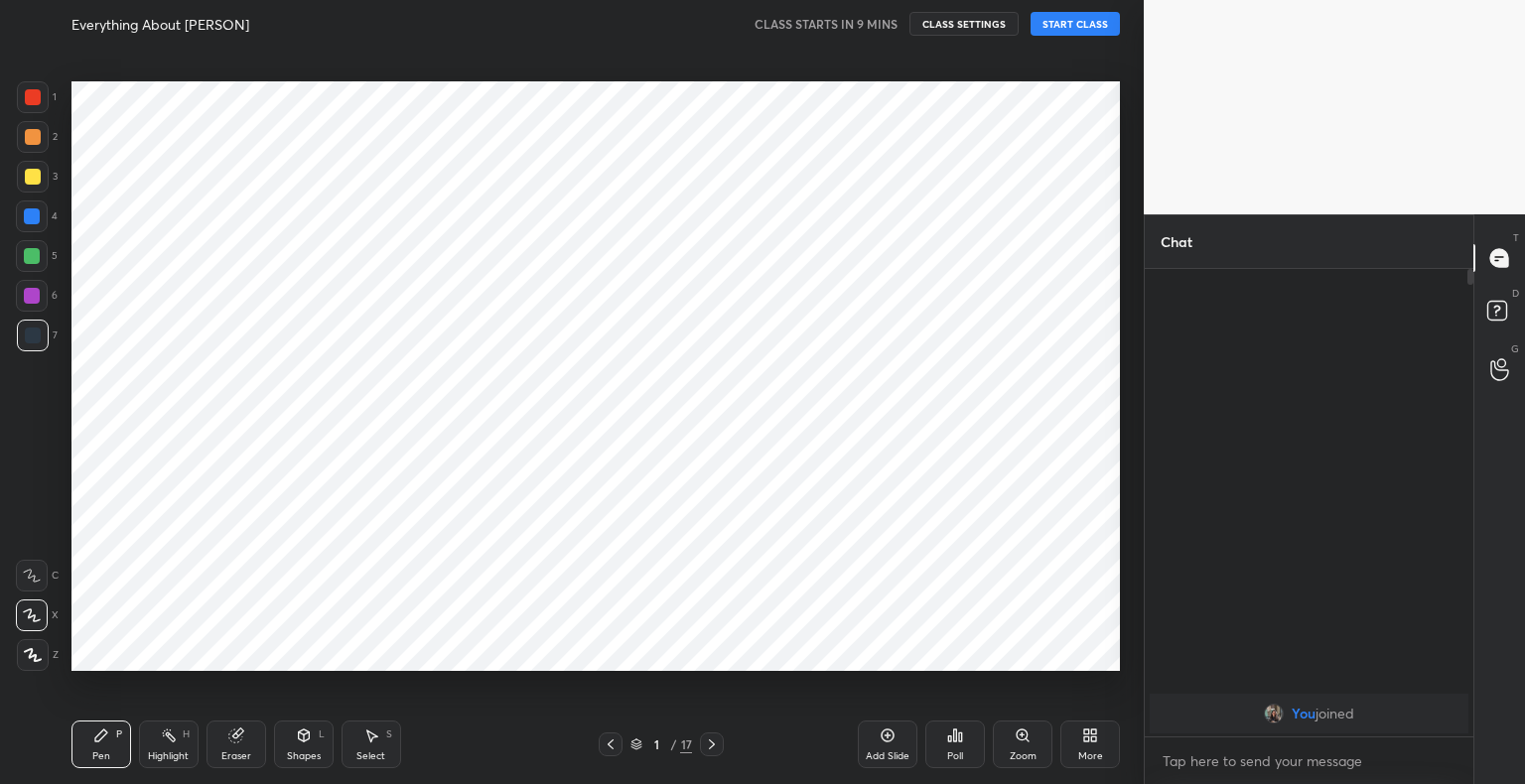 click at bounding box center [33, 97] 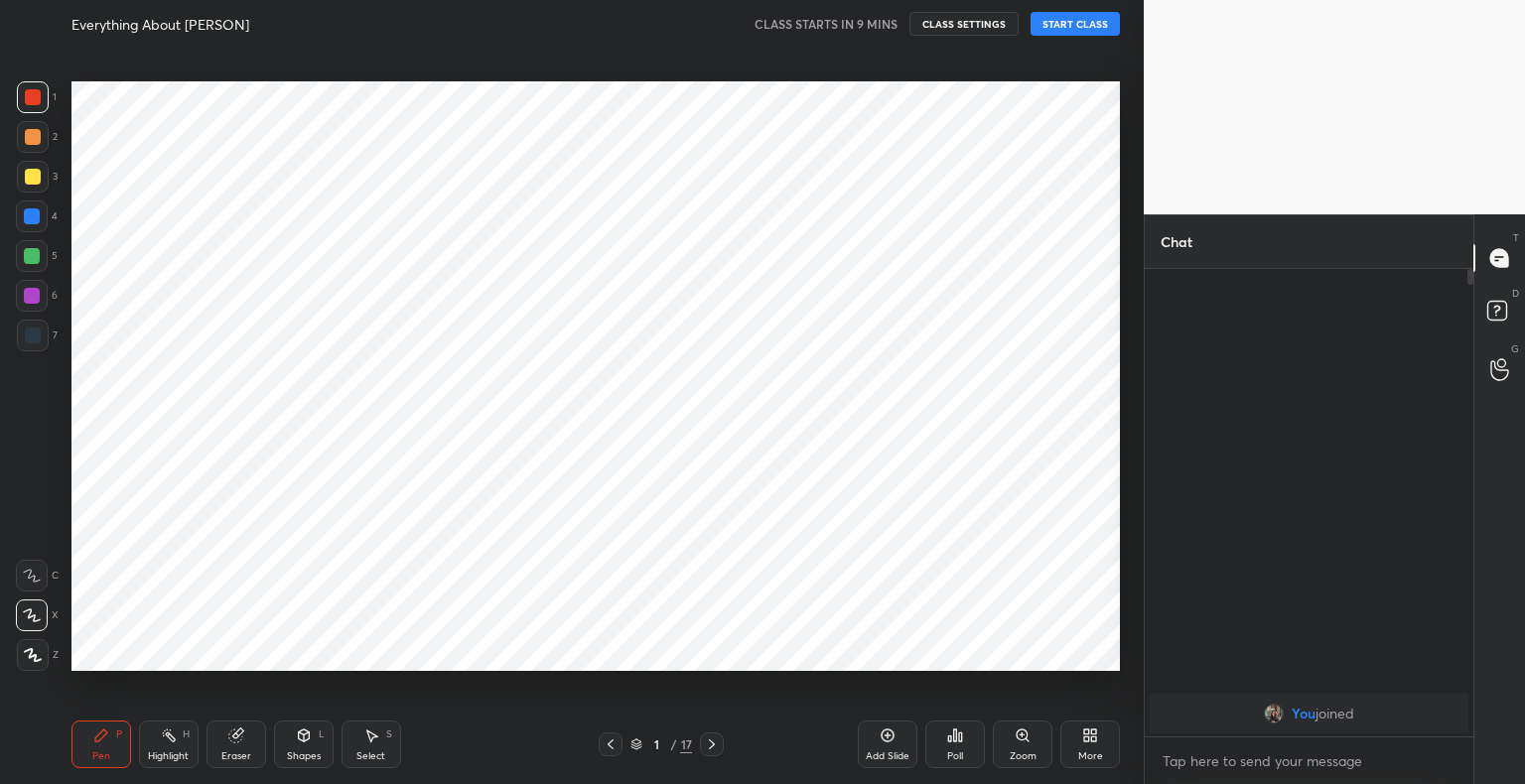 click on "Shapes L" at bounding box center [304, 744] 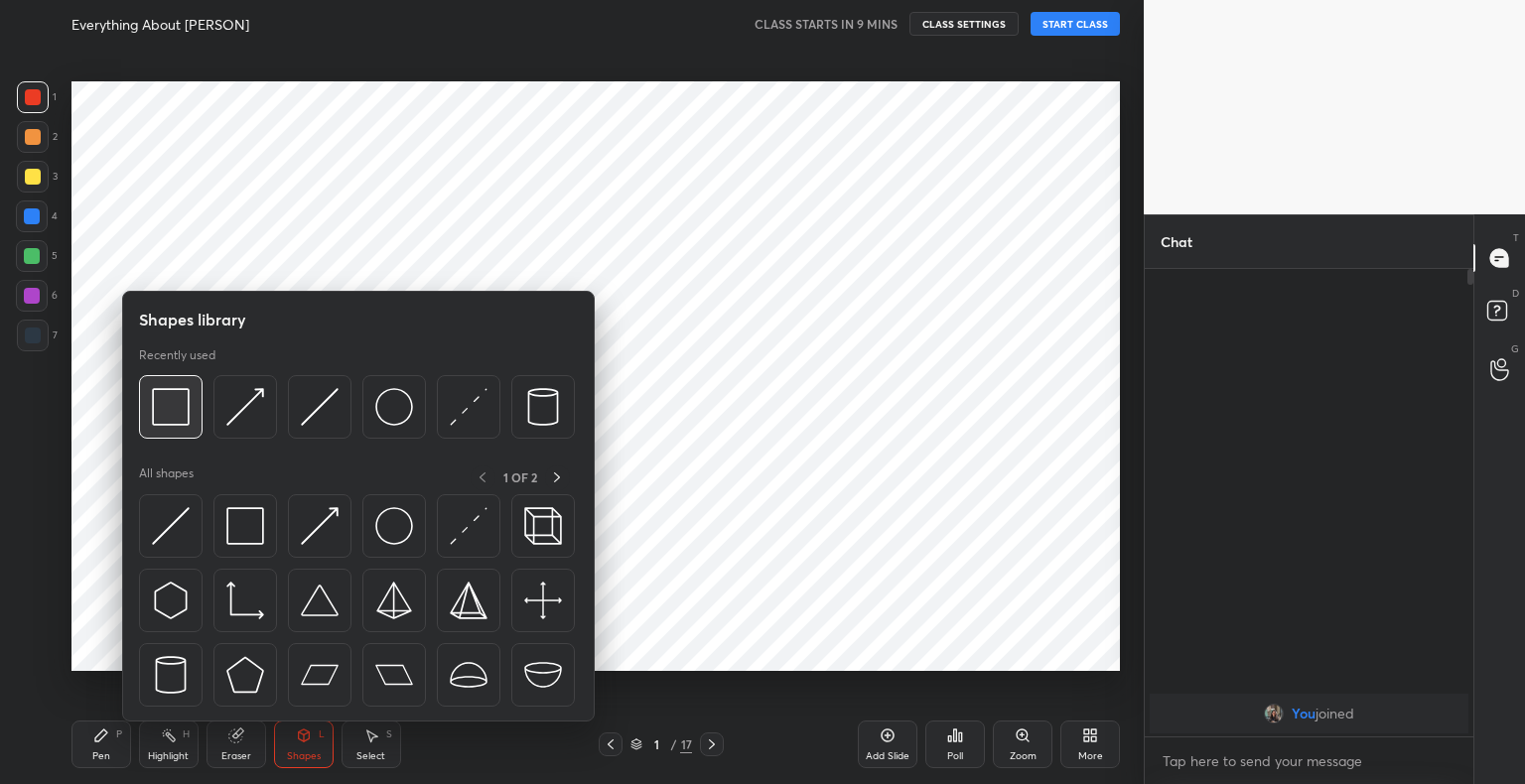 click at bounding box center [171, 407] 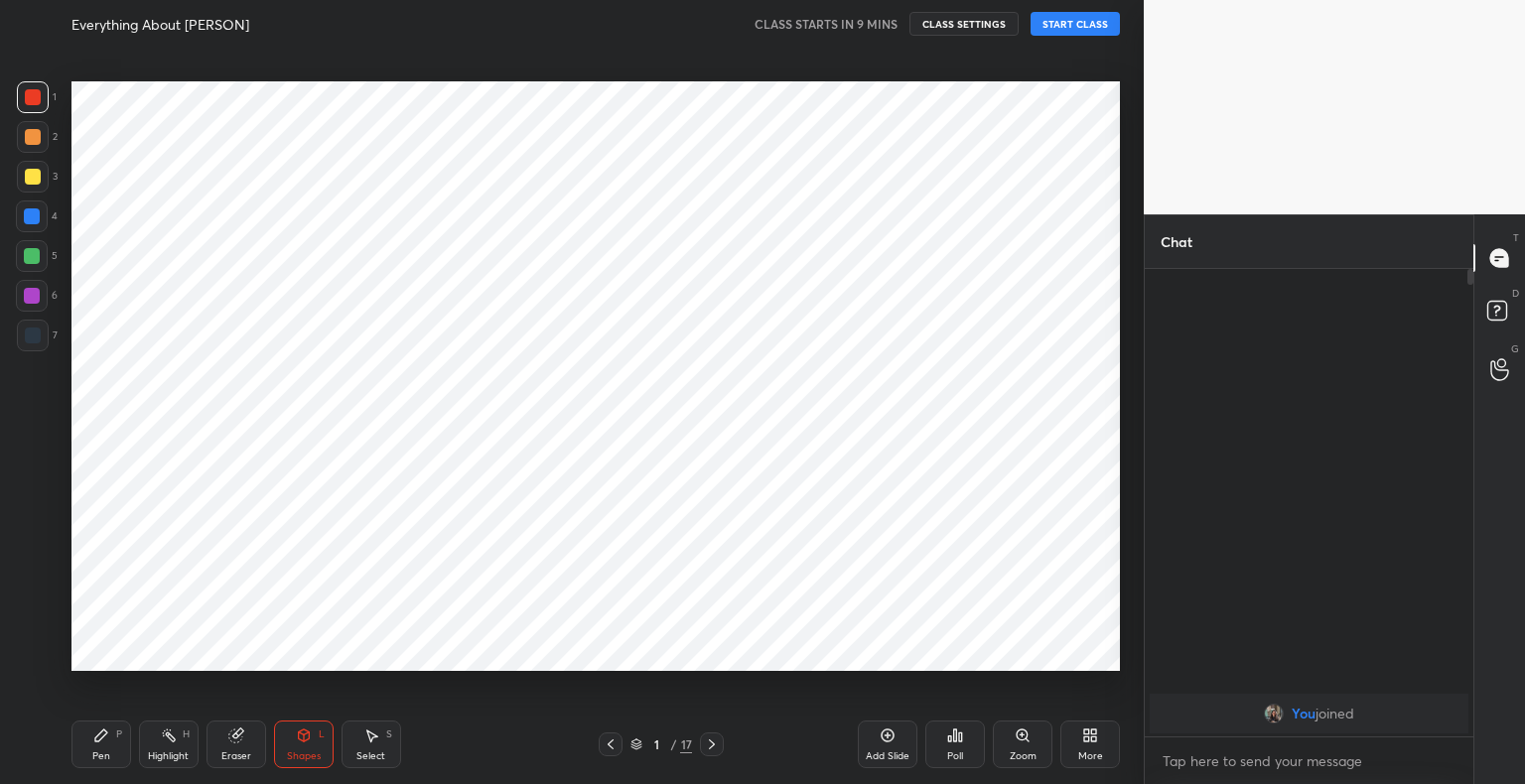 click on "Pen P" at bounding box center (101, 744) 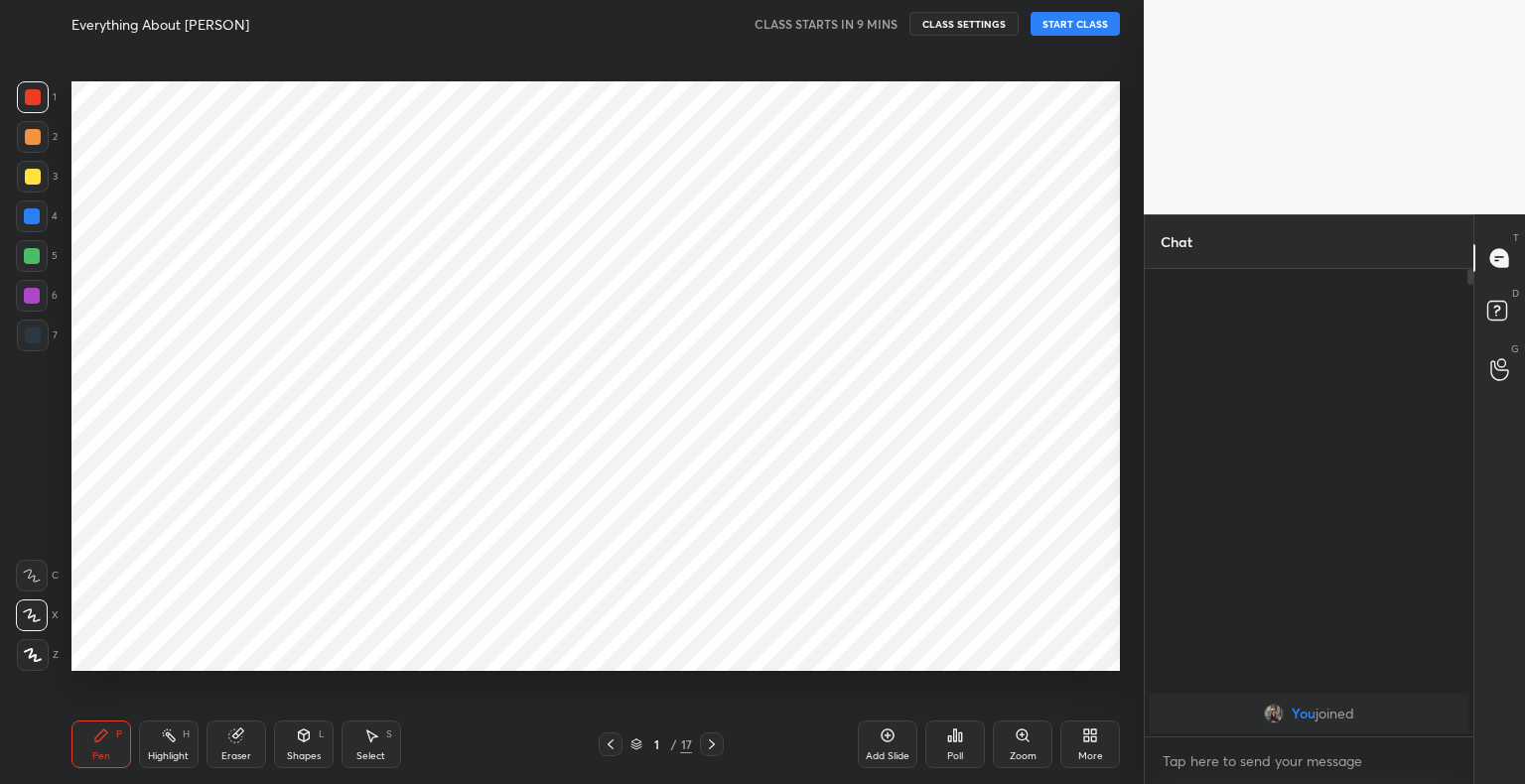 click at bounding box center [33, 335] 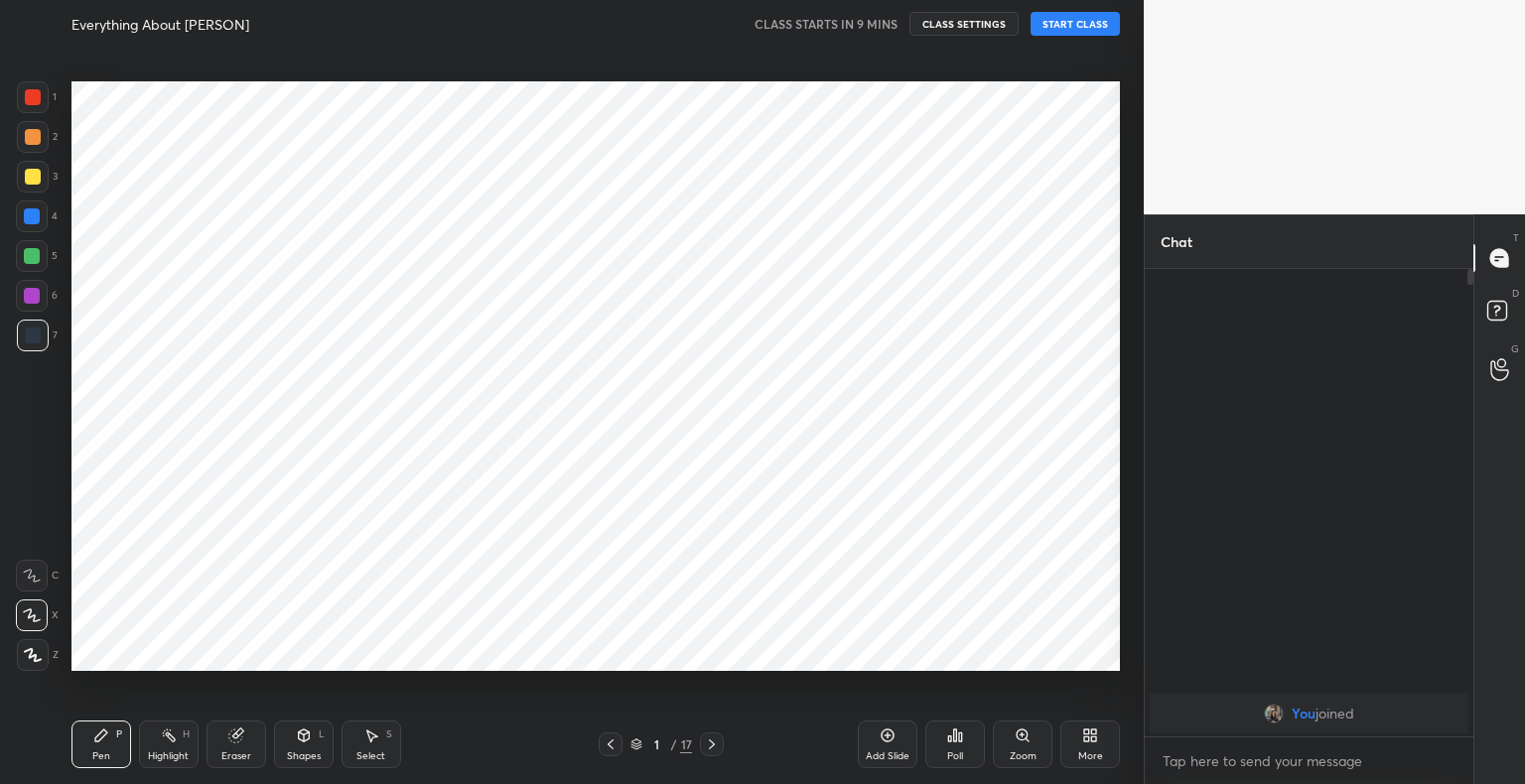 click at bounding box center (33, 97) 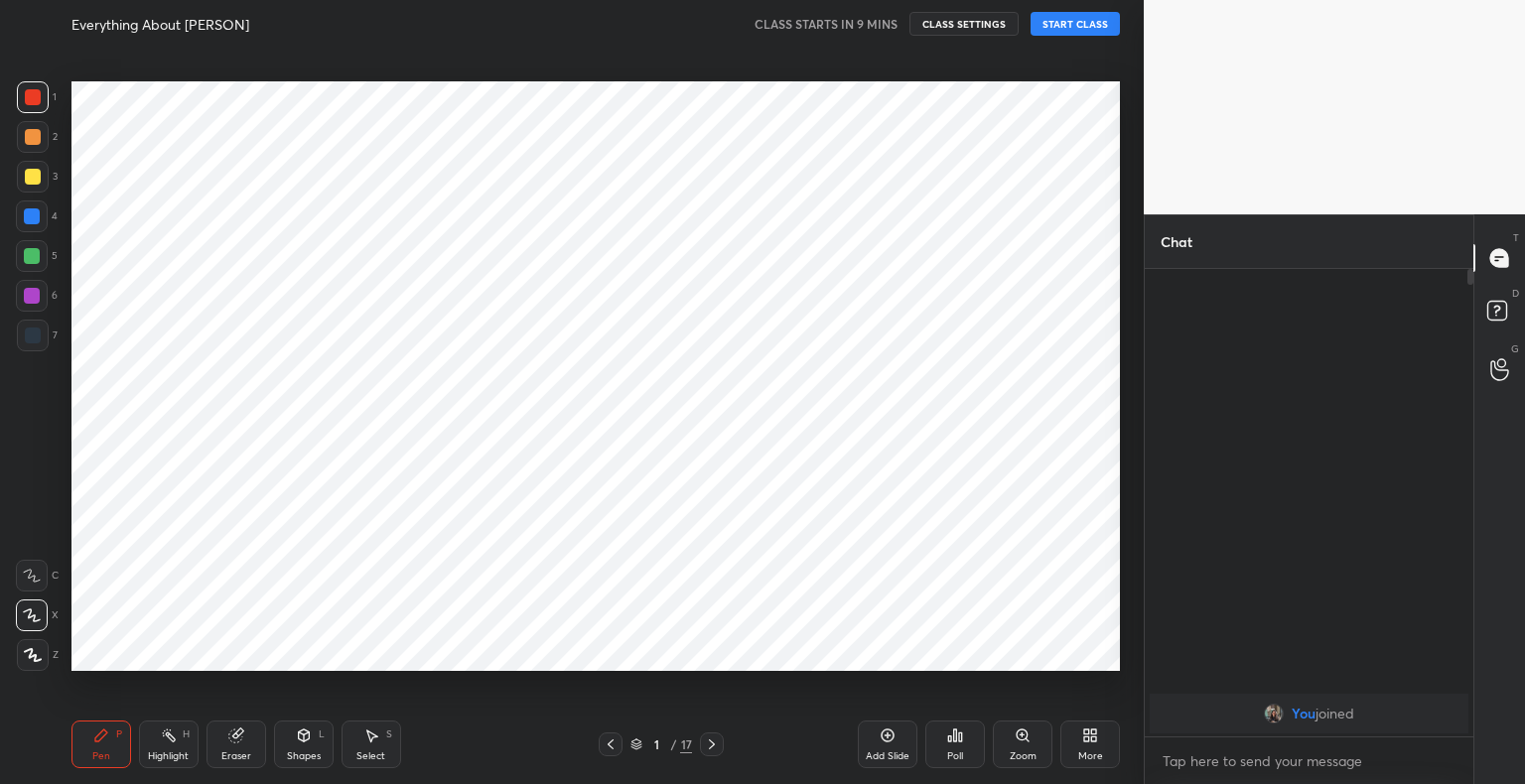 click 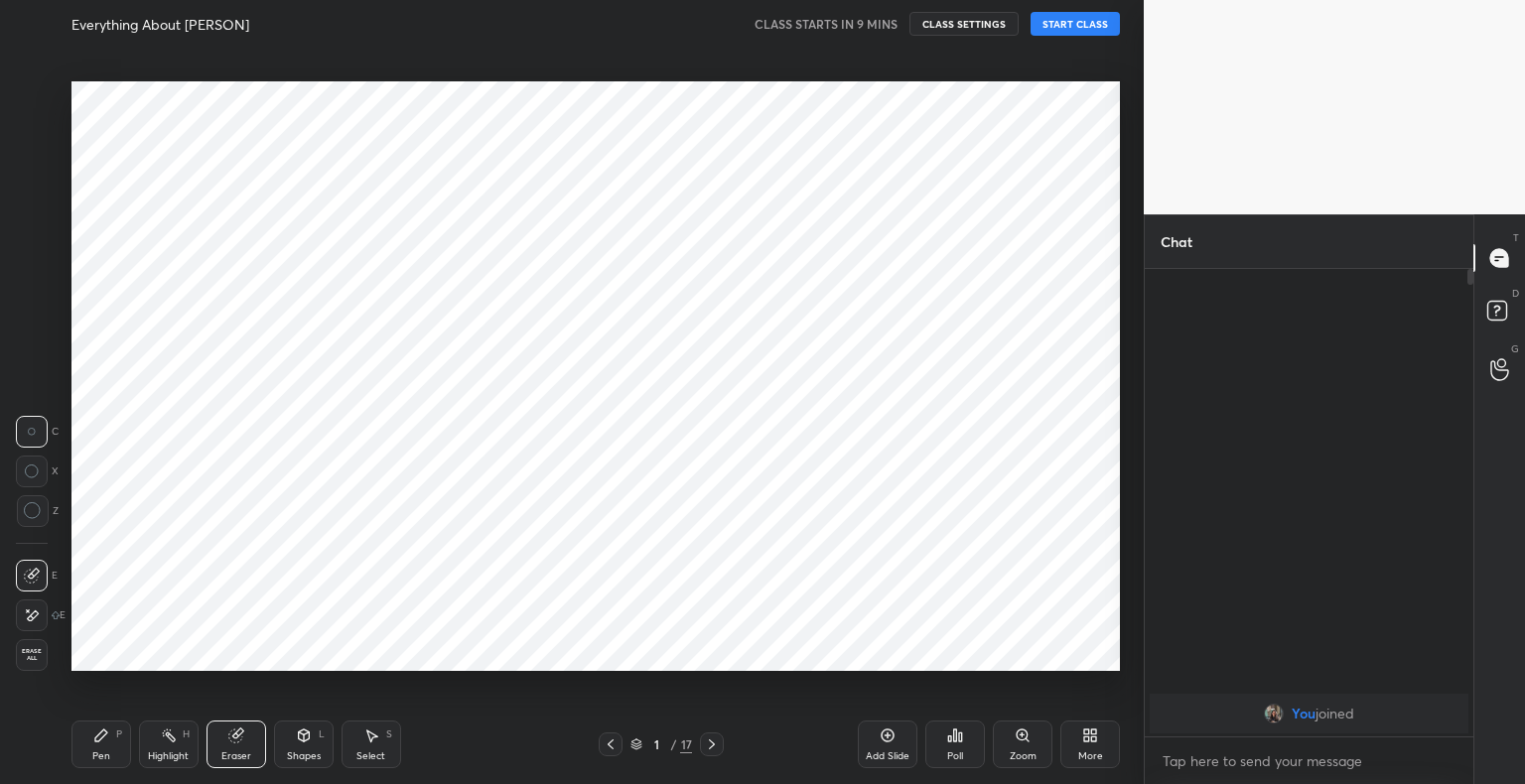 click 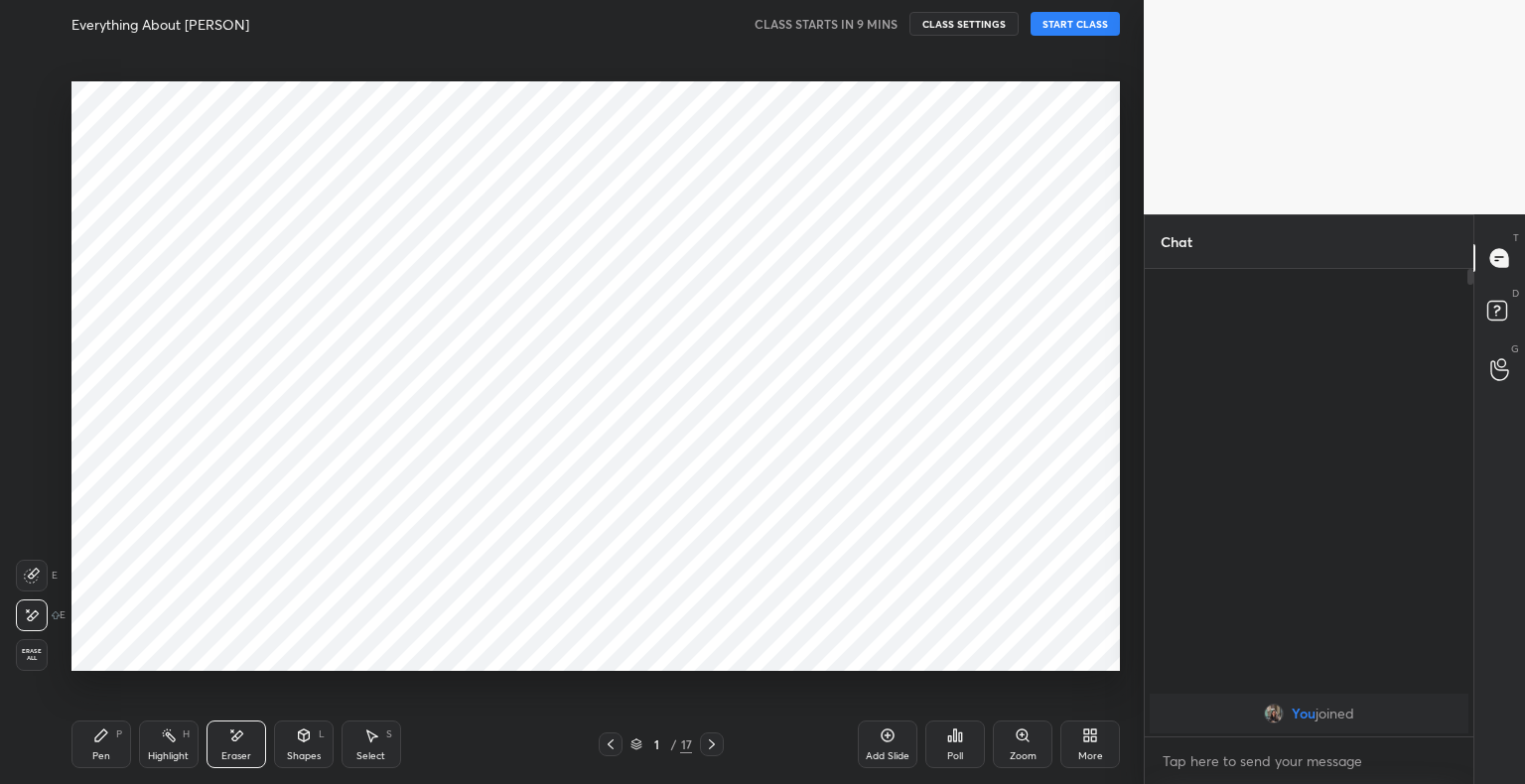 click 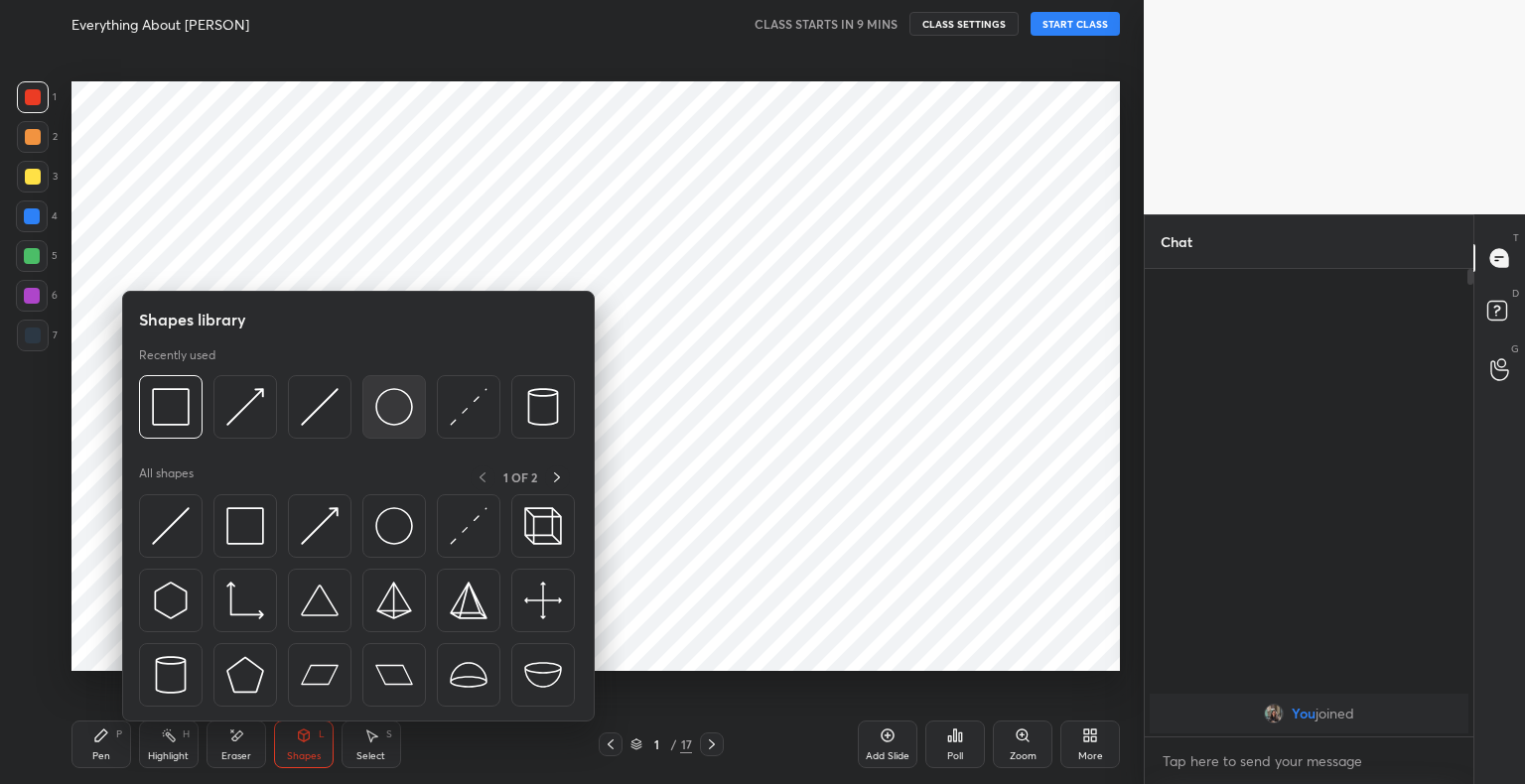 click at bounding box center (394, 407) 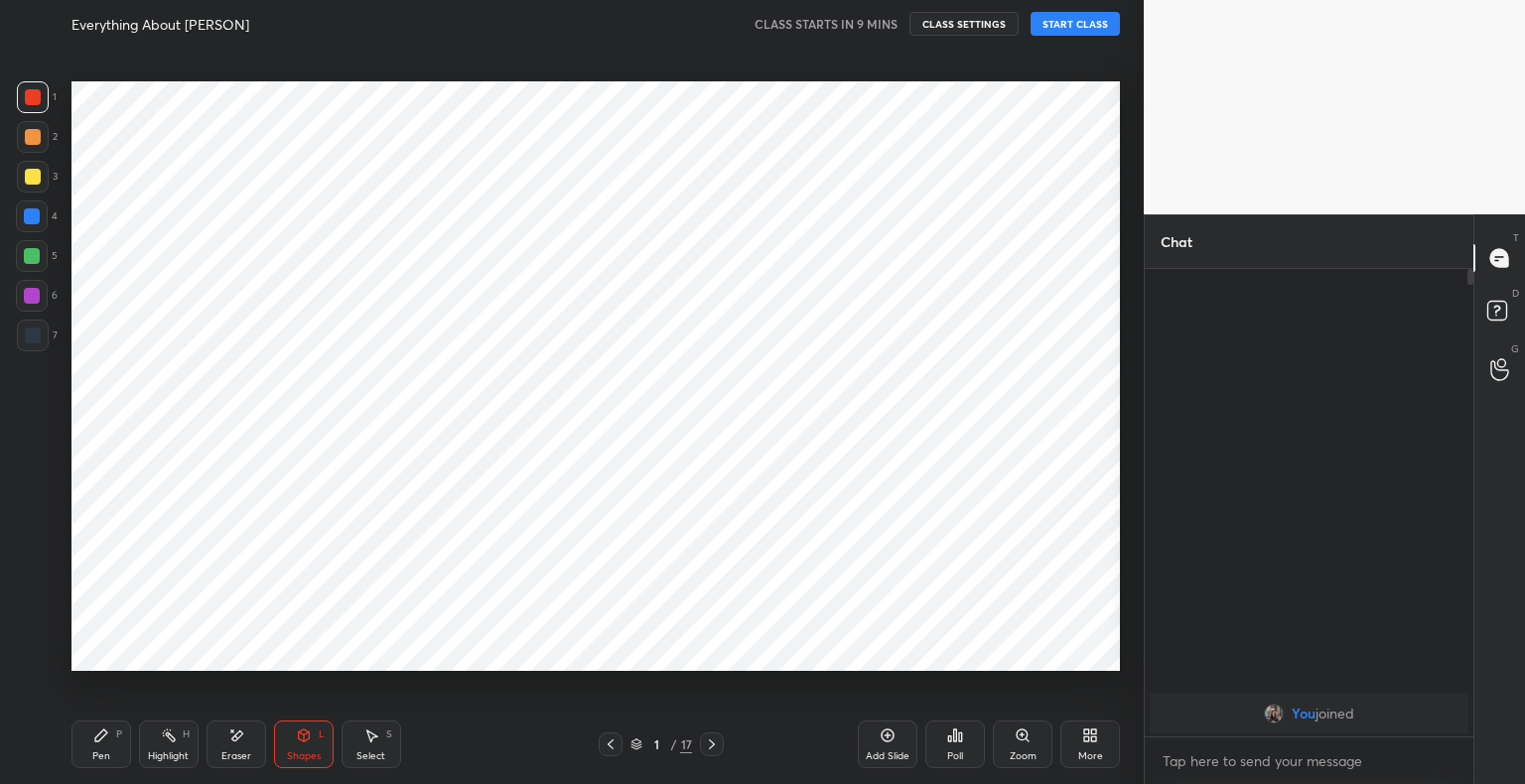 click 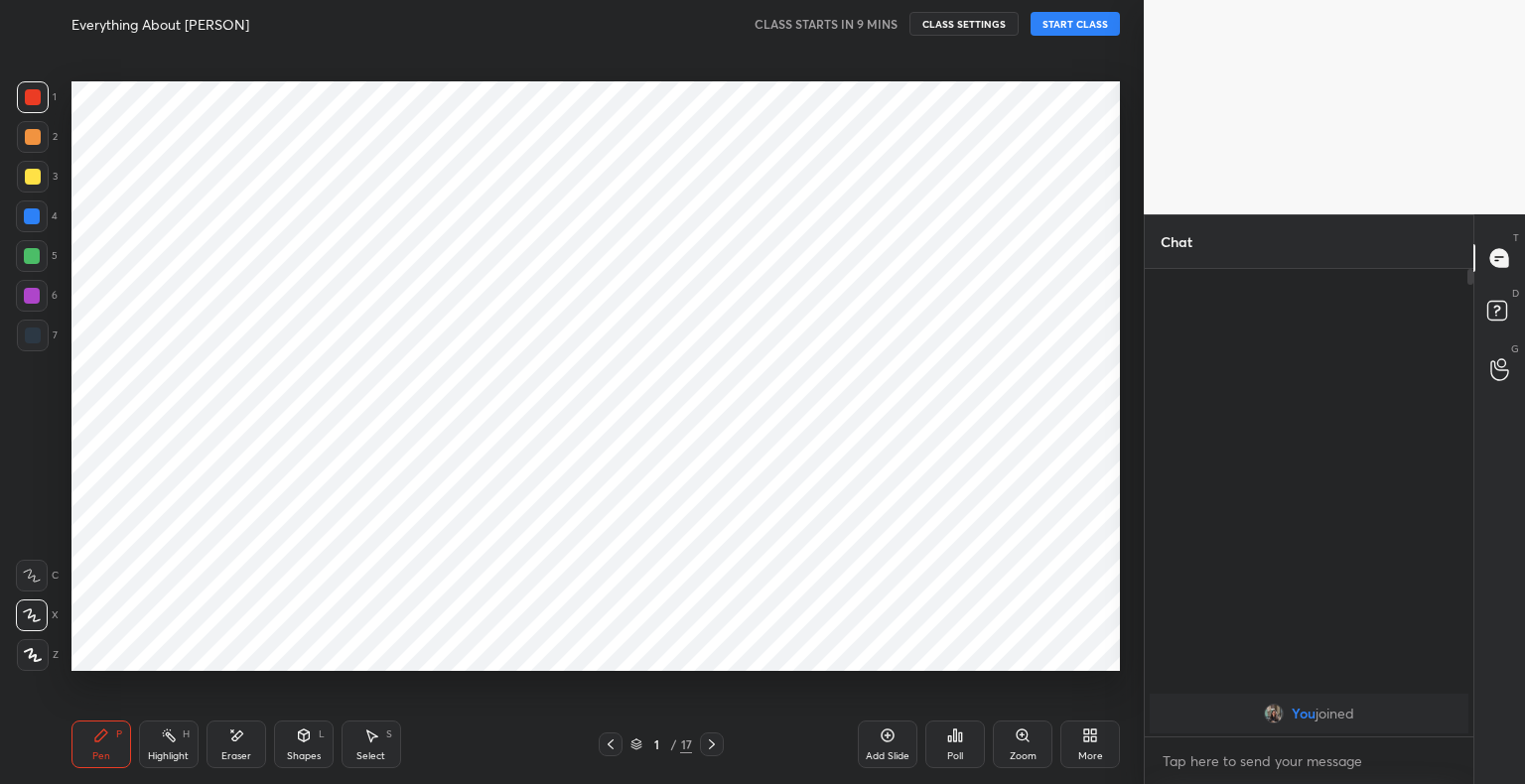 click at bounding box center [32, 216] 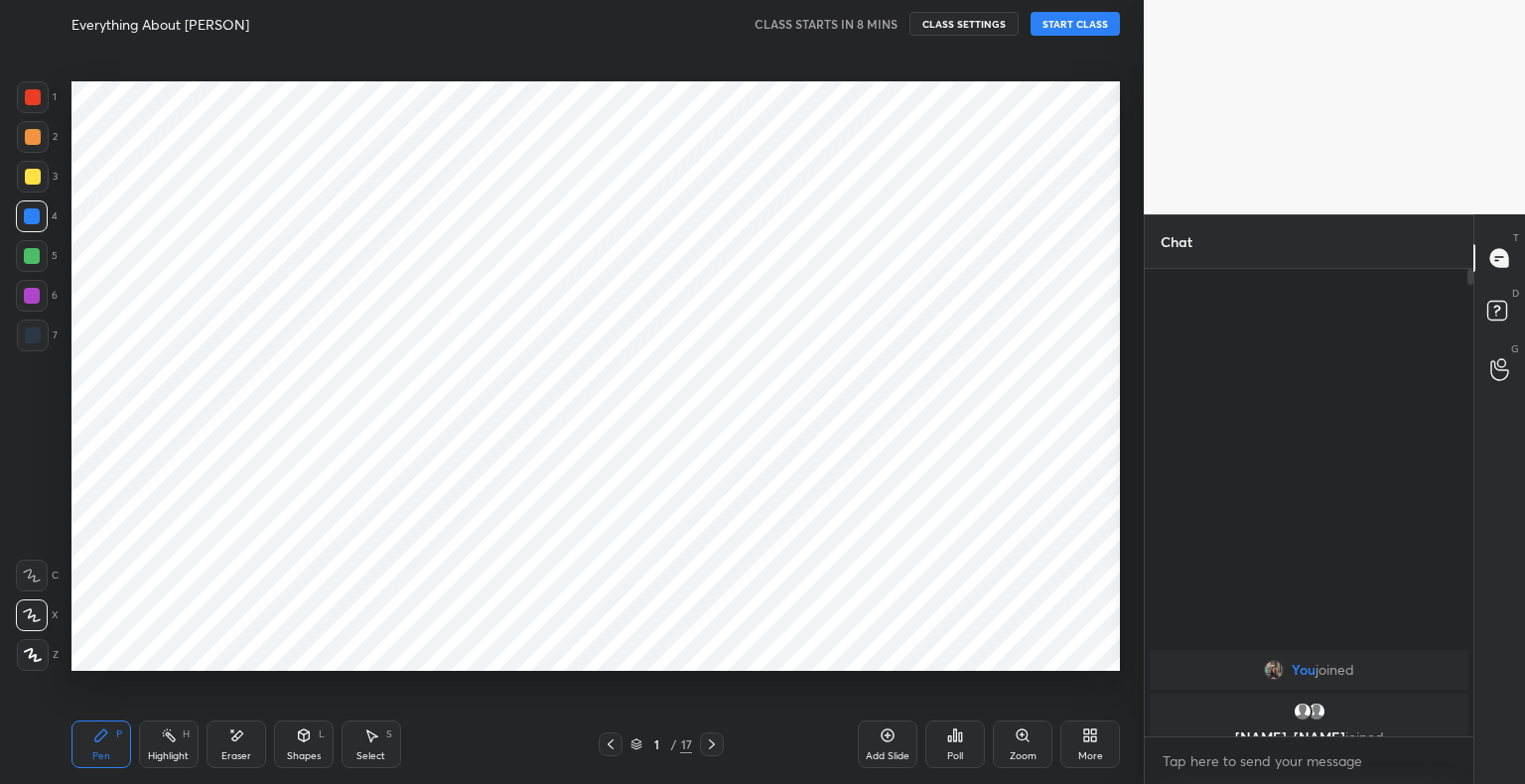 click on "Shapes L" at bounding box center (304, 744) 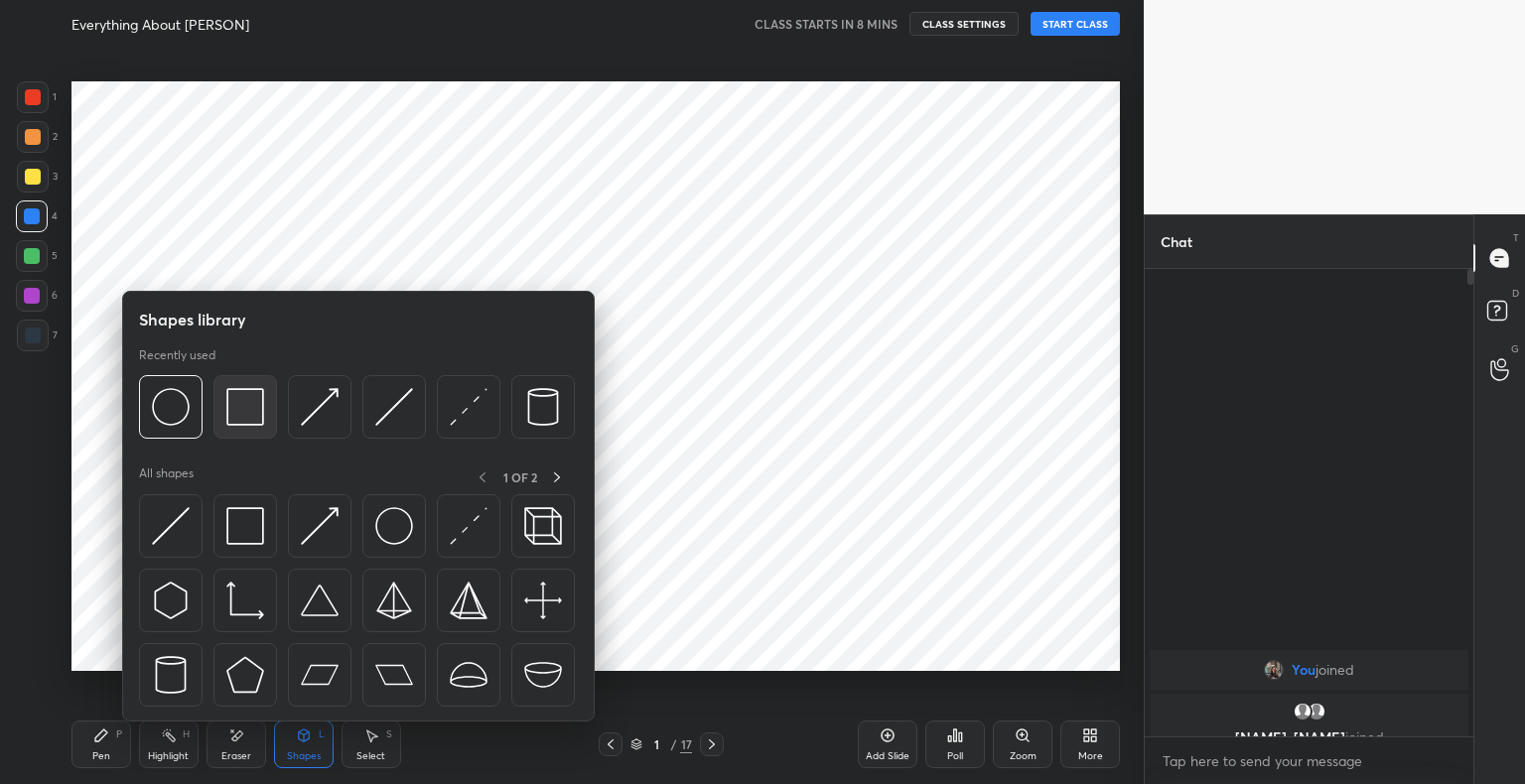 click at bounding box center [245, 407] 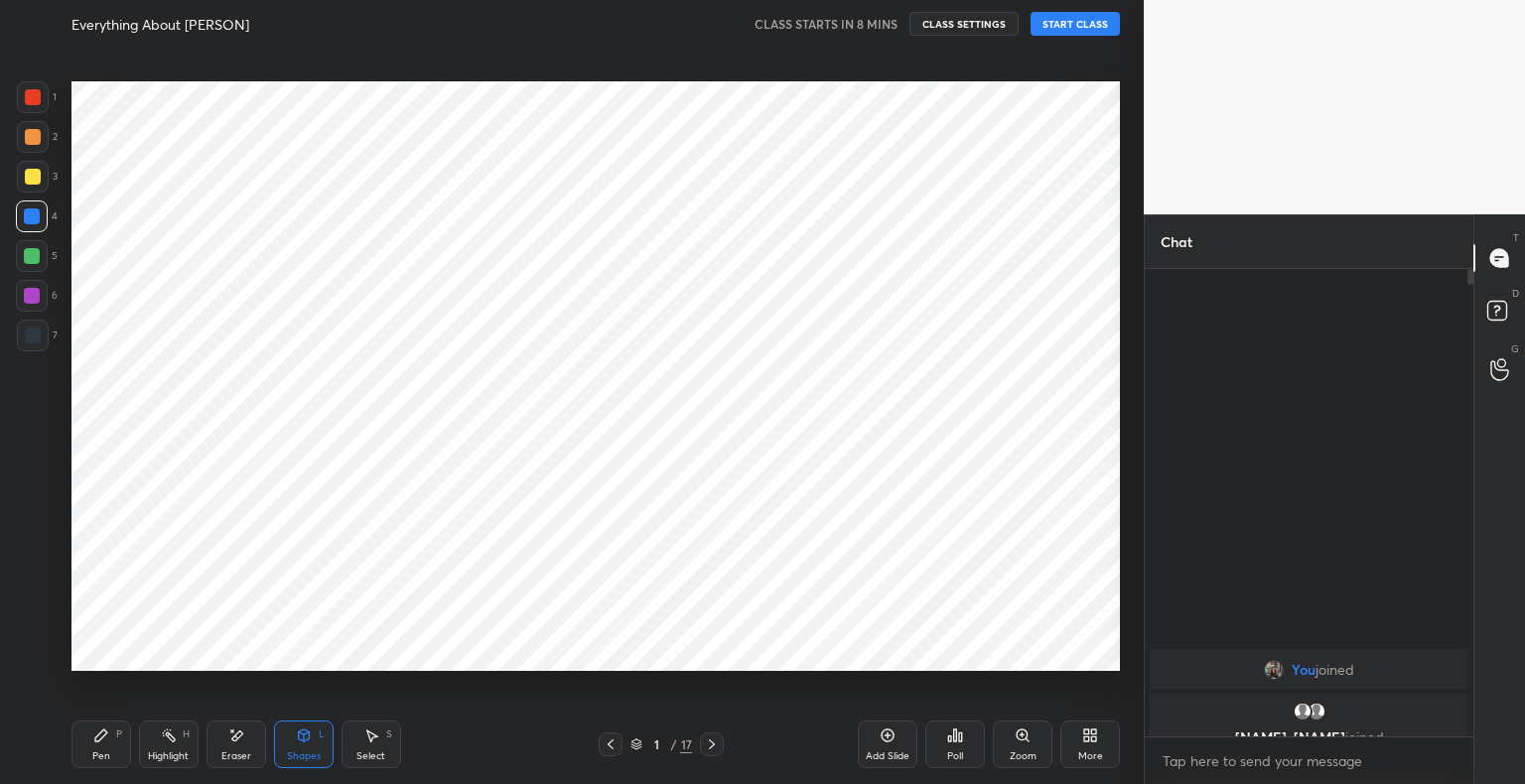 click at bounding box center (33, 335) 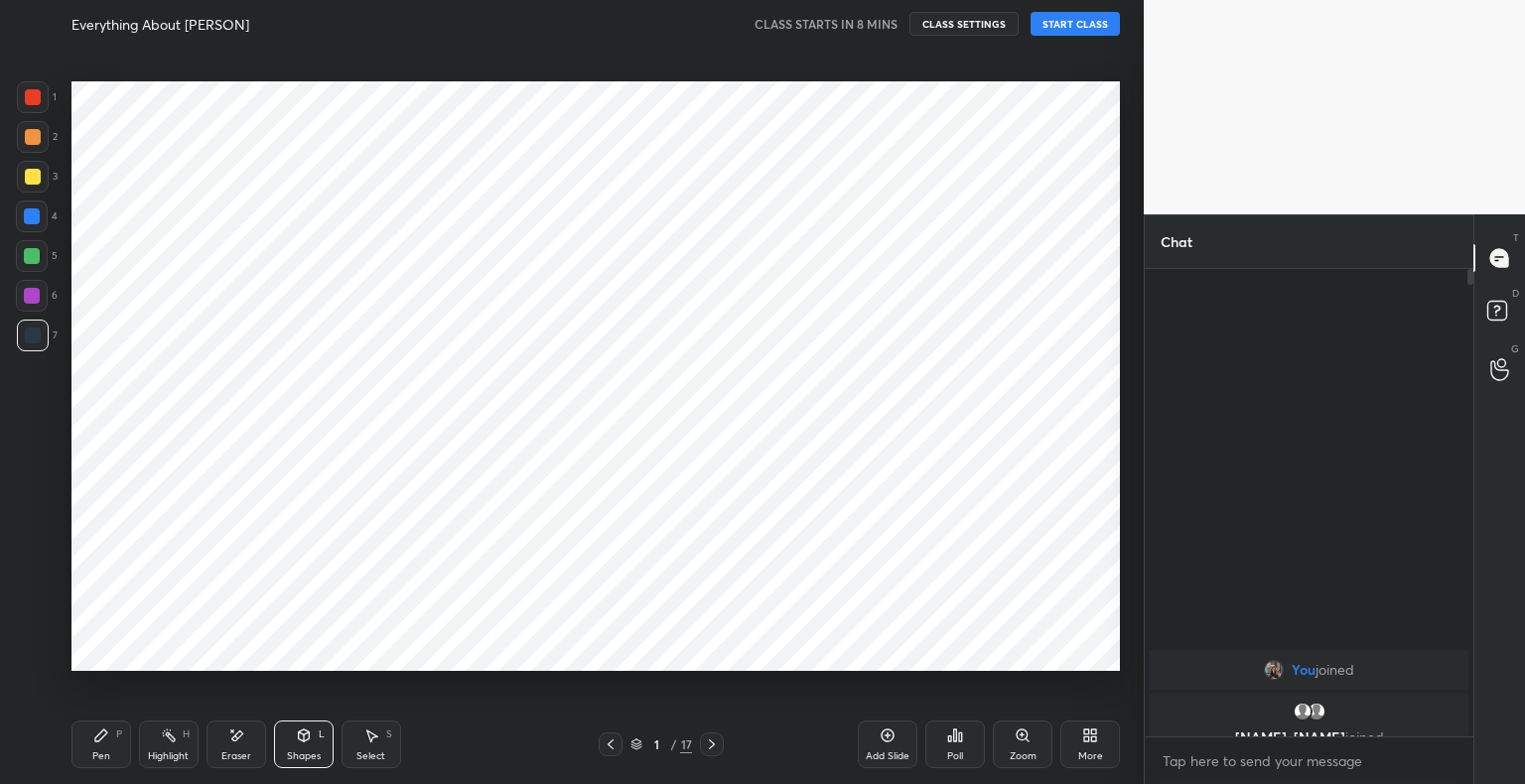 click 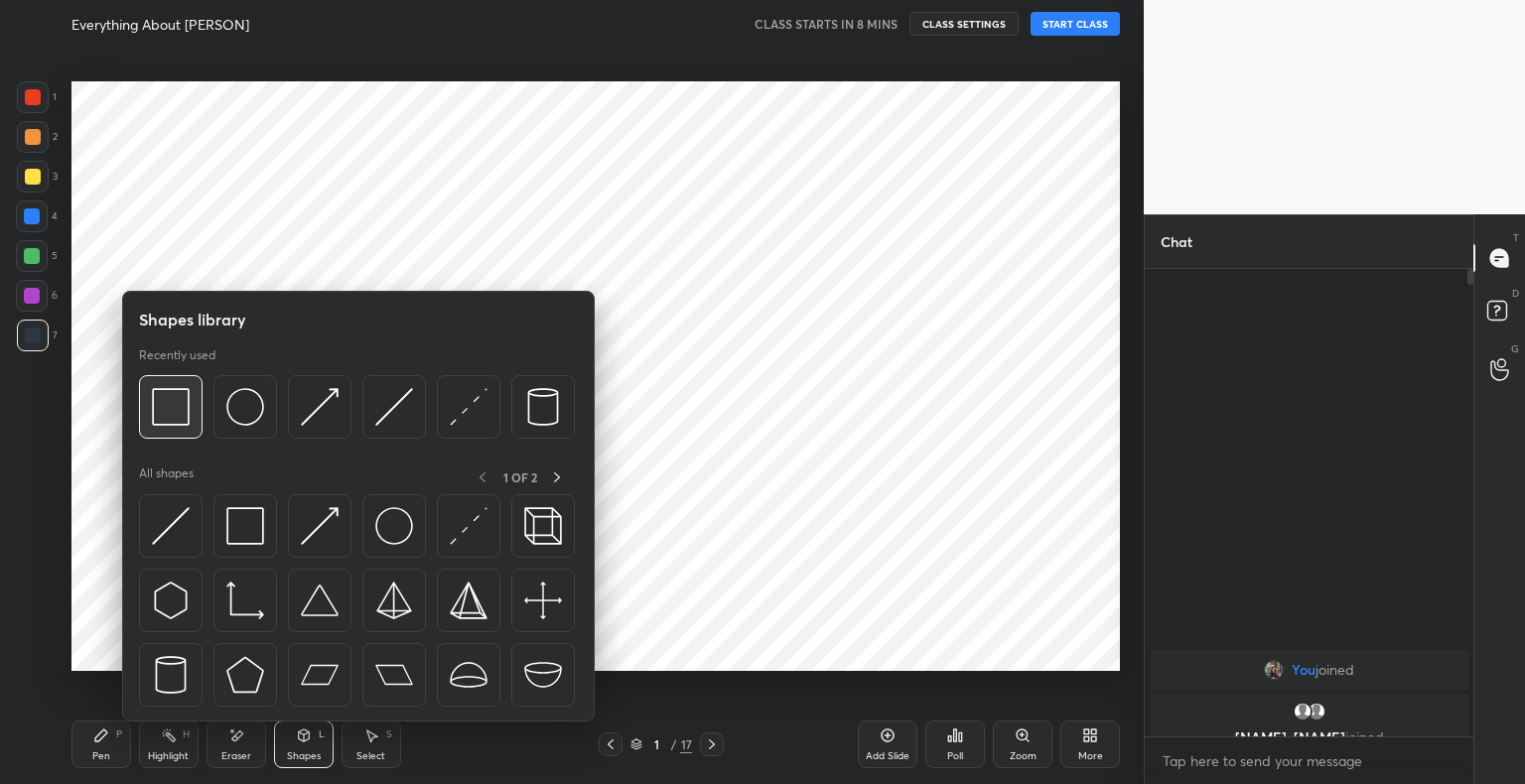 click at bounding box center [171, 407] 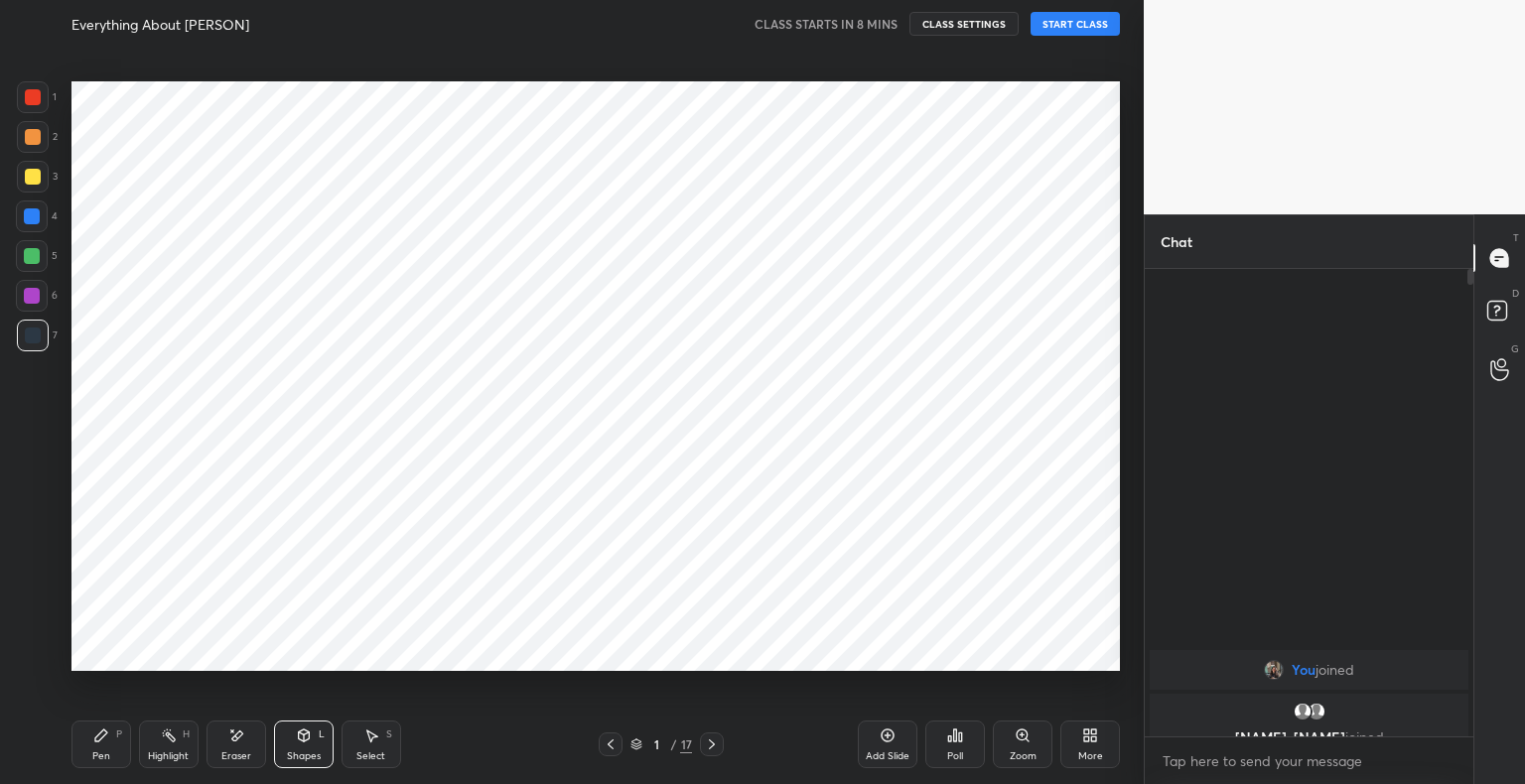 click at bounding box center (33, 97) 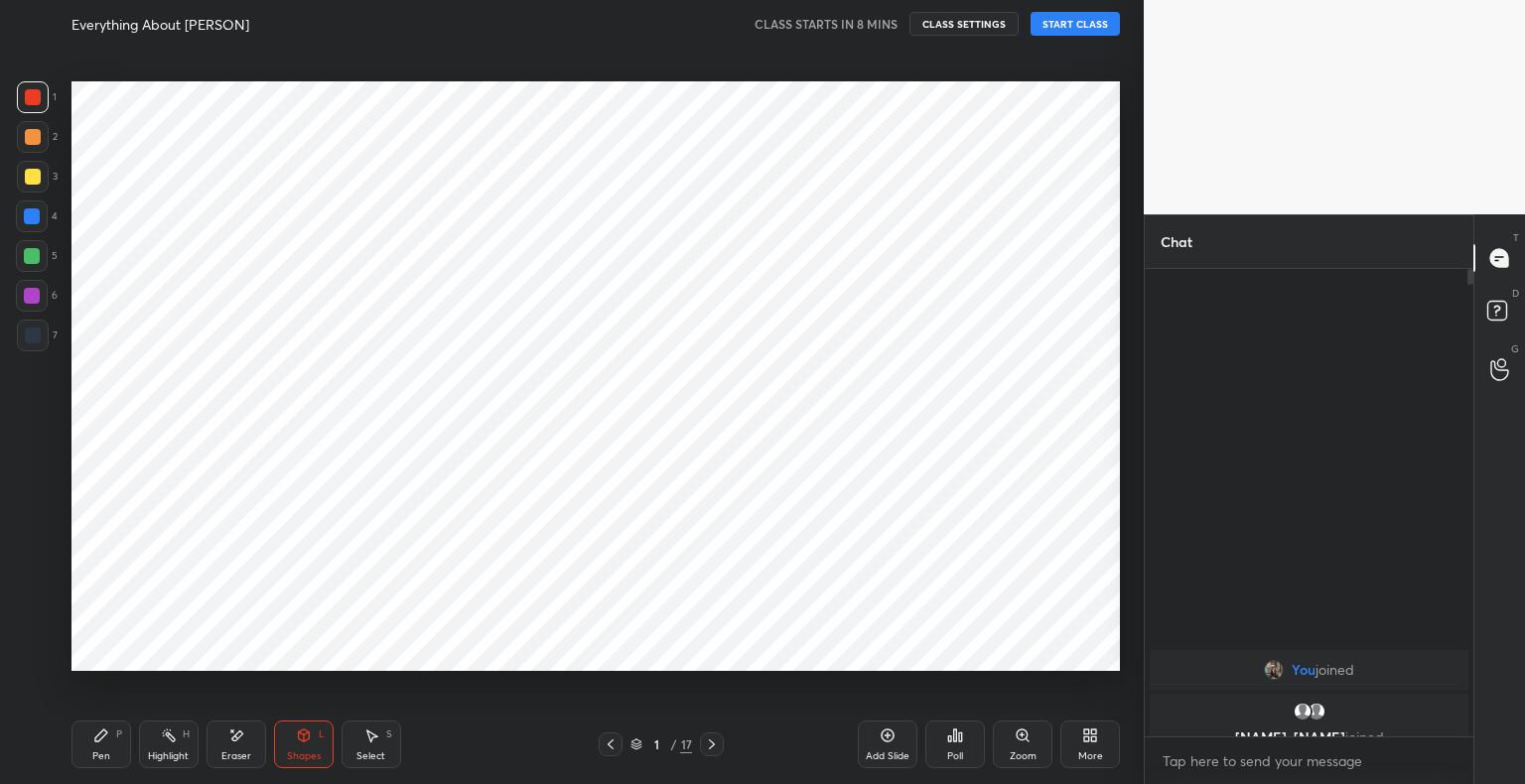 click 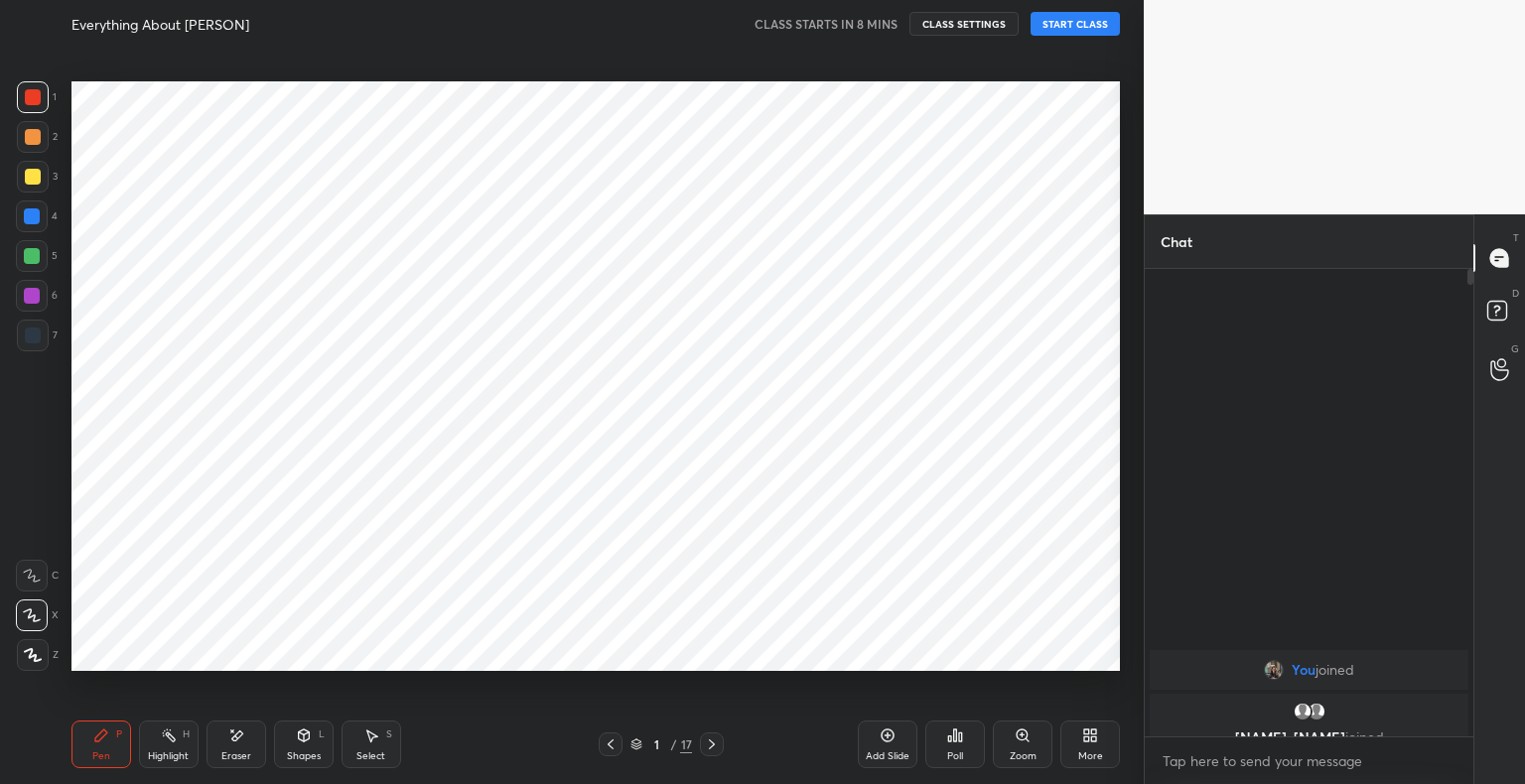 click on "Eraser" at bounding box center (236, 744) 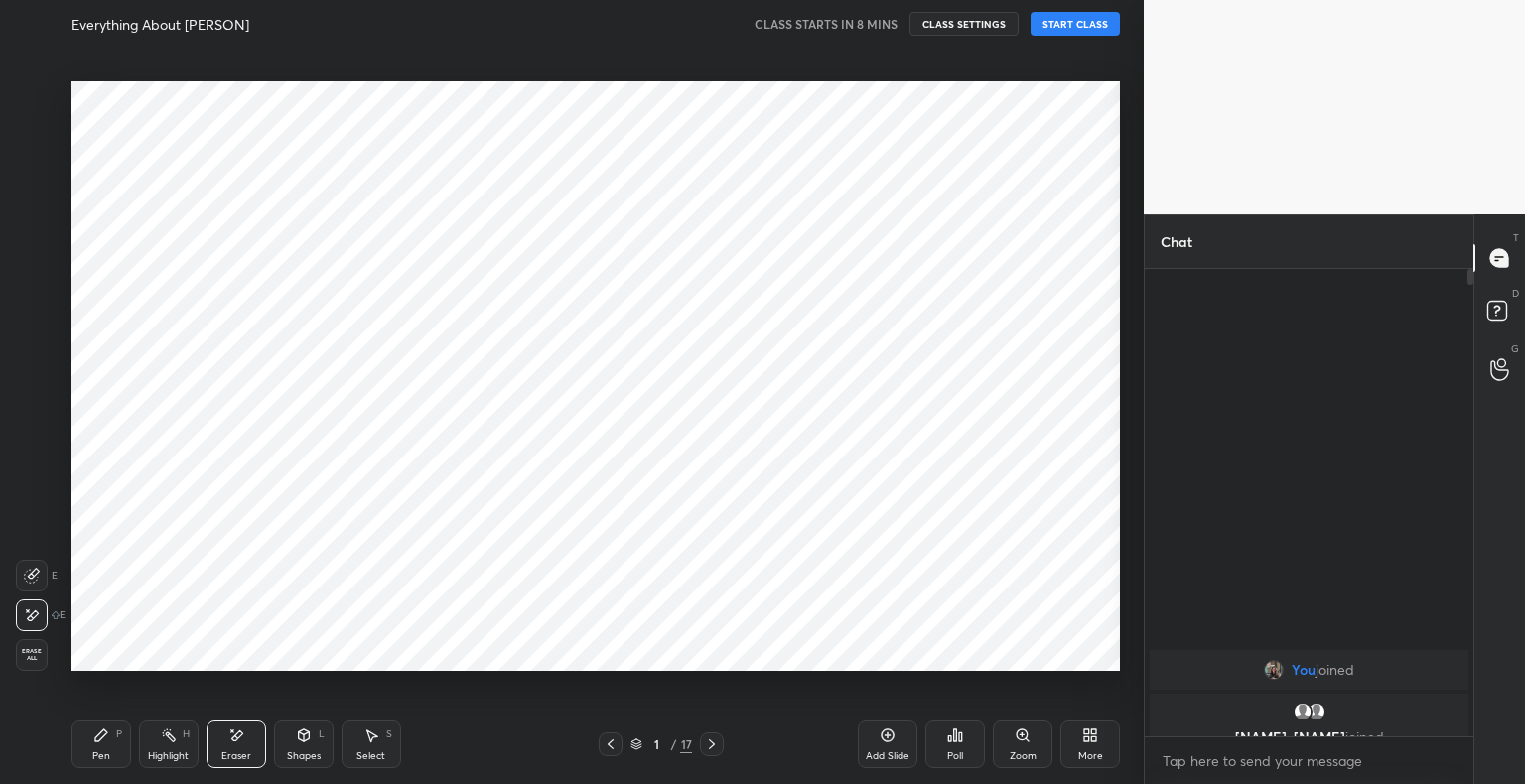 click 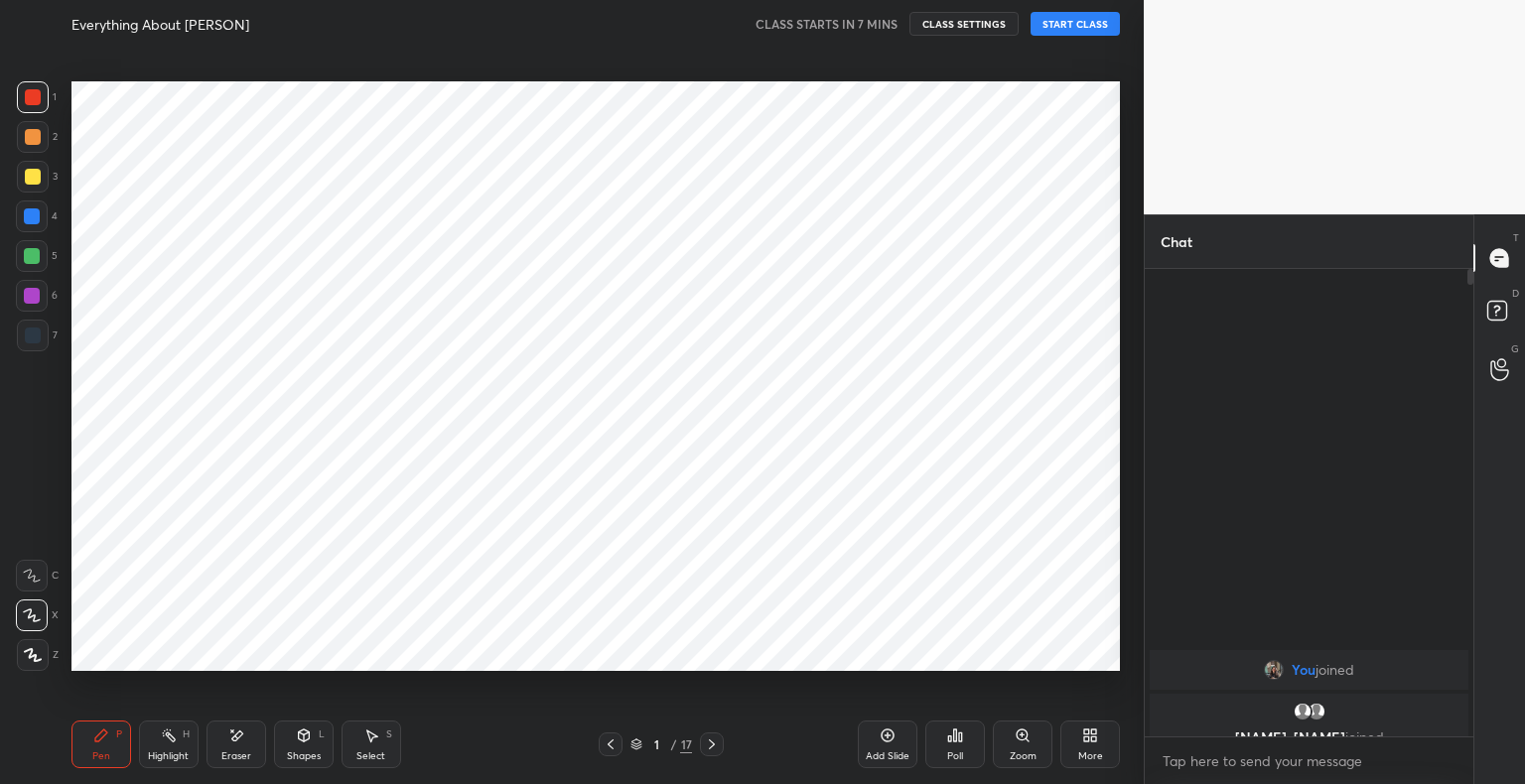 click on "Eraser" at bounding box center (236, 756) 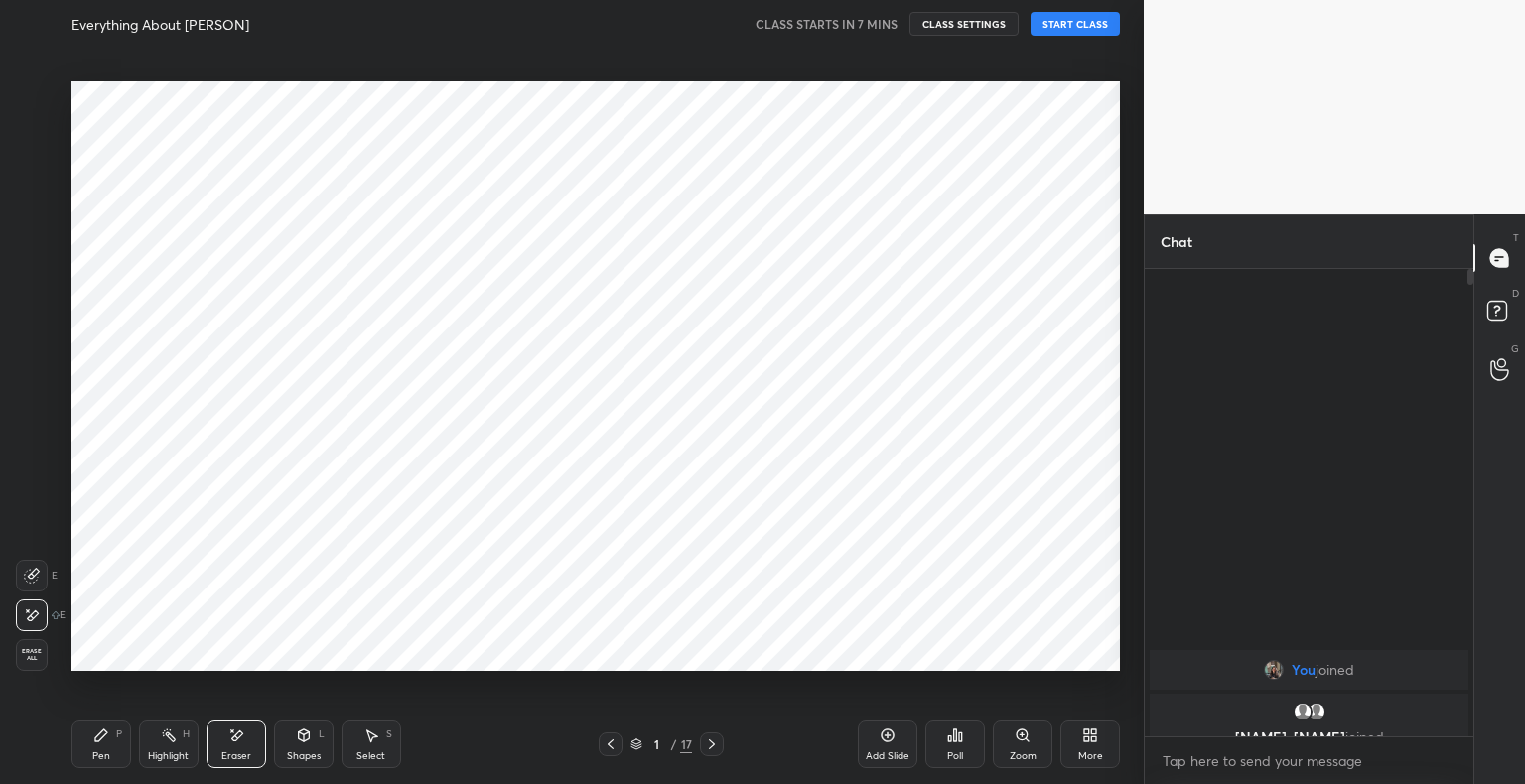 click on "Shapes L" at bounding box center (304, 744) 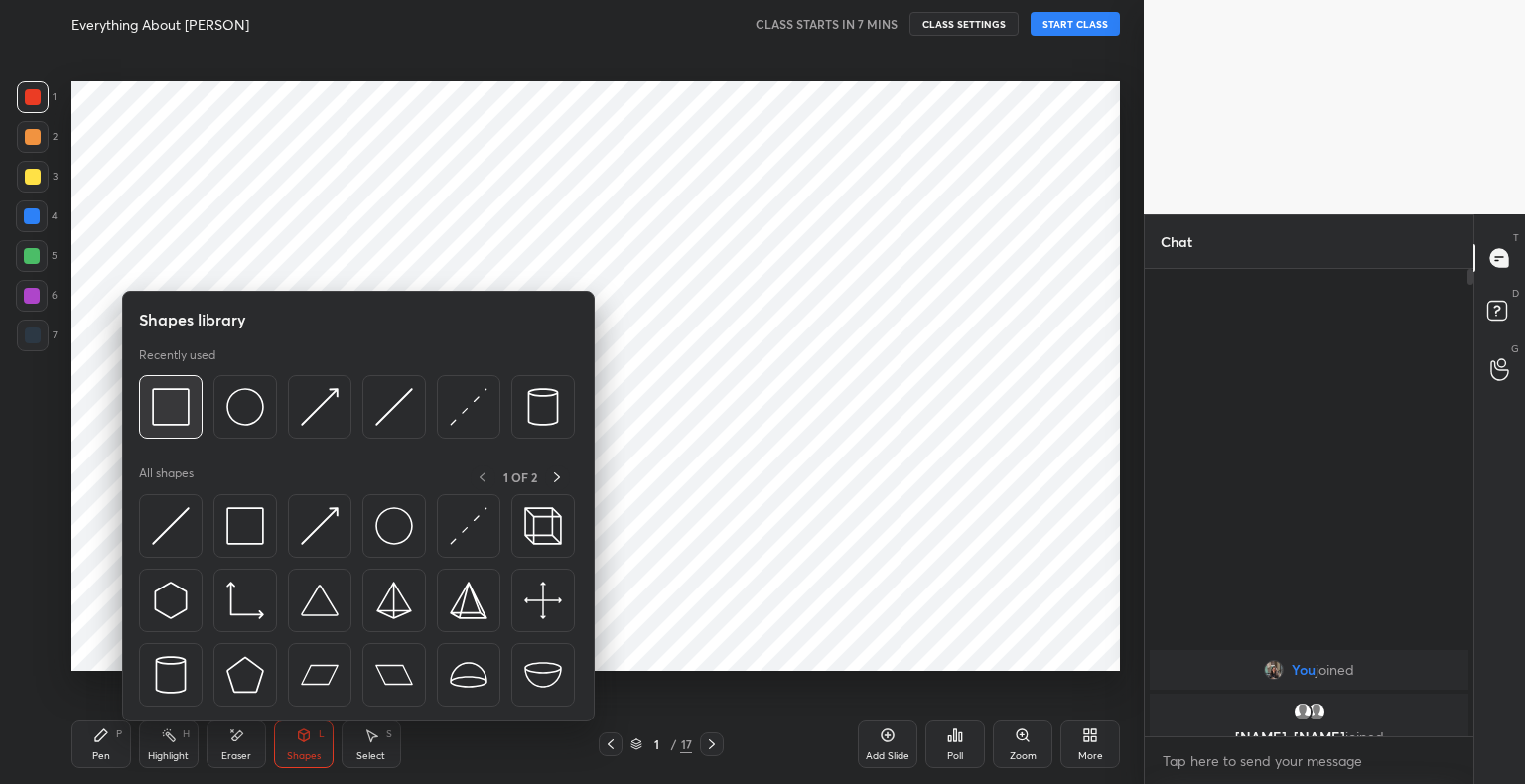 click at bounding box center [171, 407] 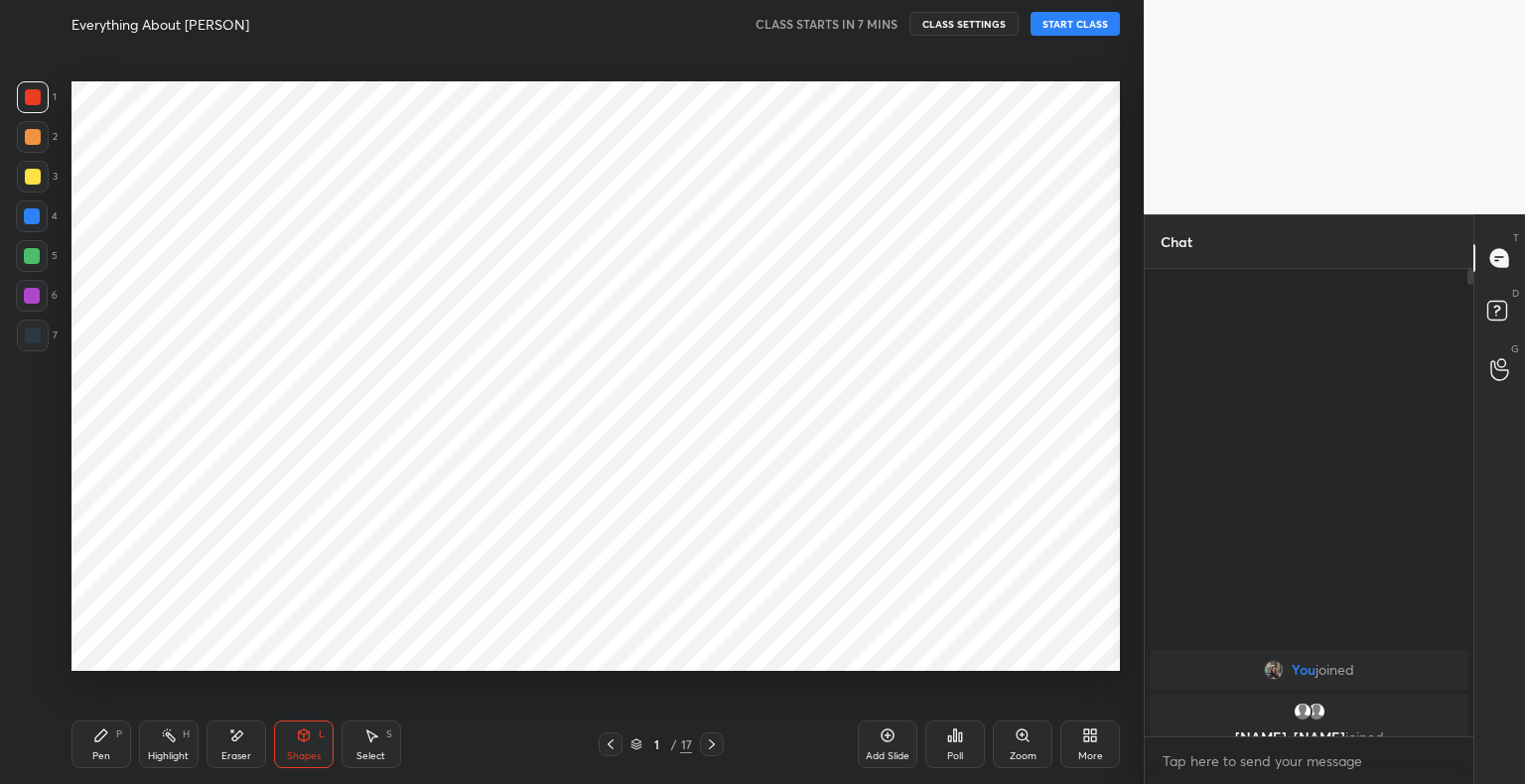 click at bounding box center (33, 335) 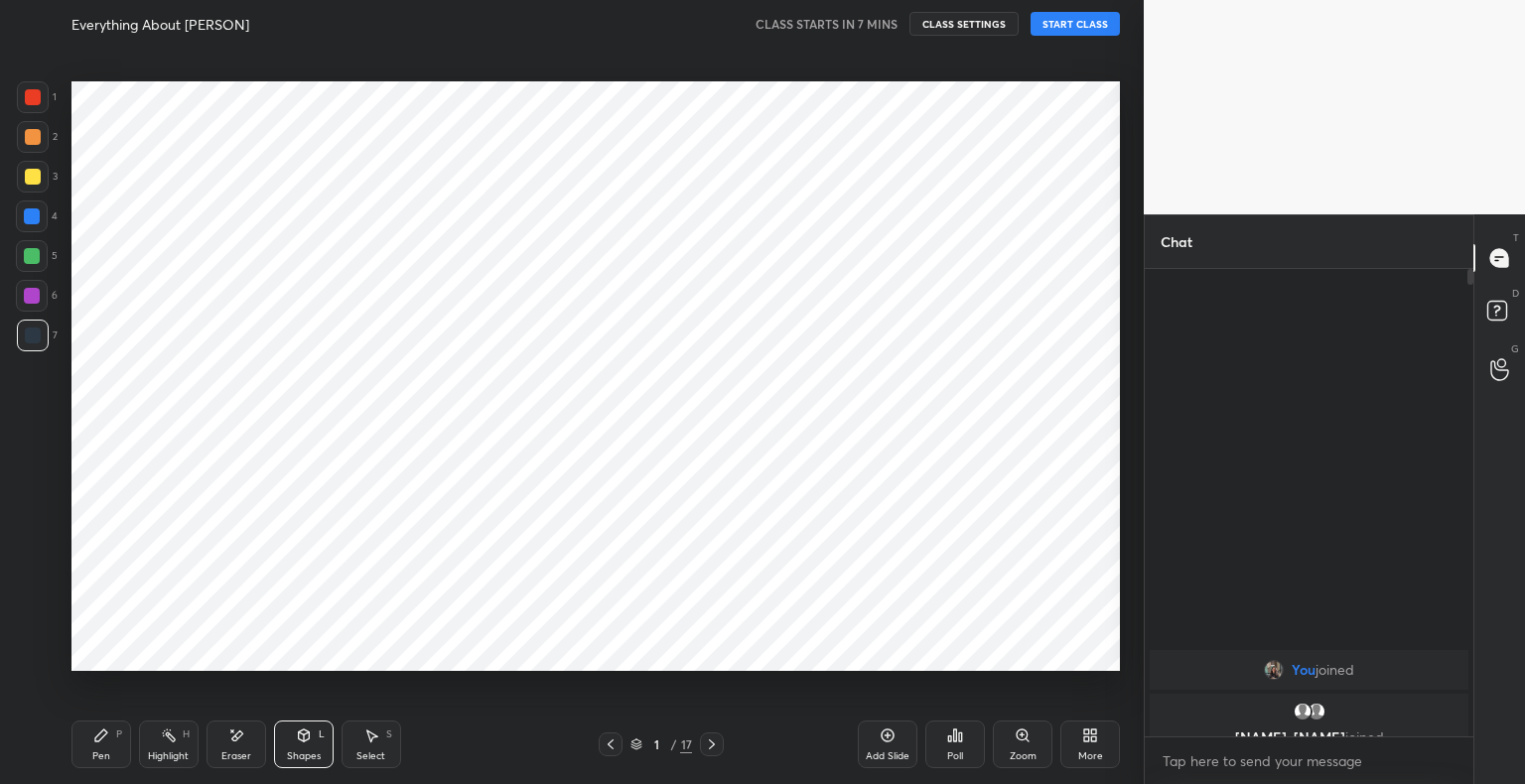 click on "Pen P" at bounding box center (101, 744) 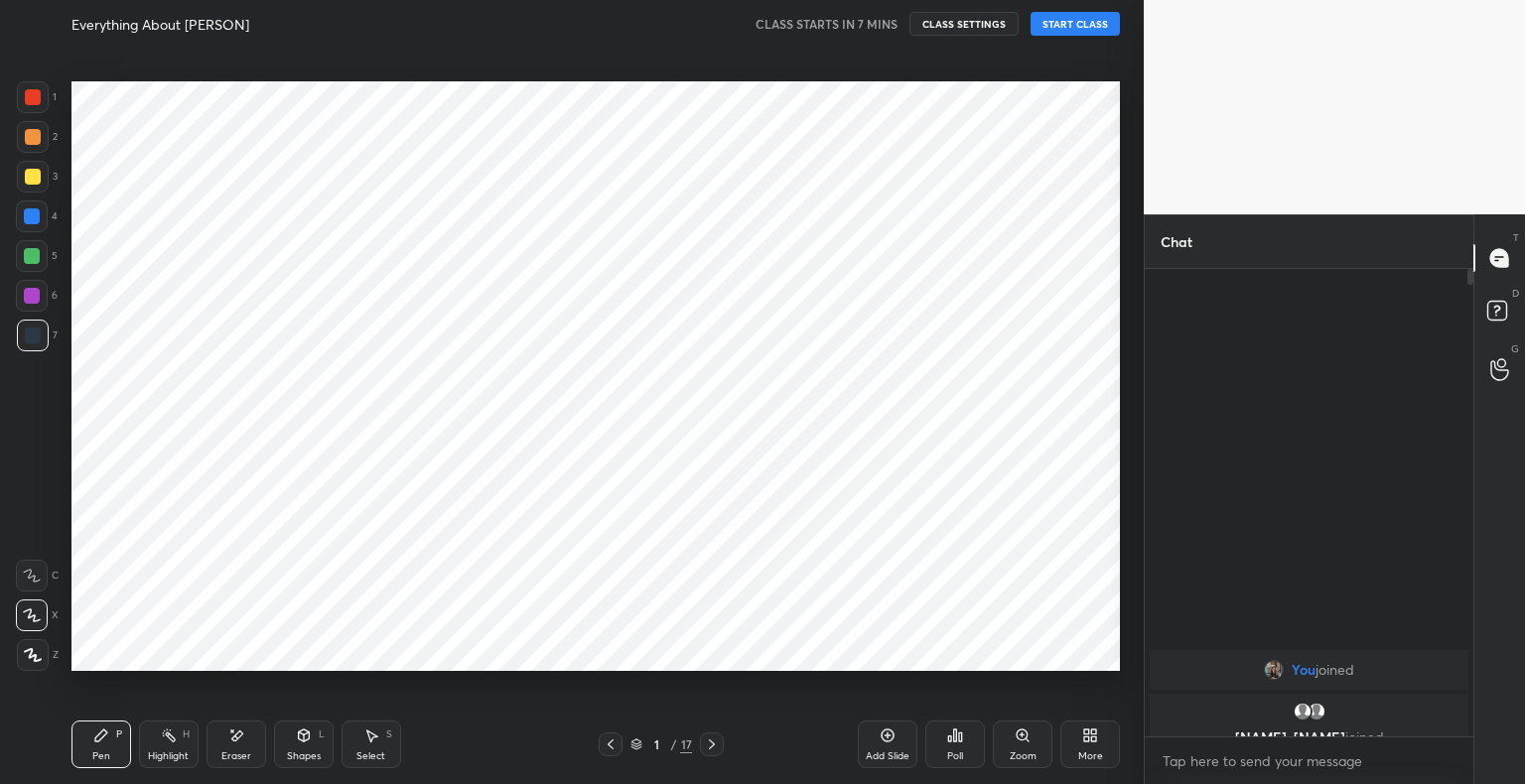 click at bounding box center (33, 97) 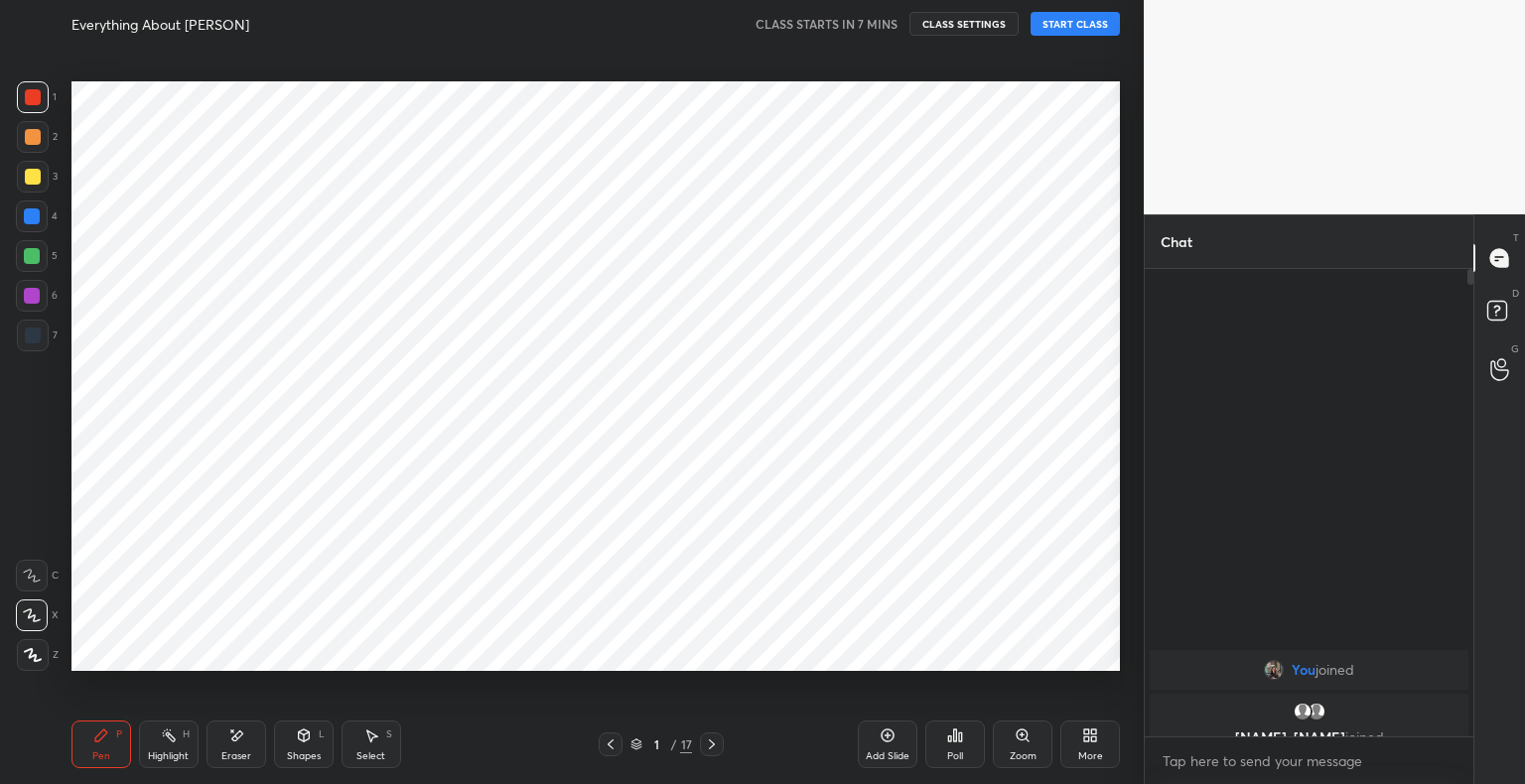 click on "Shapes" at bounding box center [304, 756] 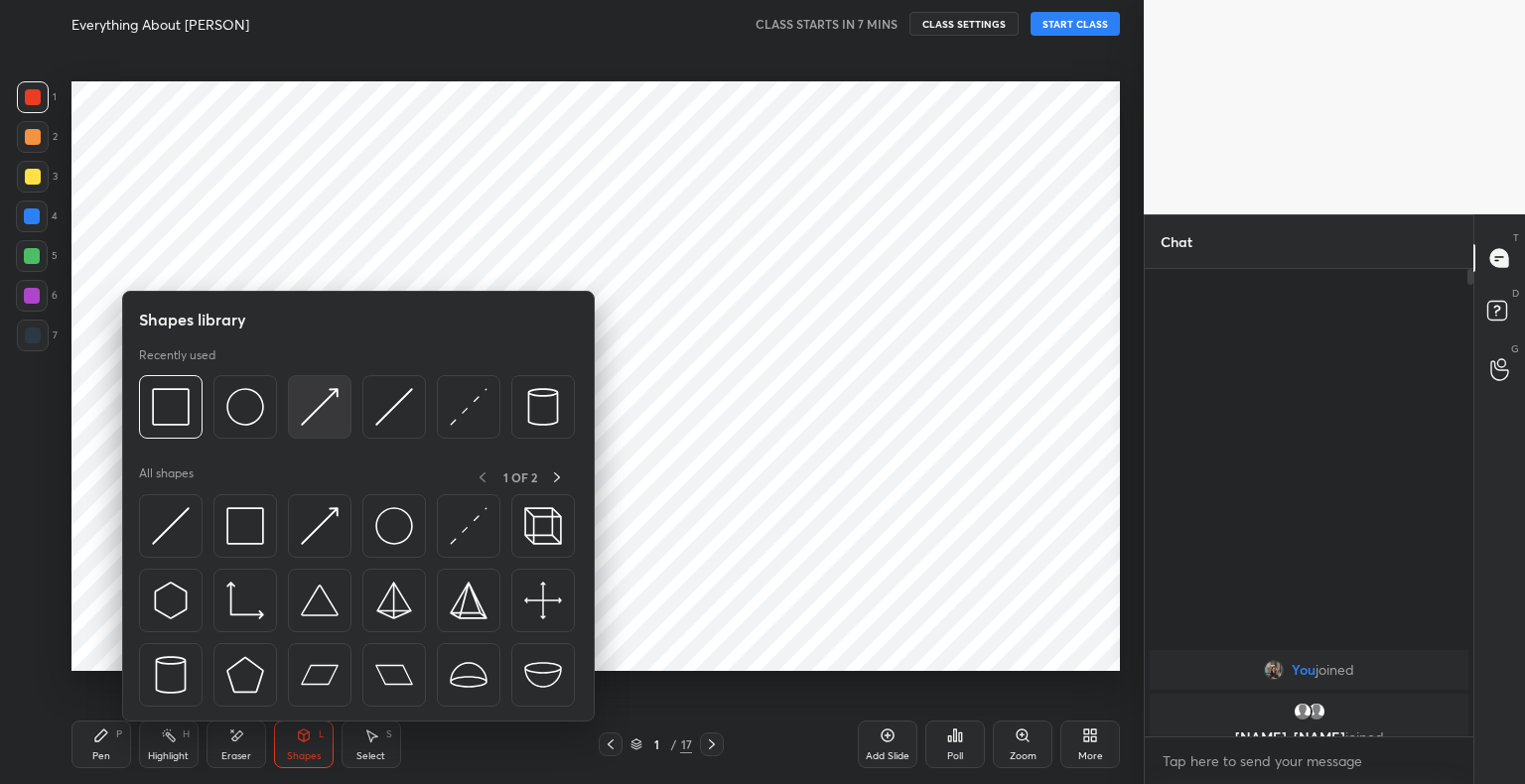 click at bounding box center [320, 407] 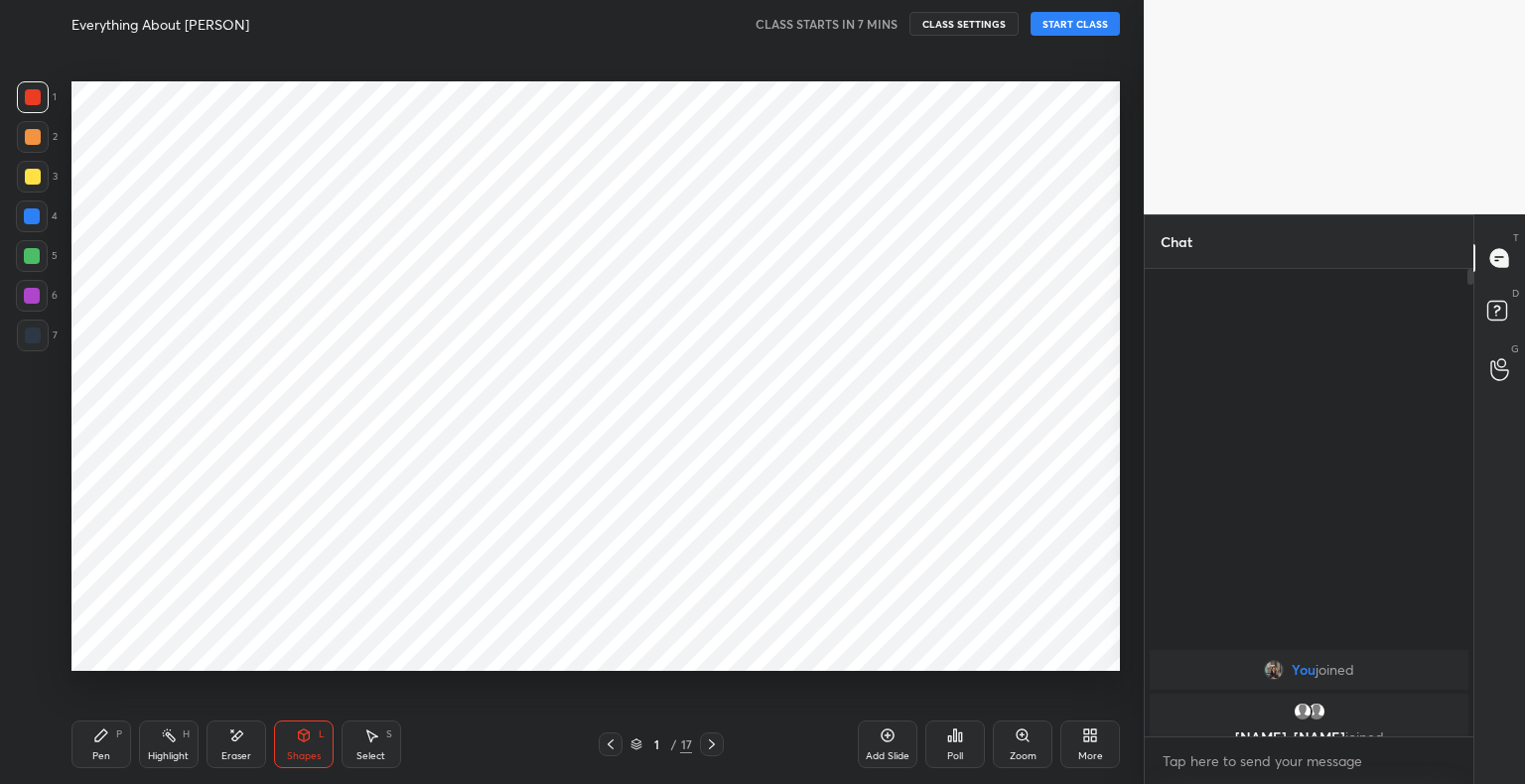 click at bounding box center (33, 335) 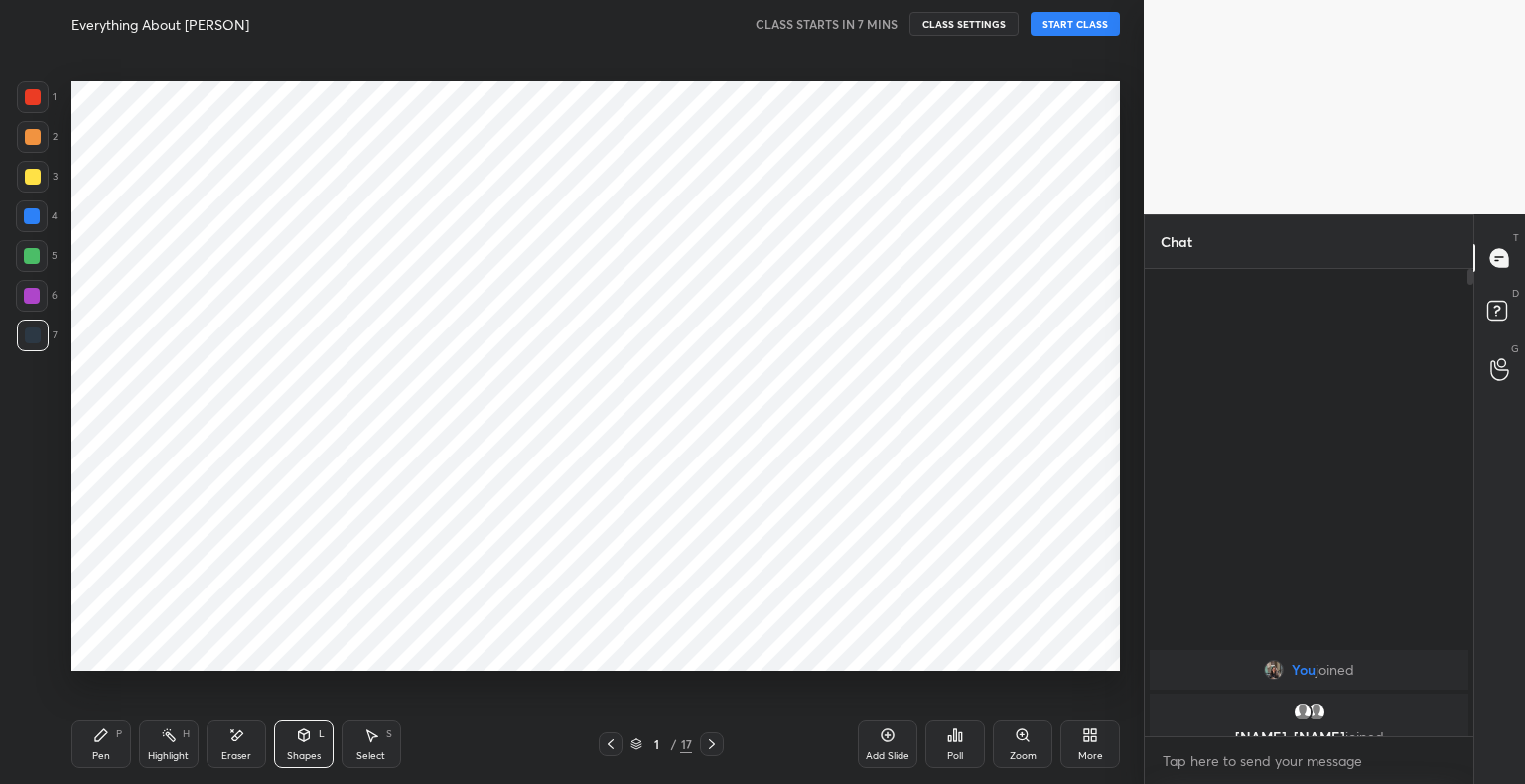 click on "Pen P" at bounding box center [101, 744] 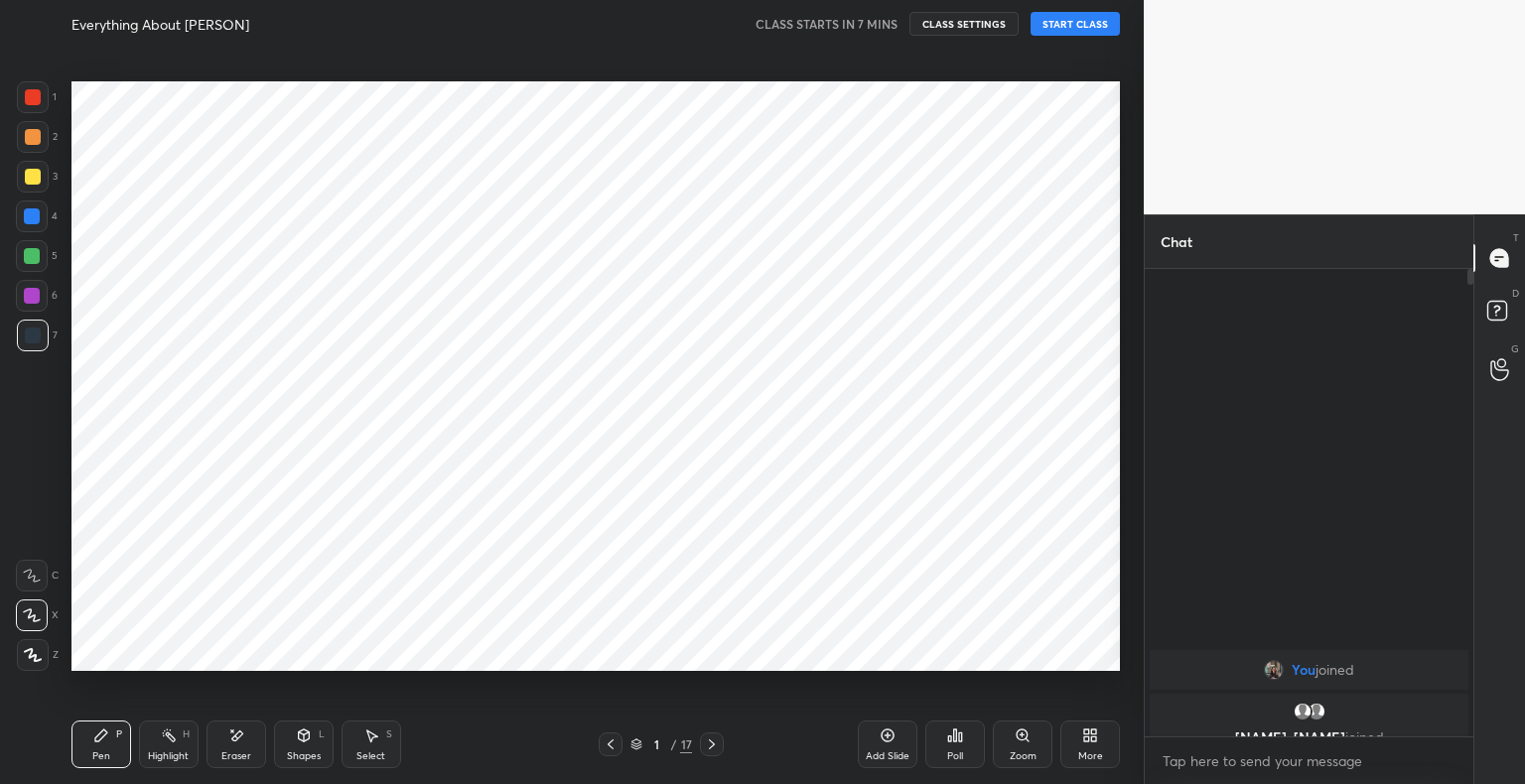 click at bounding box center (33, 97) 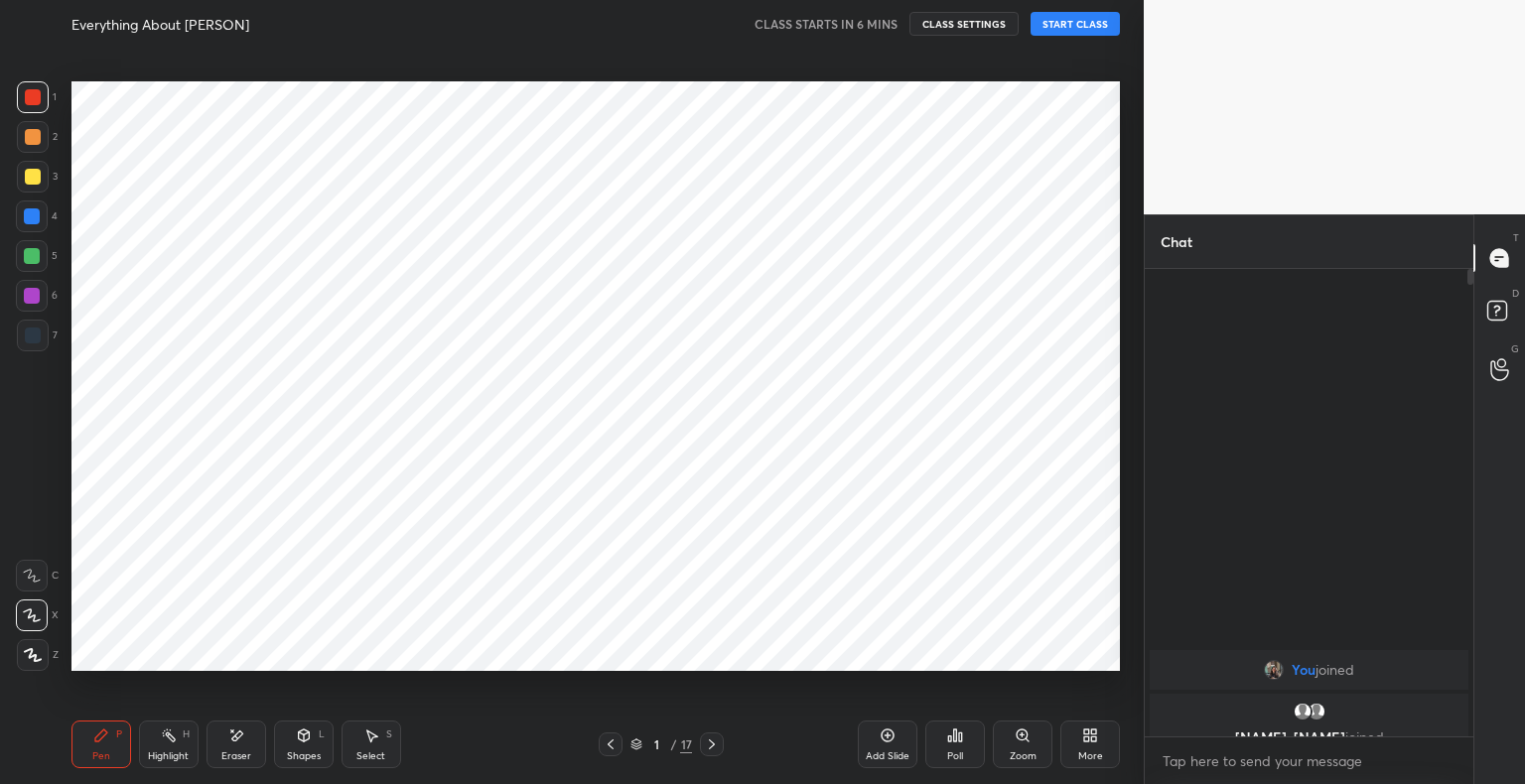 click 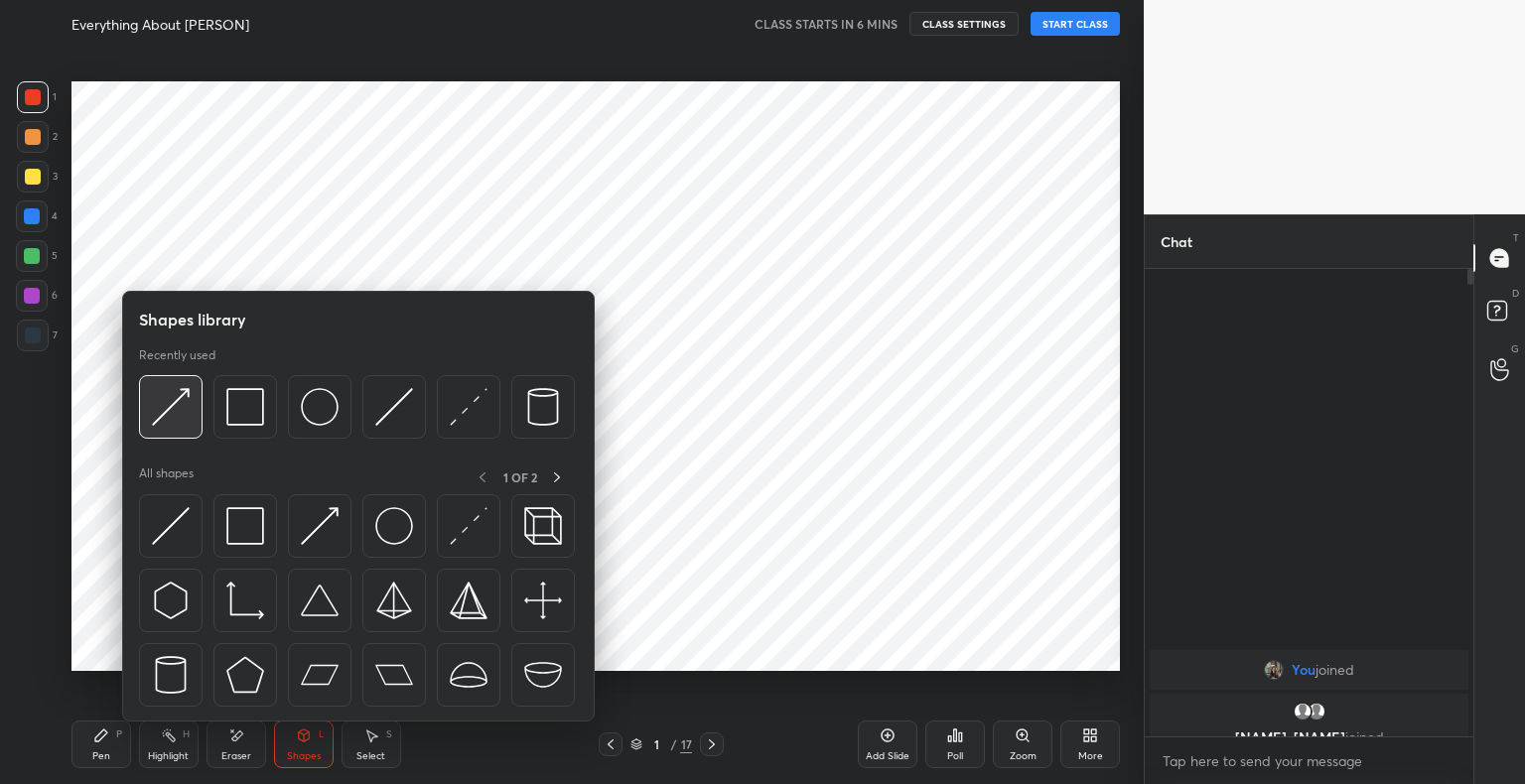 click at bounding box center (171, 407) 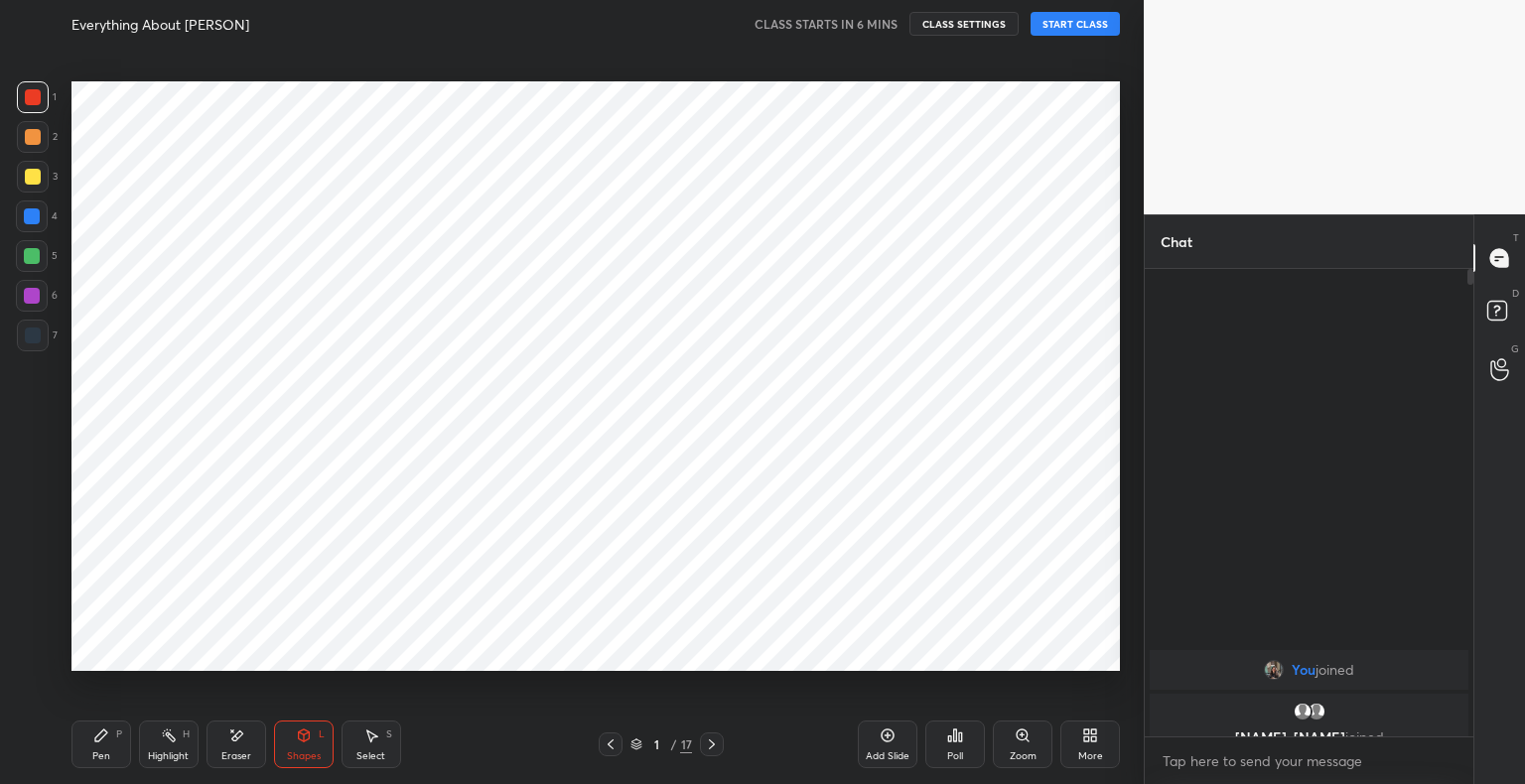 click 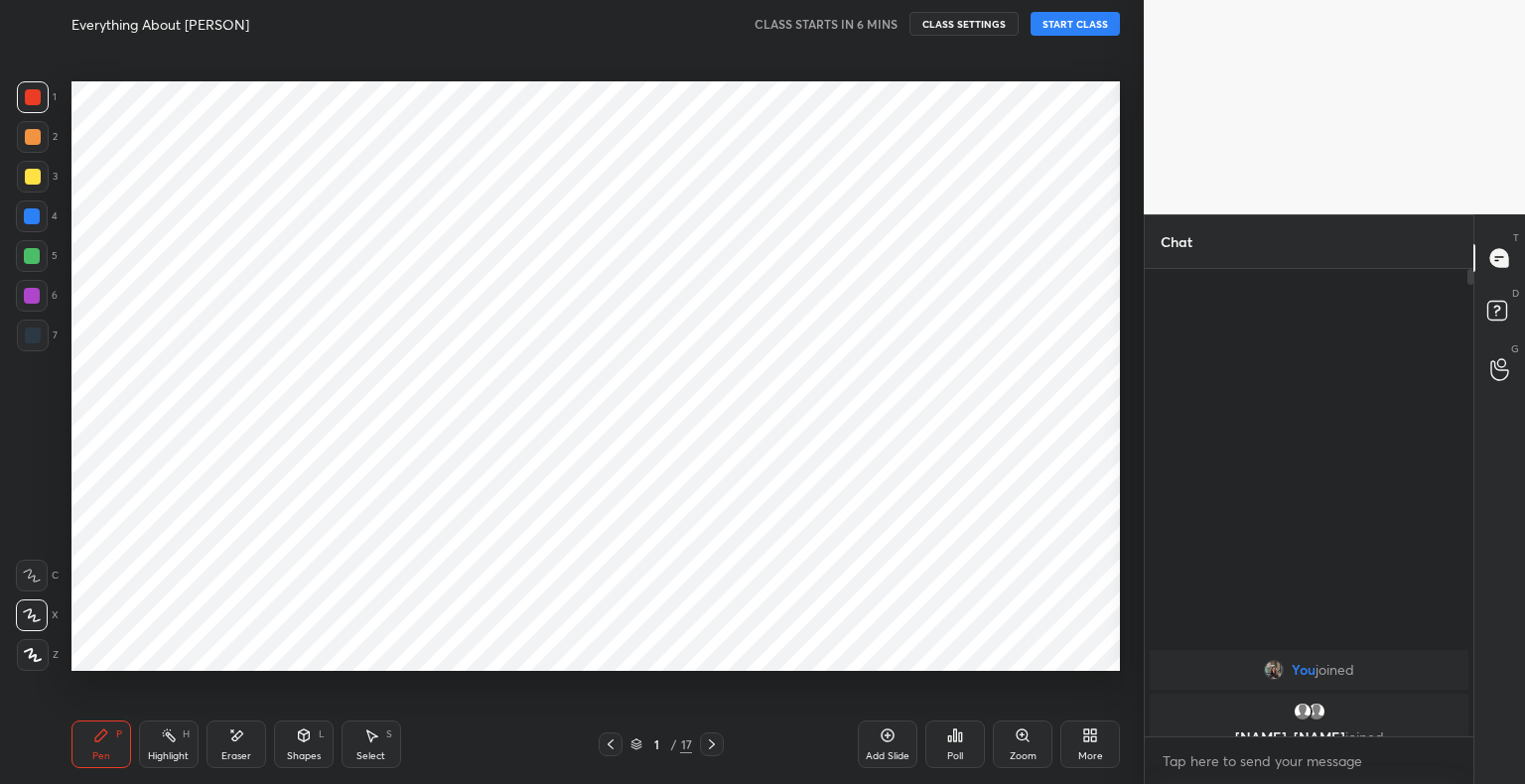 click at bounding box center [33, 335] 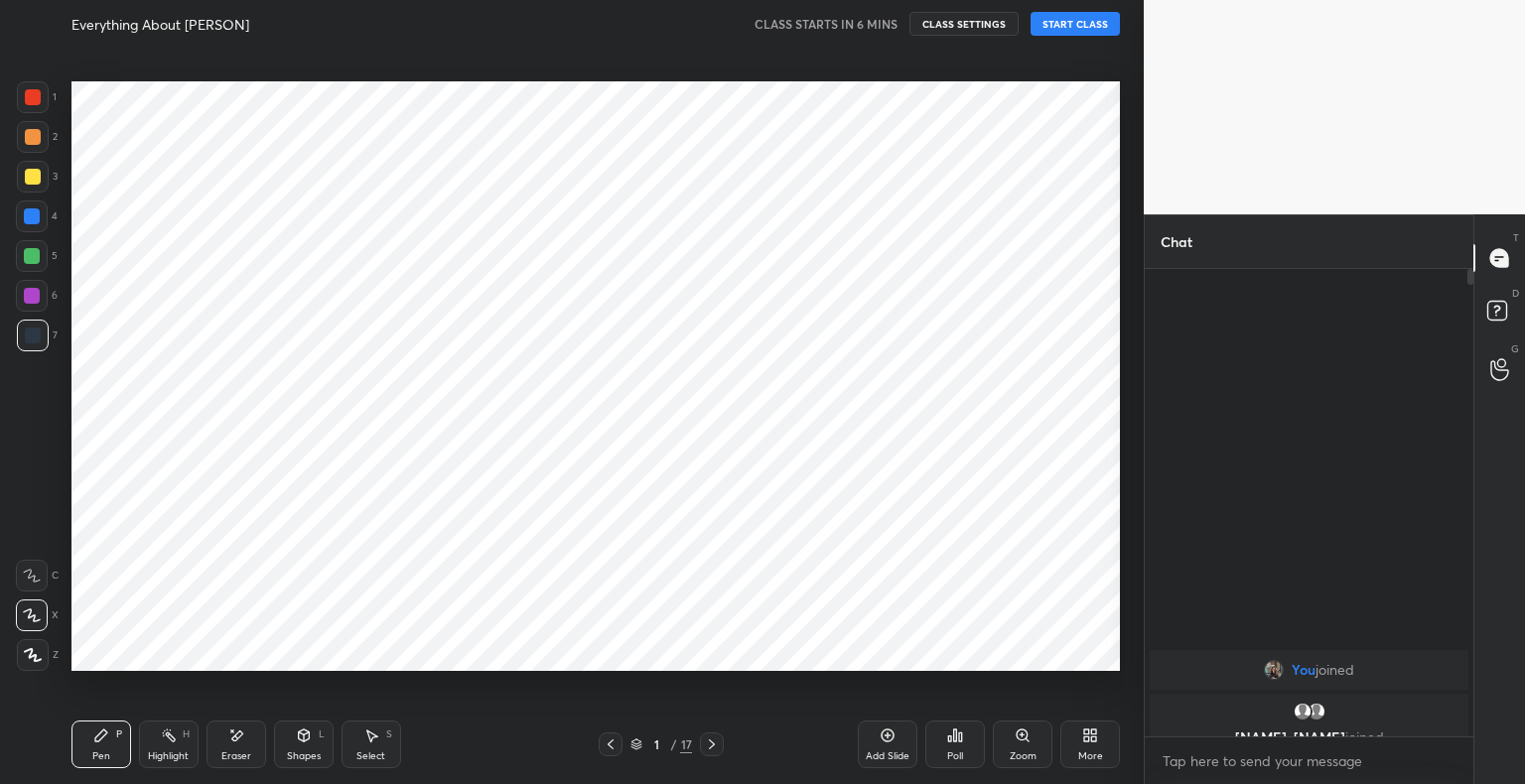 click 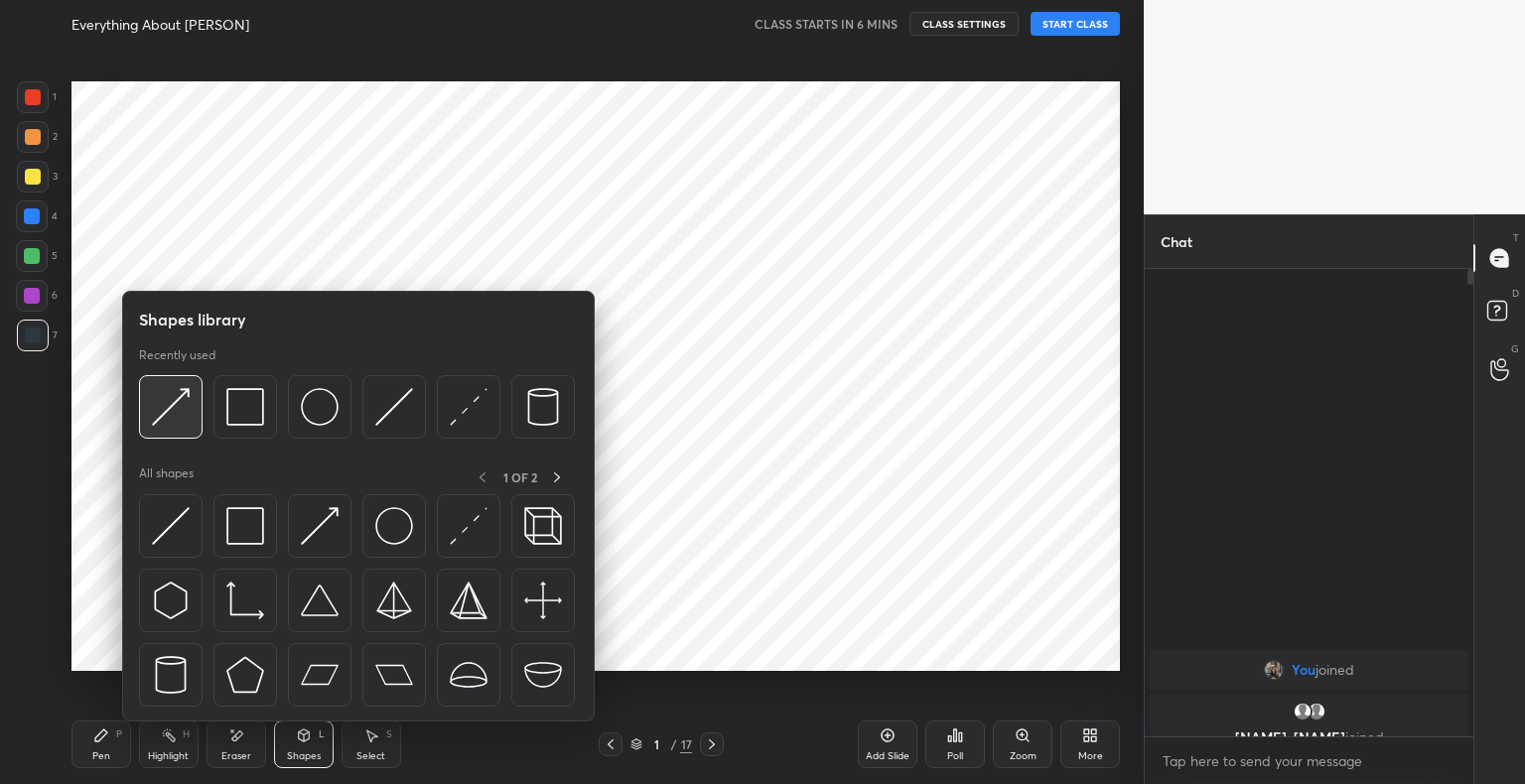 click at bounding box center [171, 407] 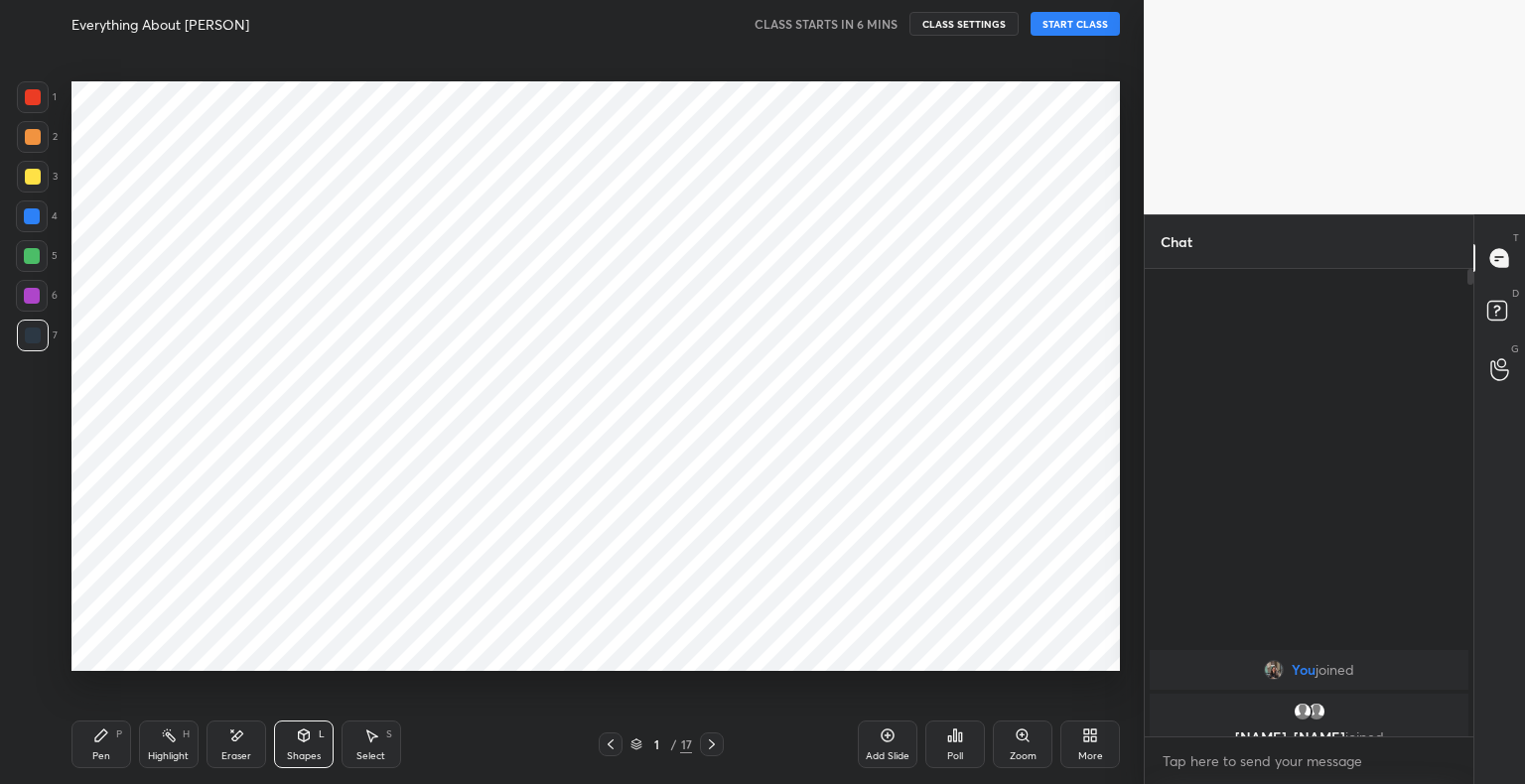 click 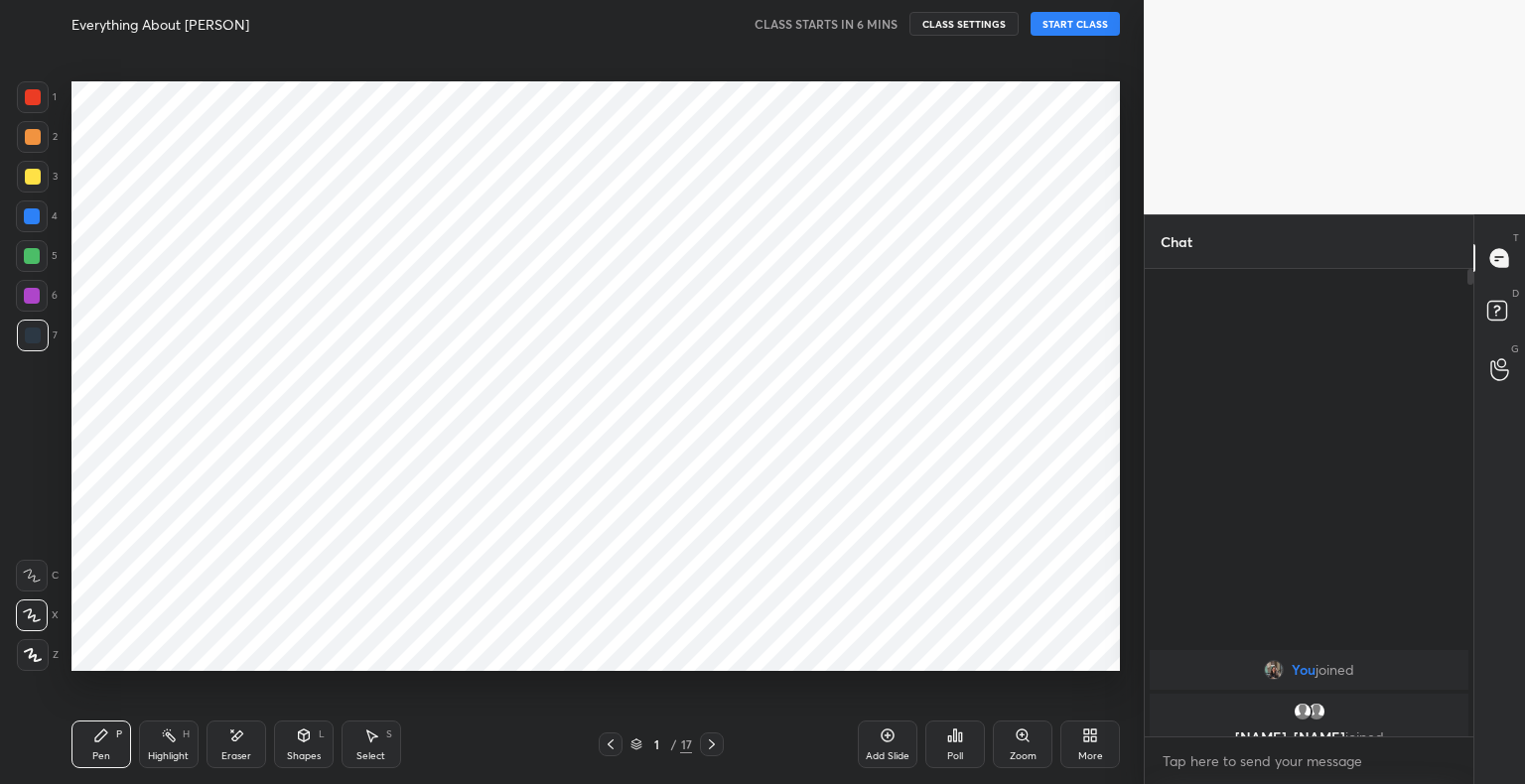 click at bounding box center [32, 216] 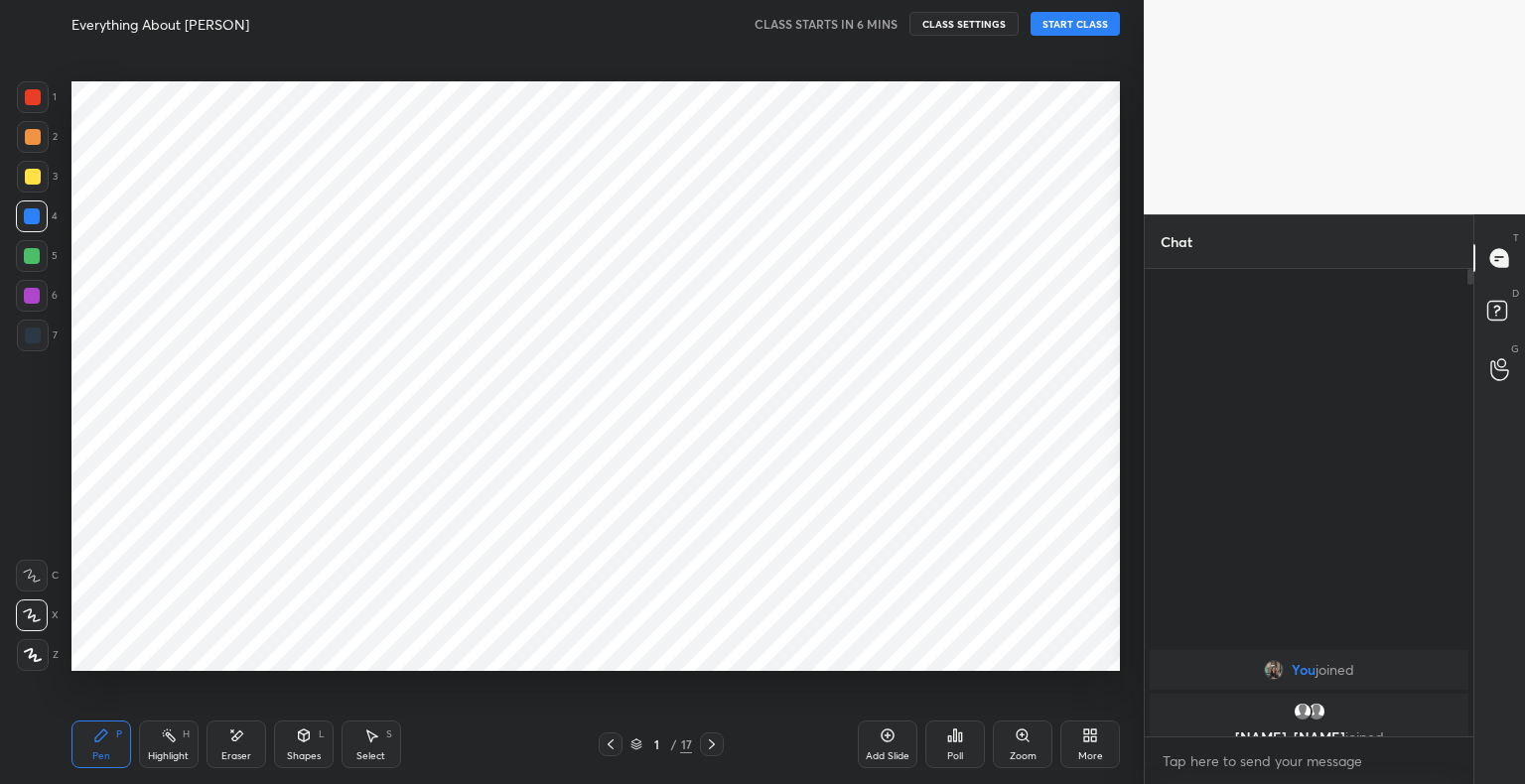click on "Shapes L" at bounding box center (304, 744) 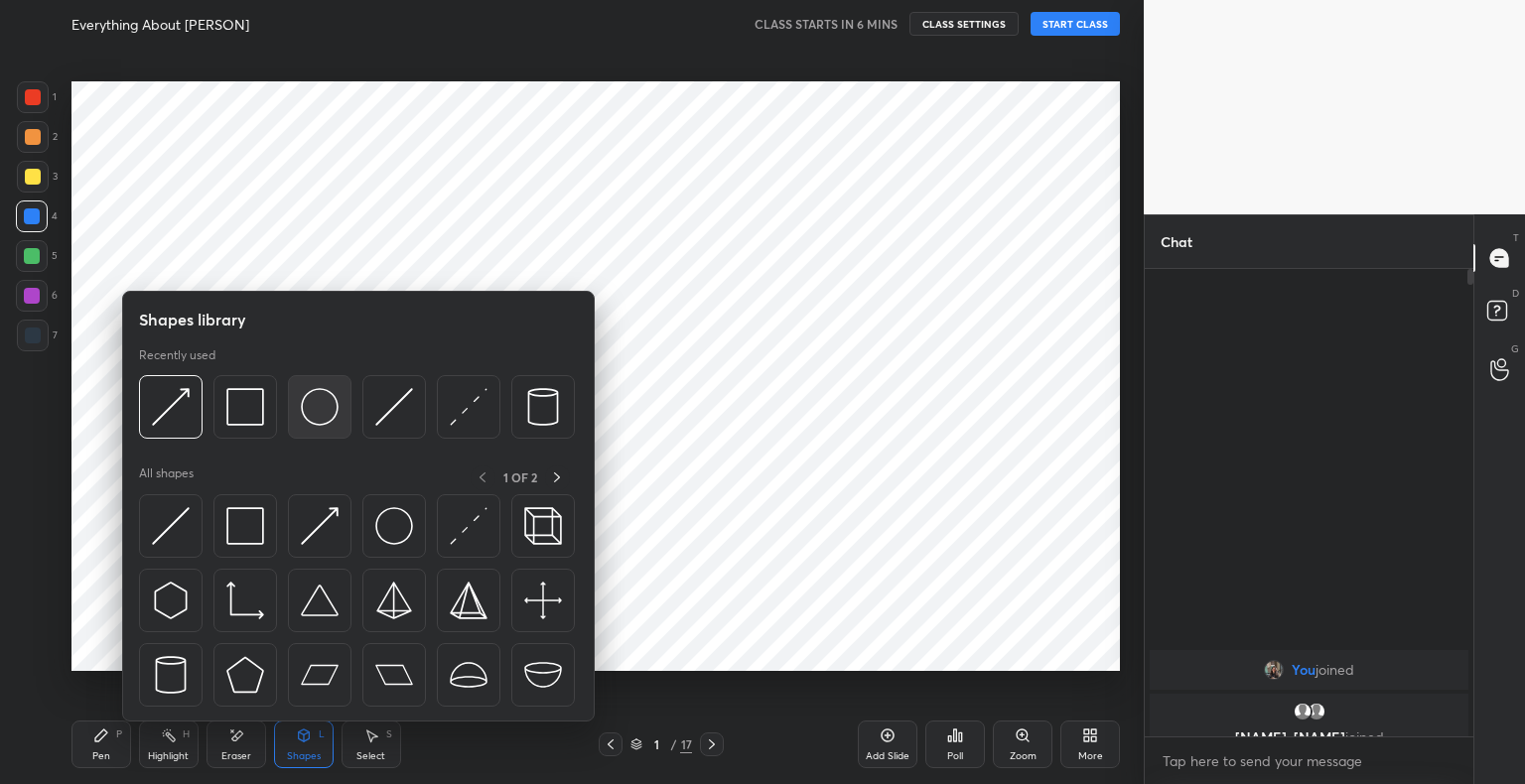 click at bounding box center [320, 407] 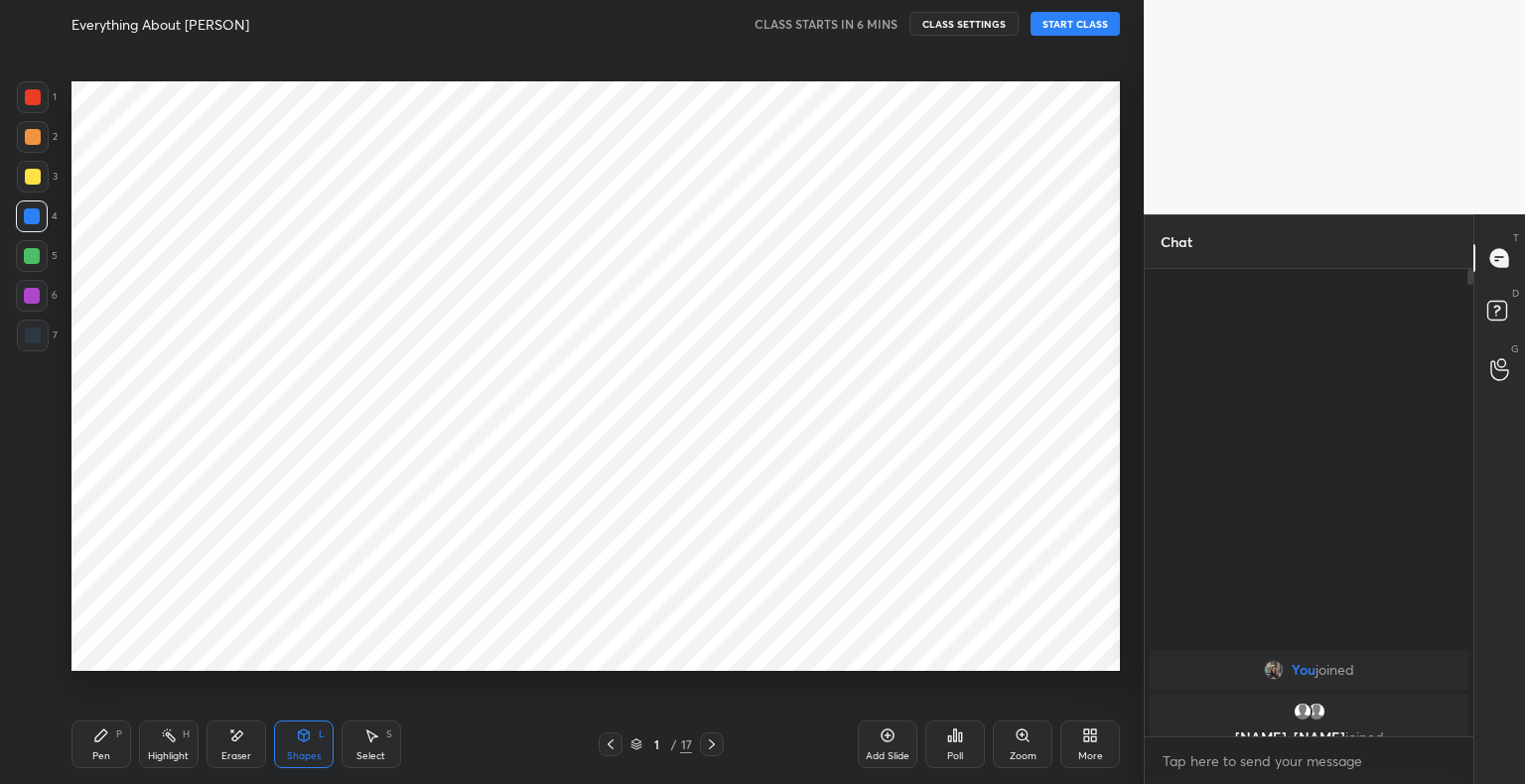 click at bounding box center [33, 335] 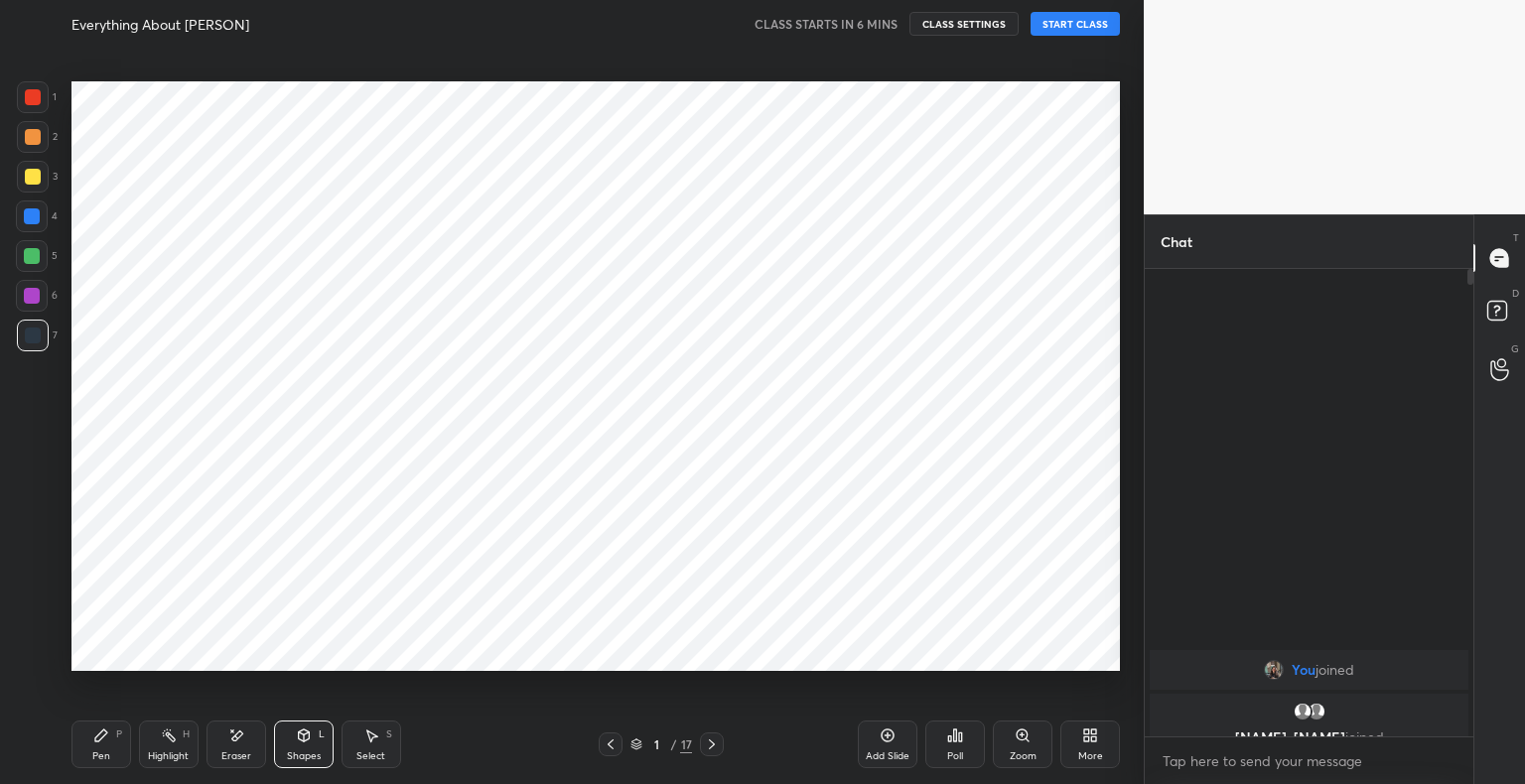 click at bounding box center [33, 97] 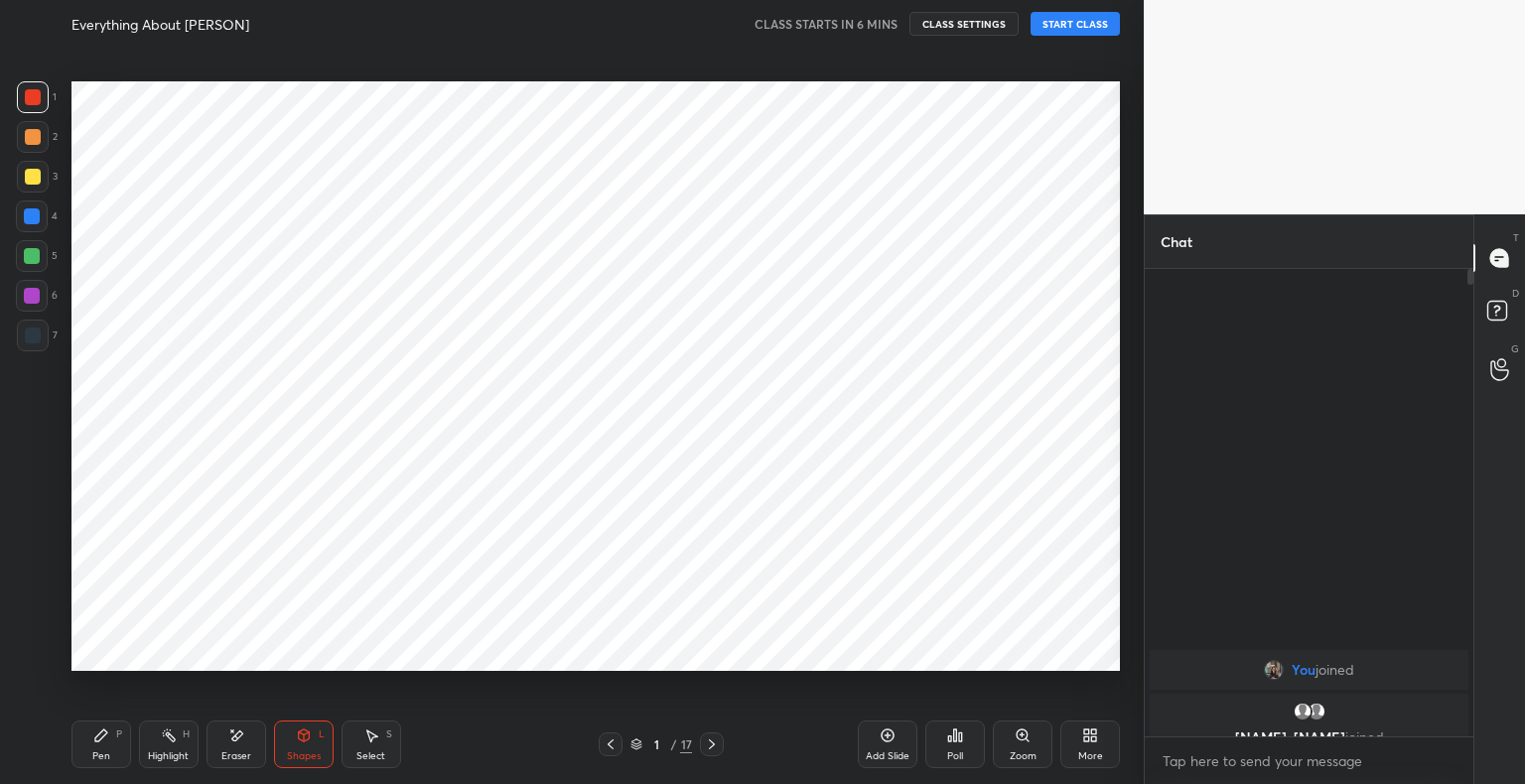 click on "Pen P" at bounding box center (101, 744) 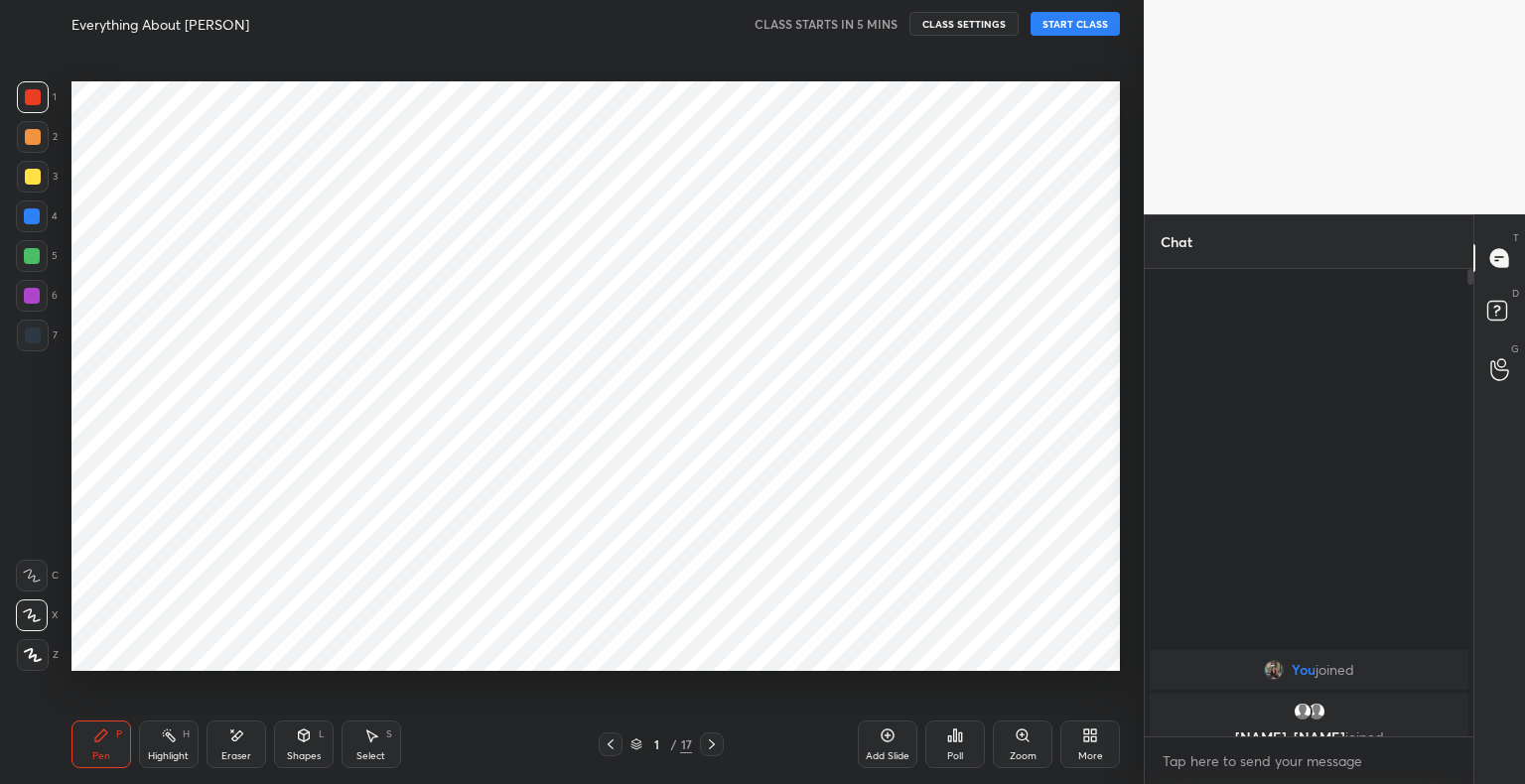 click at bounding box center (33, 335) 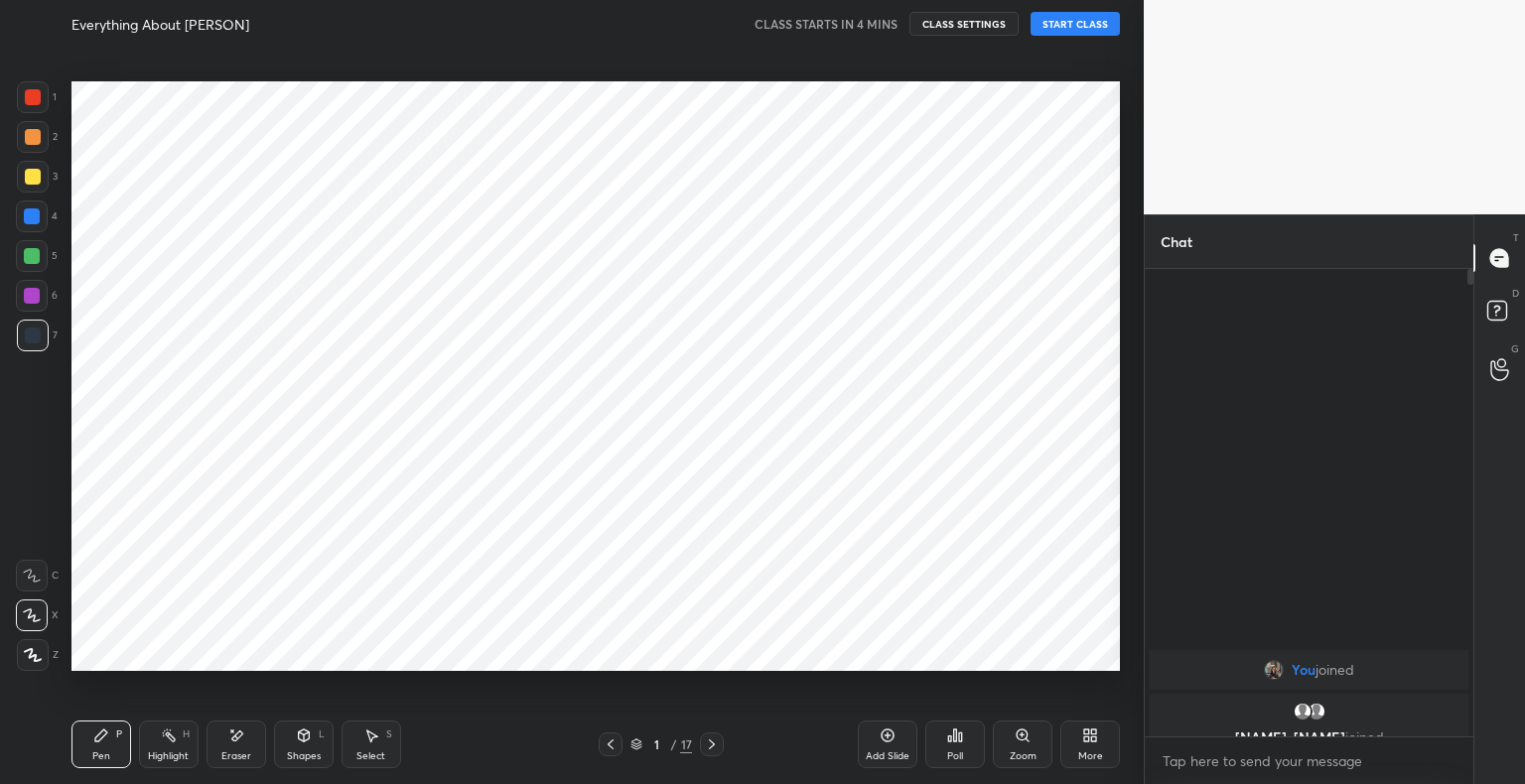 click 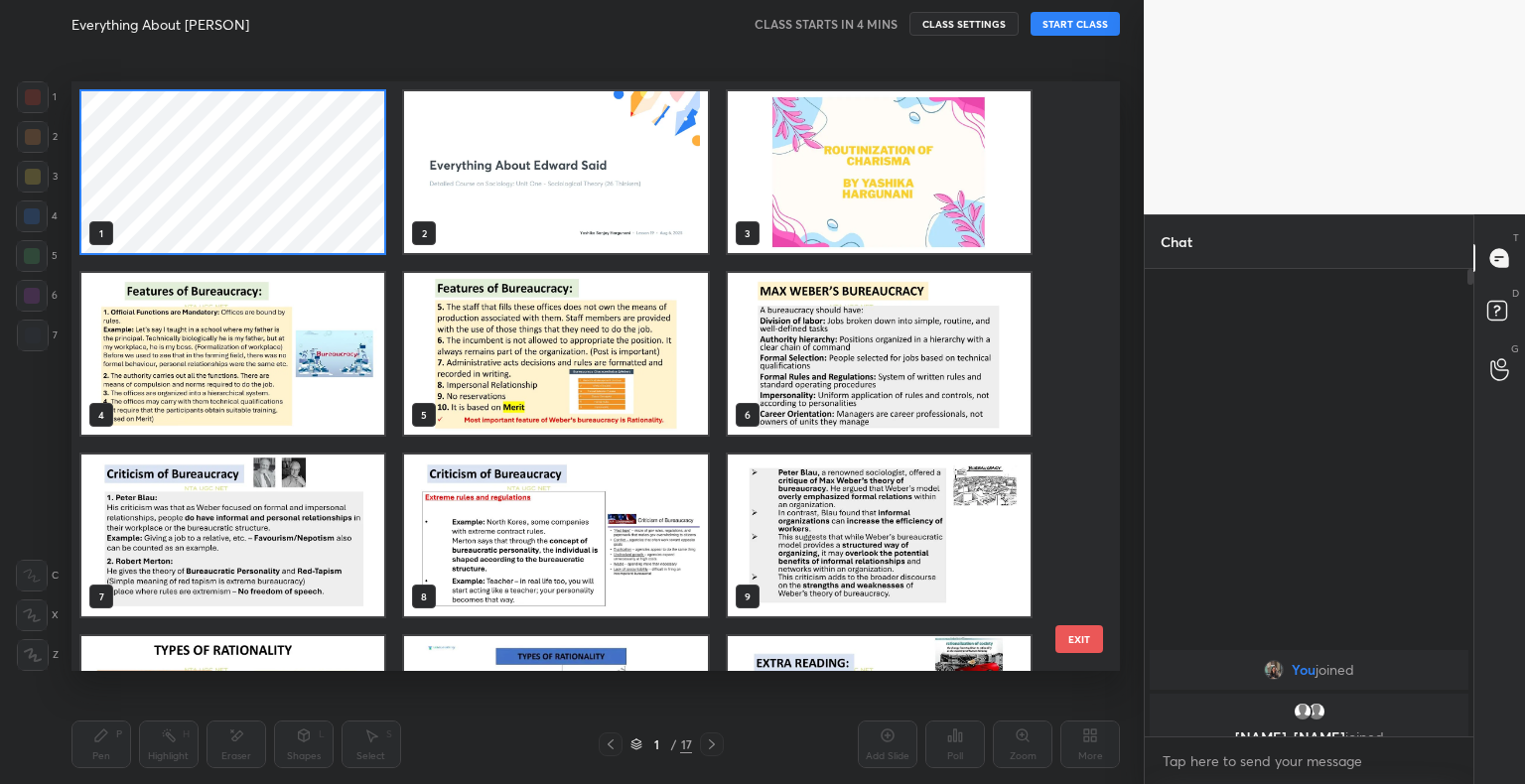 scroll, scrollTop: 6, scrollLeft: 10, axis: both 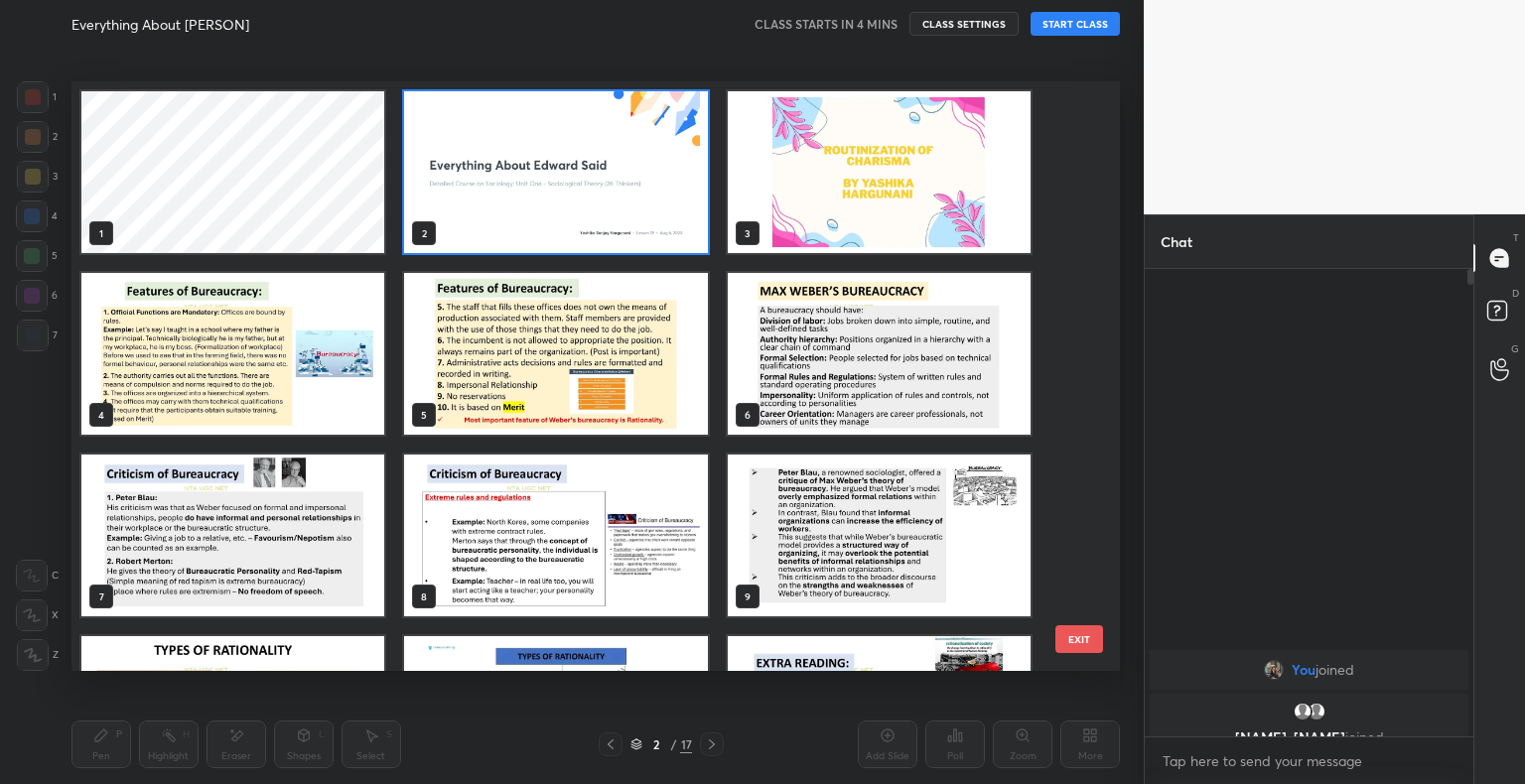 click at bounding box center [555, 172] 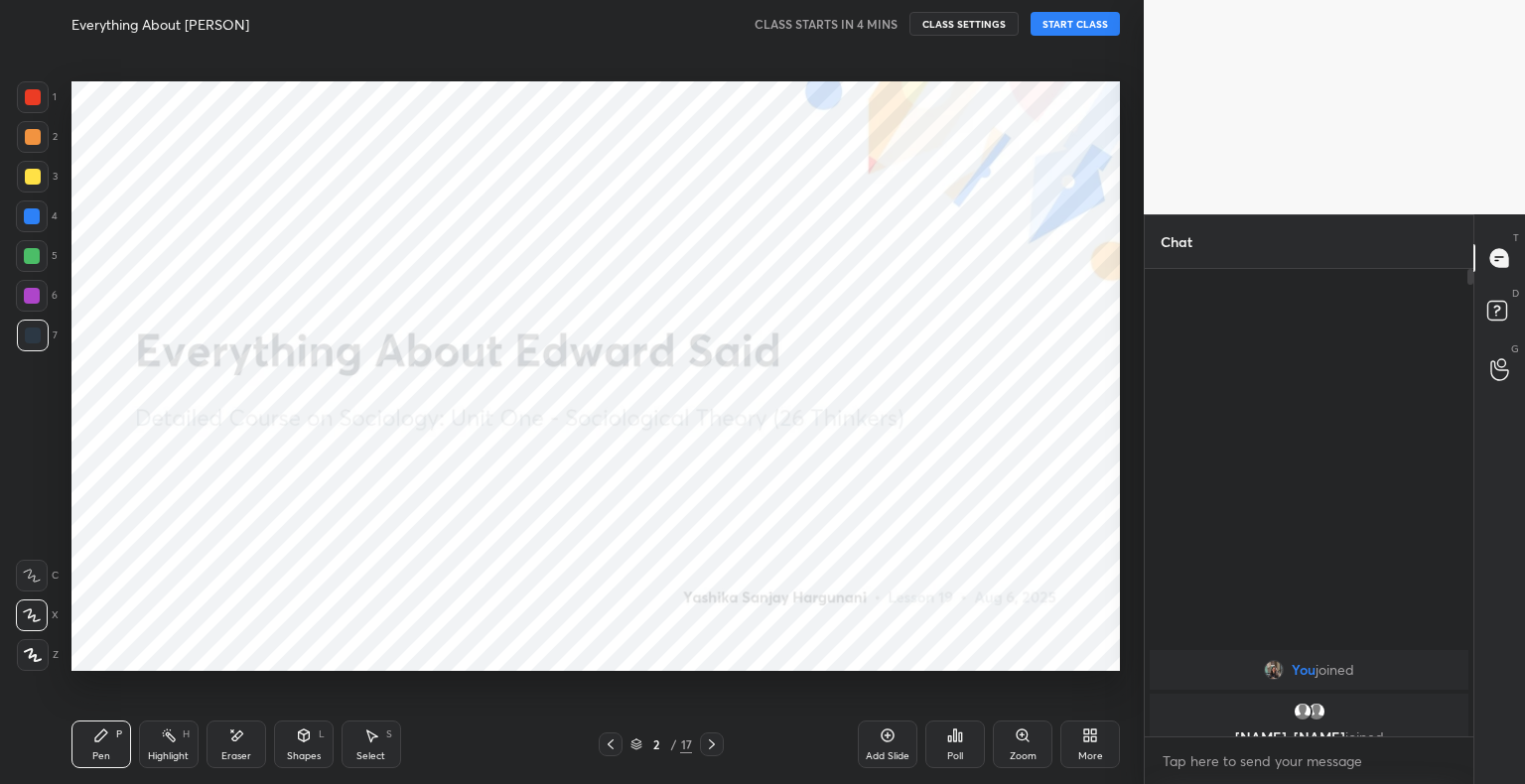 click at bounding box center (555, 172) 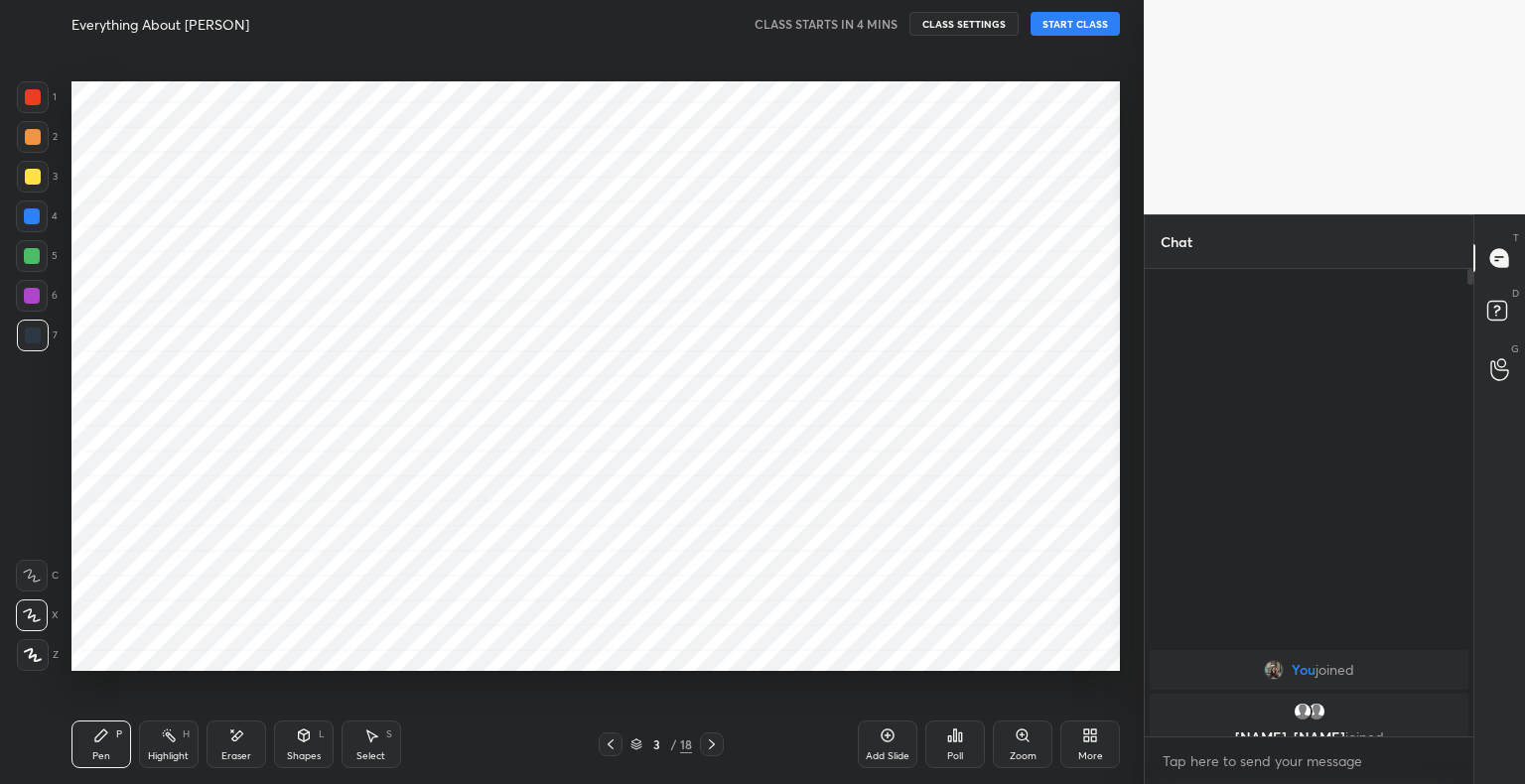 click 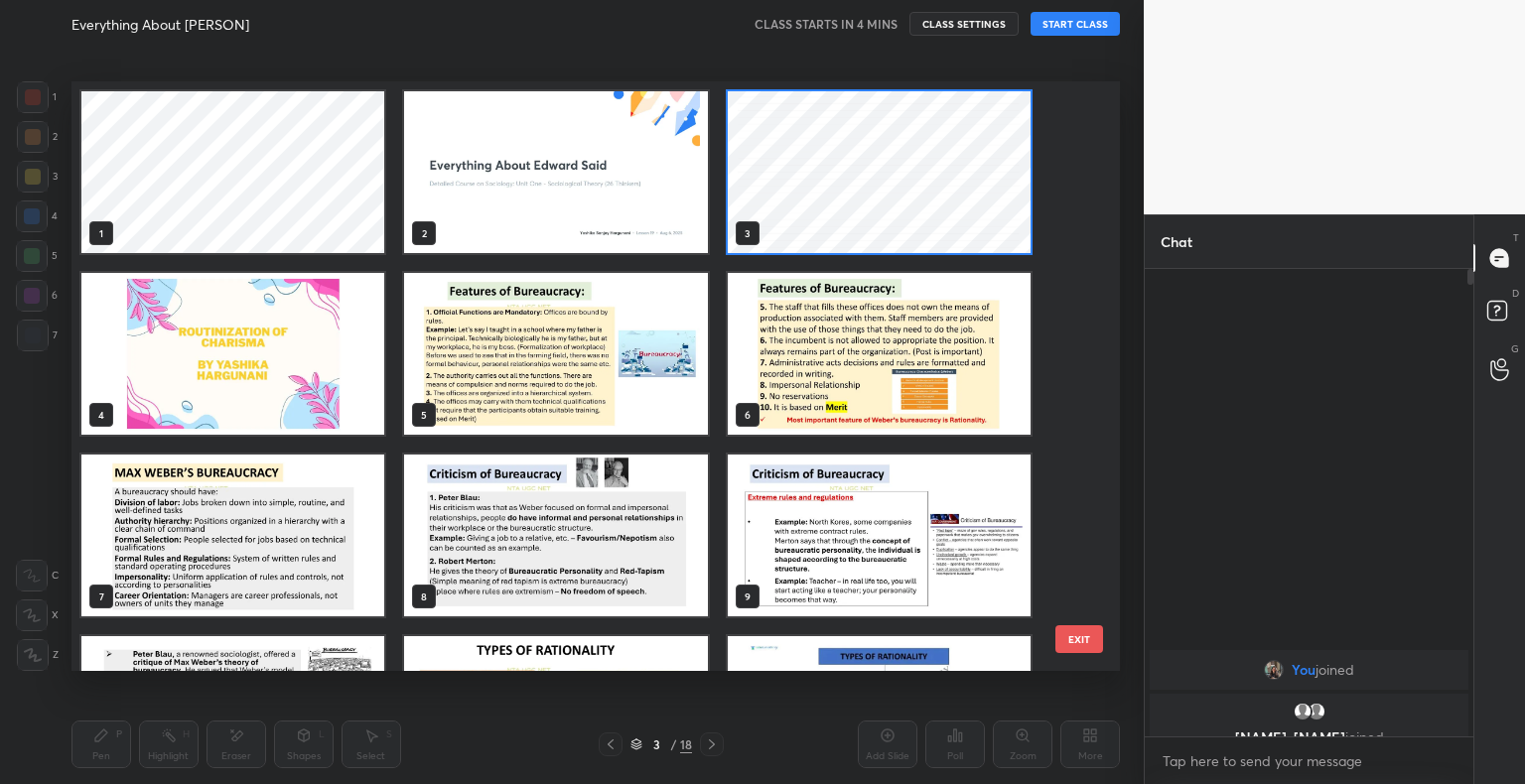 scroll, scrollTop: 6, scrollLeft: 10, axis: both 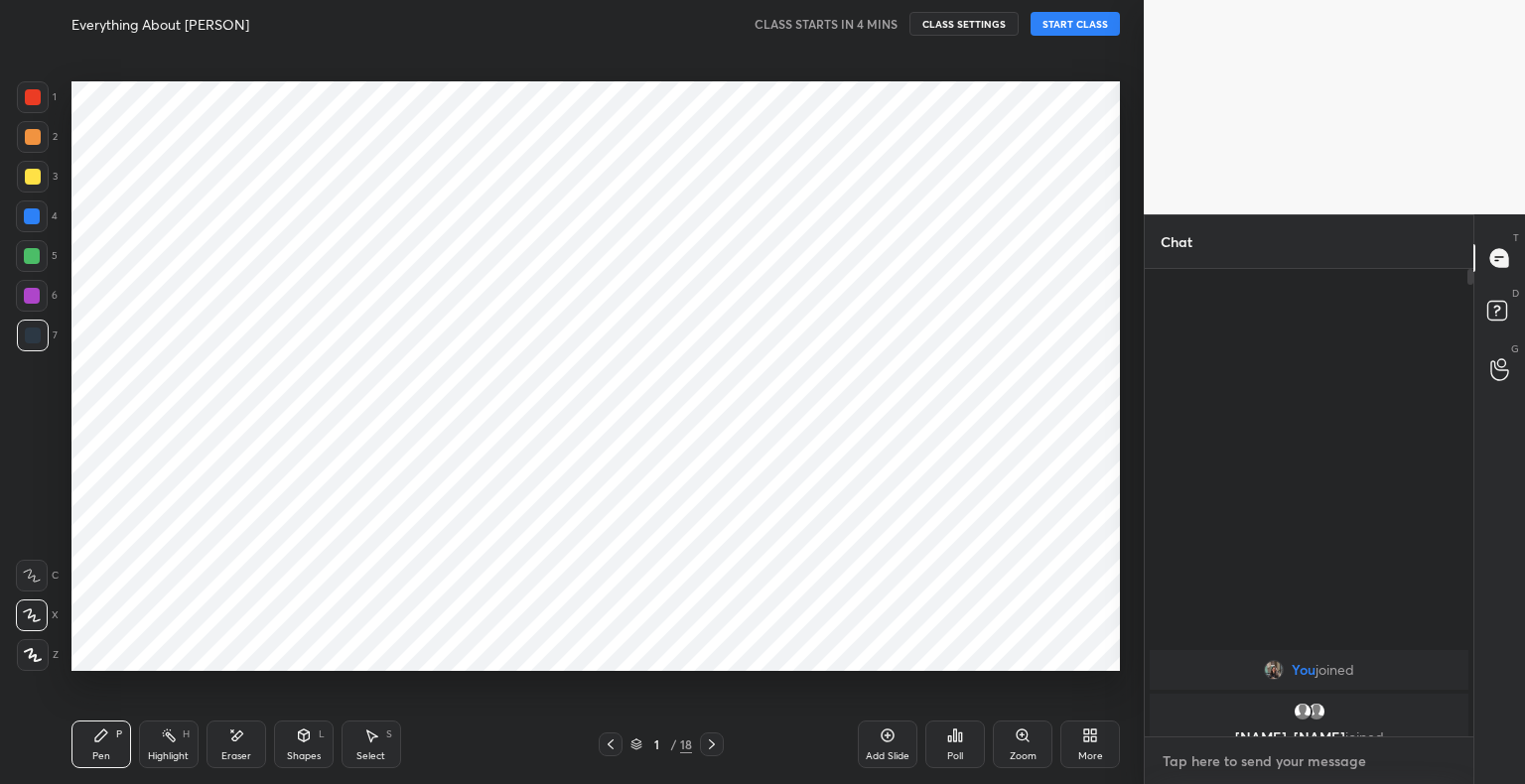 type on "x" 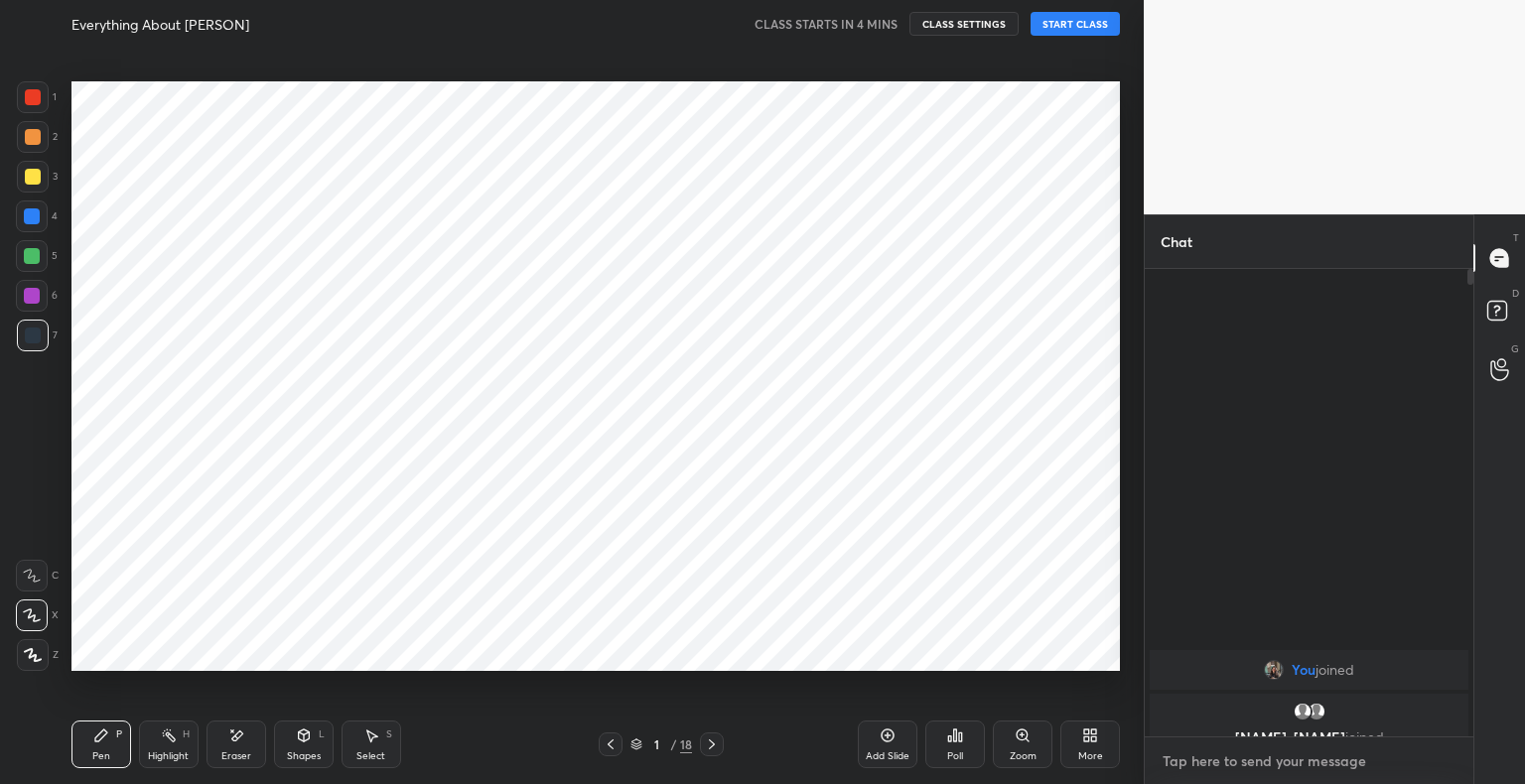 click at bounding box center [1309, 761] 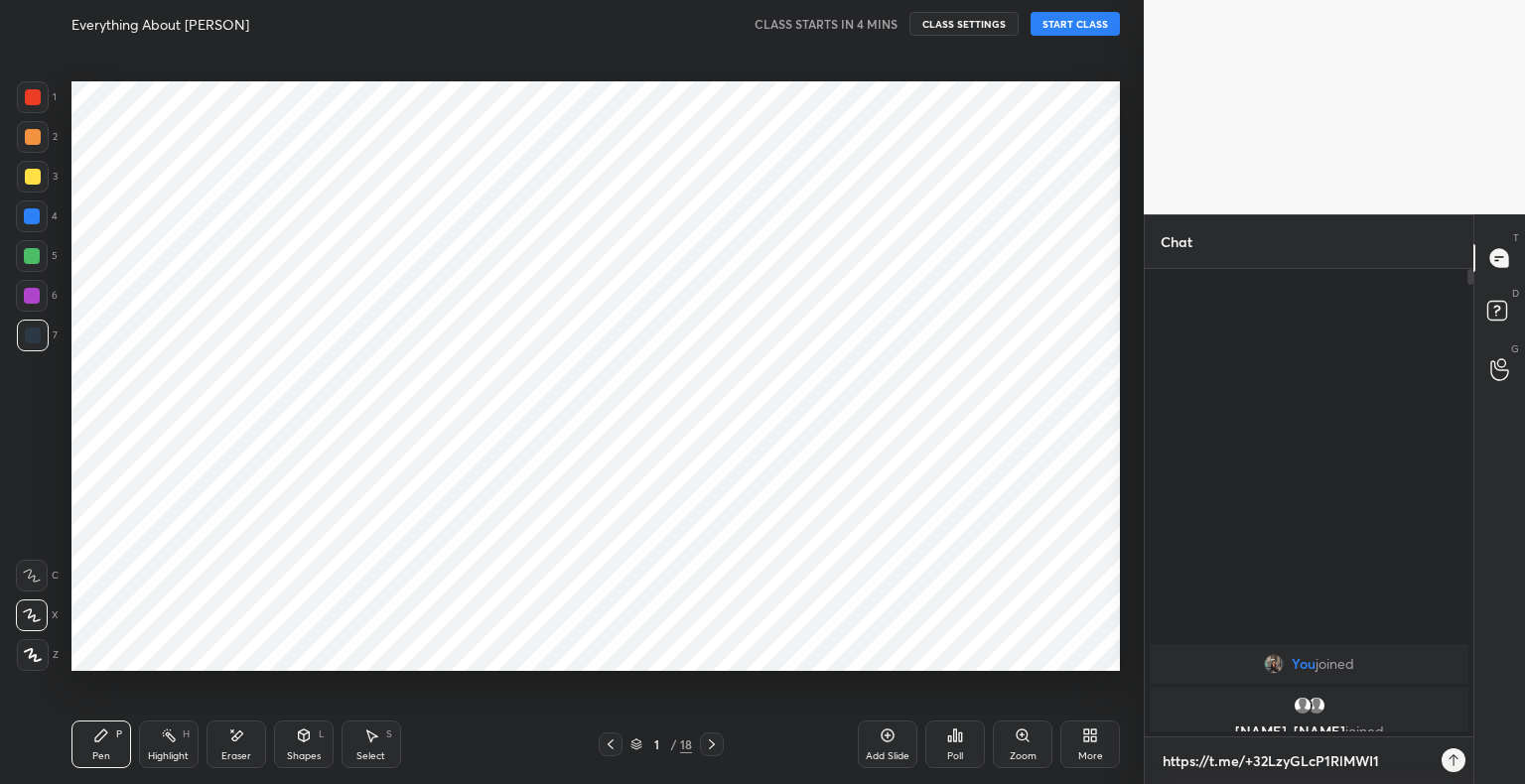 scroll, scrollTop: 461, scrollLeft: 323, axis: both 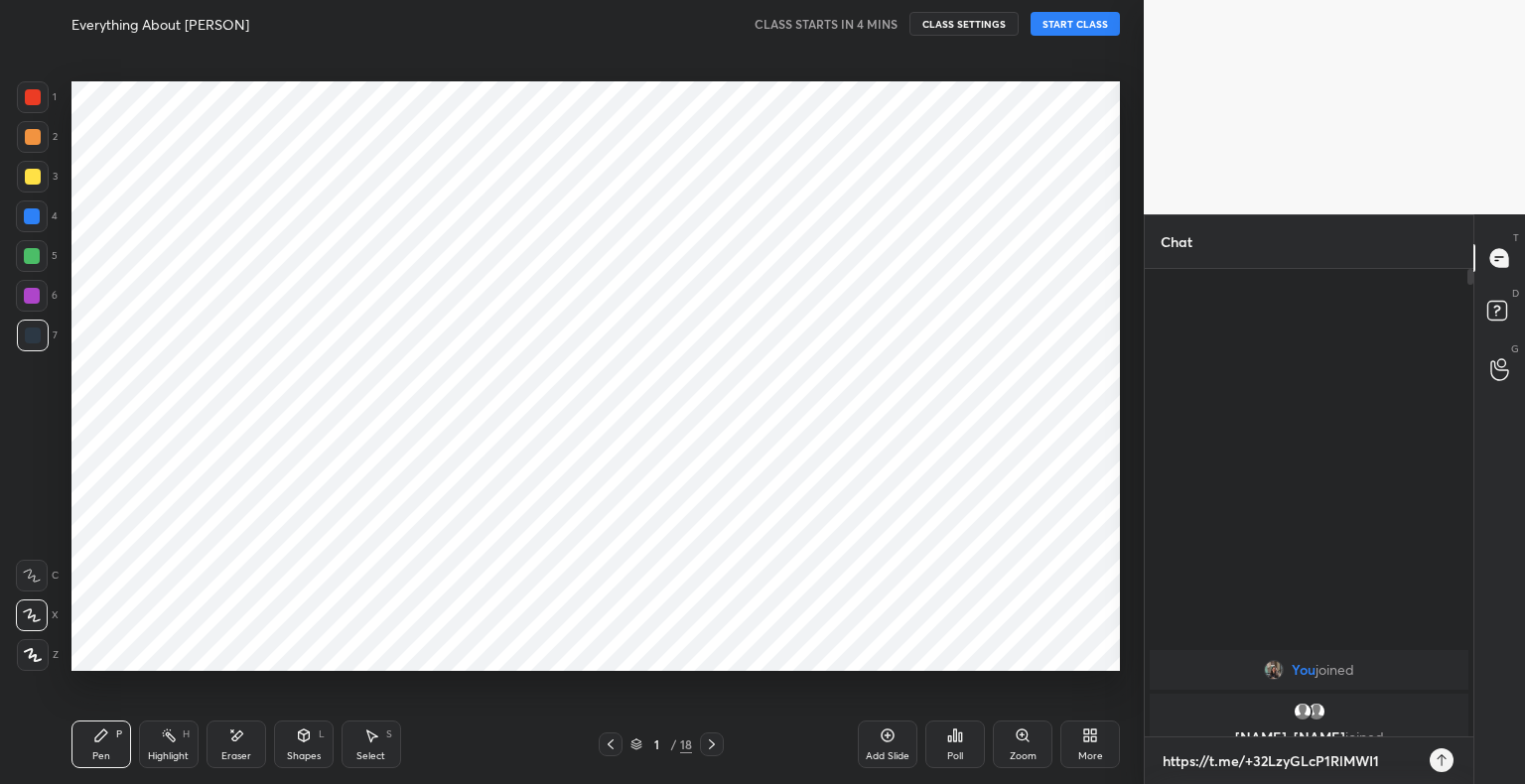type 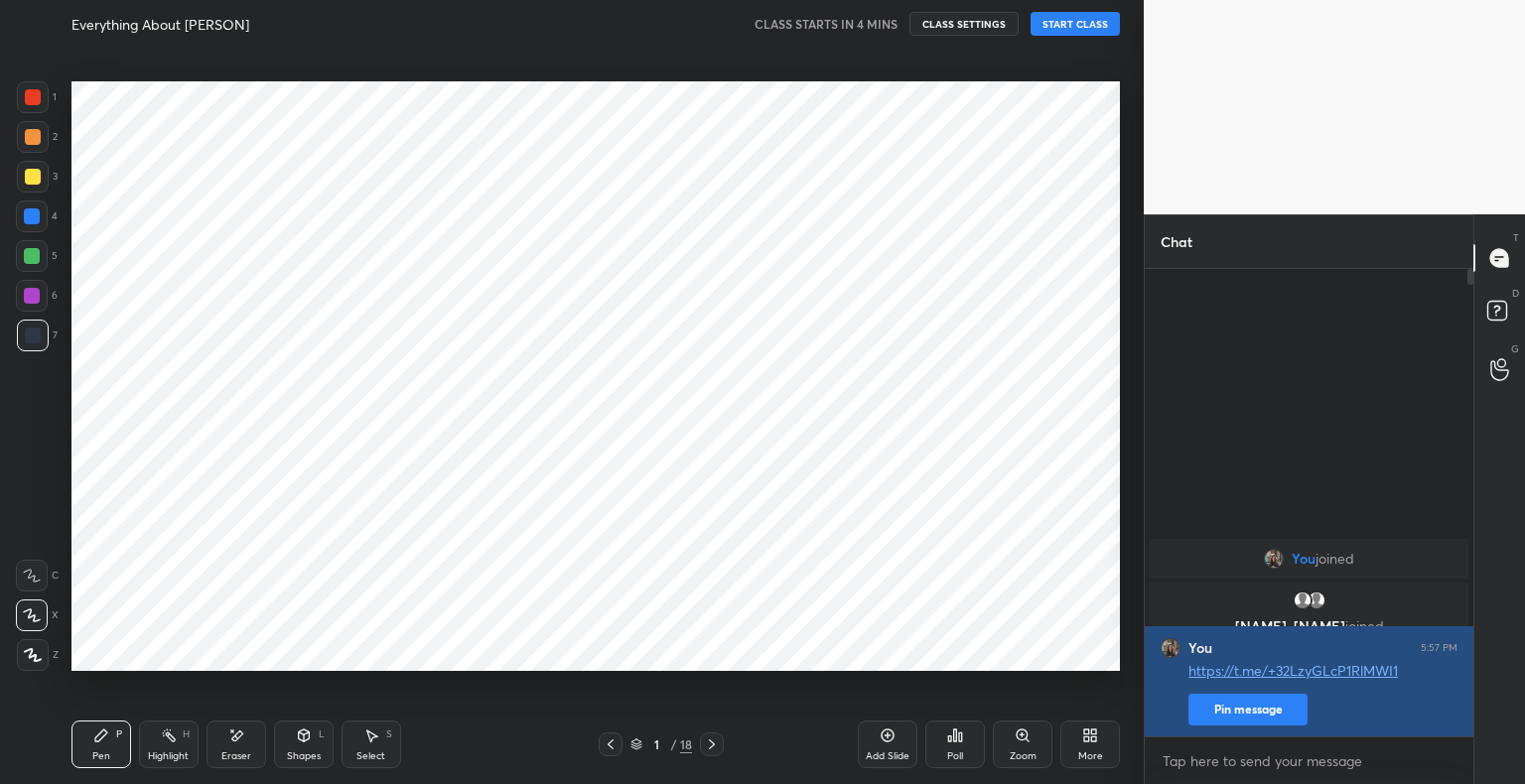 click on "Pin message" at bounding box center [1248, 710] 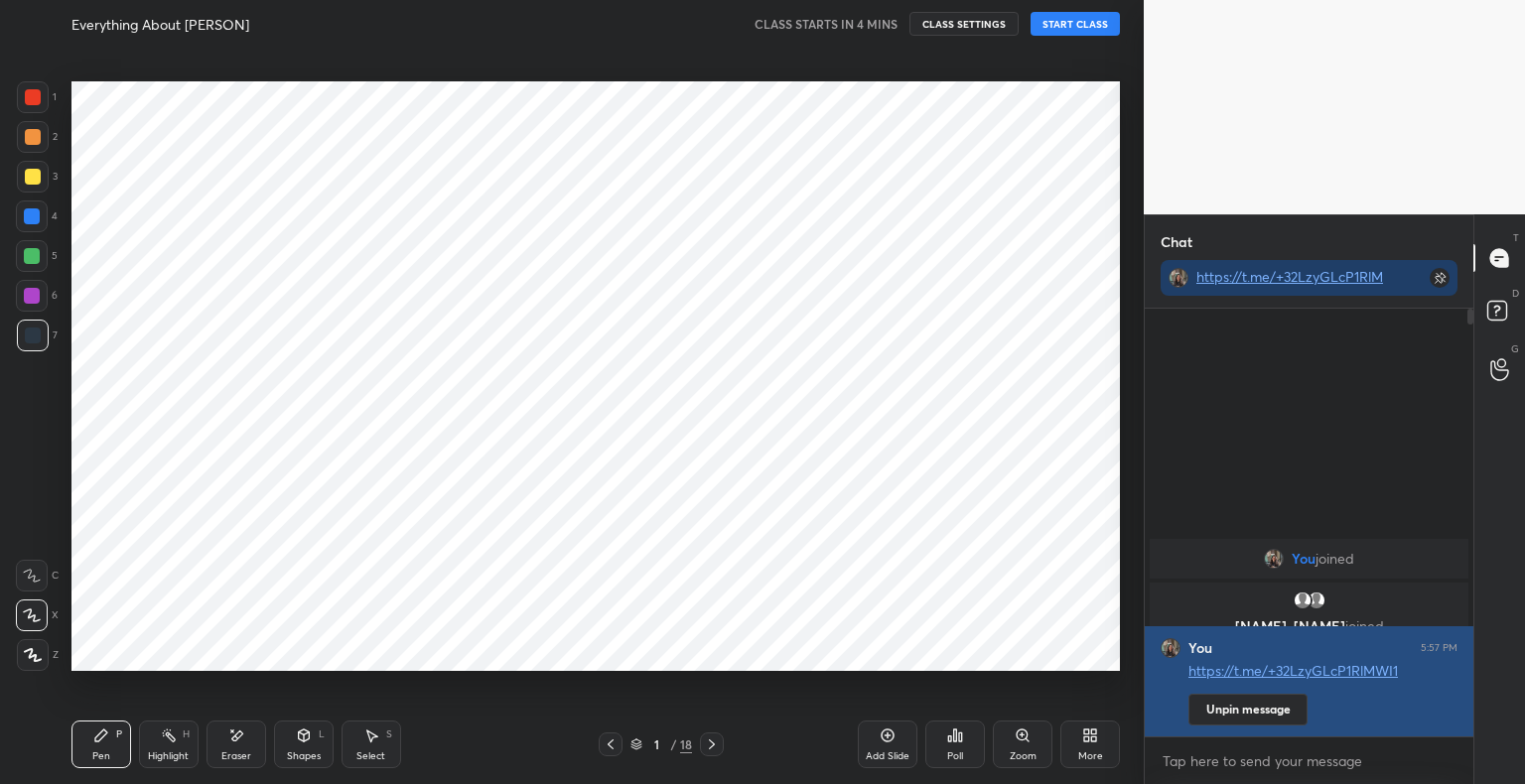 scroll, scrollTop: 422, scrollLeft: 323, axis: both 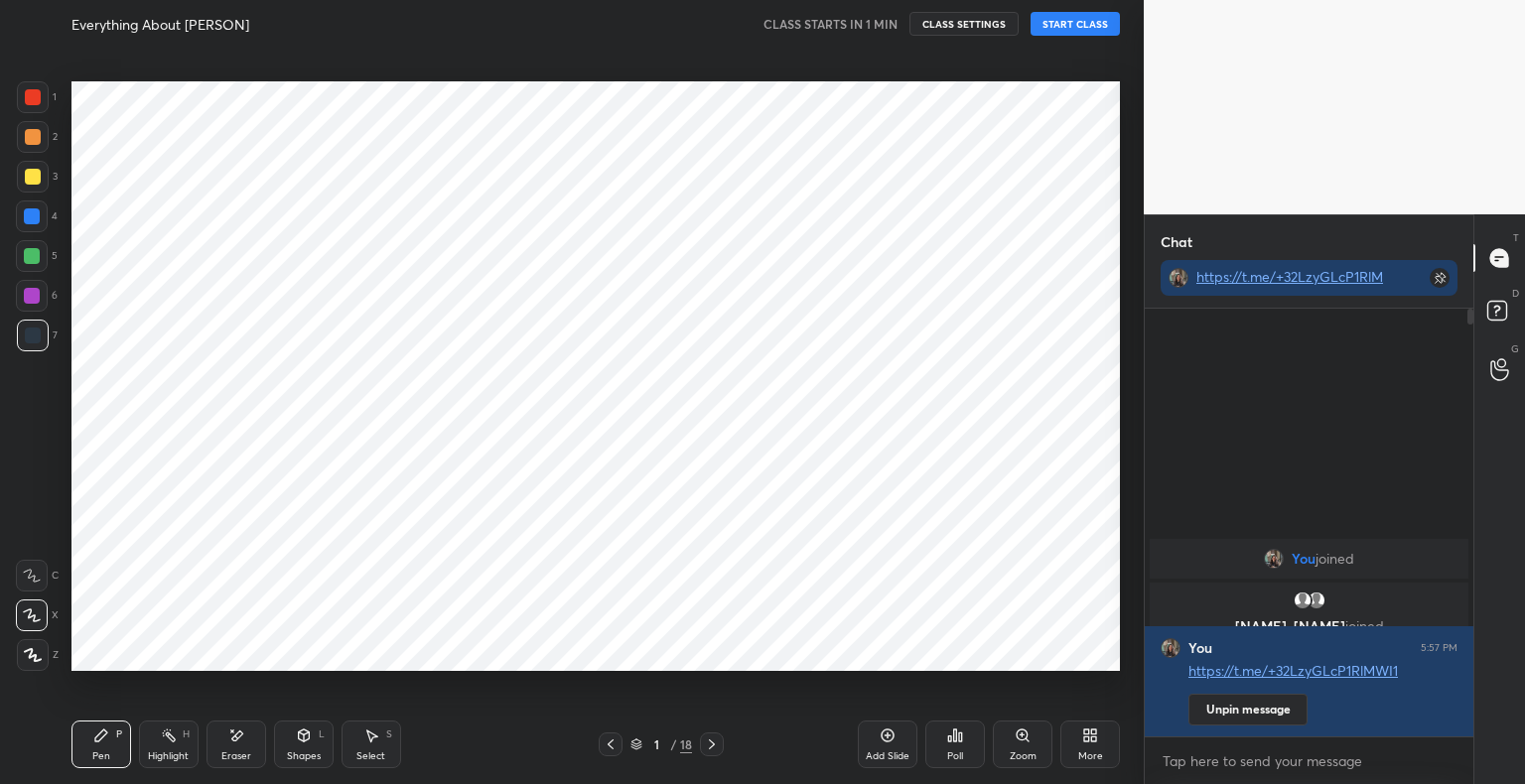 click on "START CLASS" at bounding box center [1075, 24] 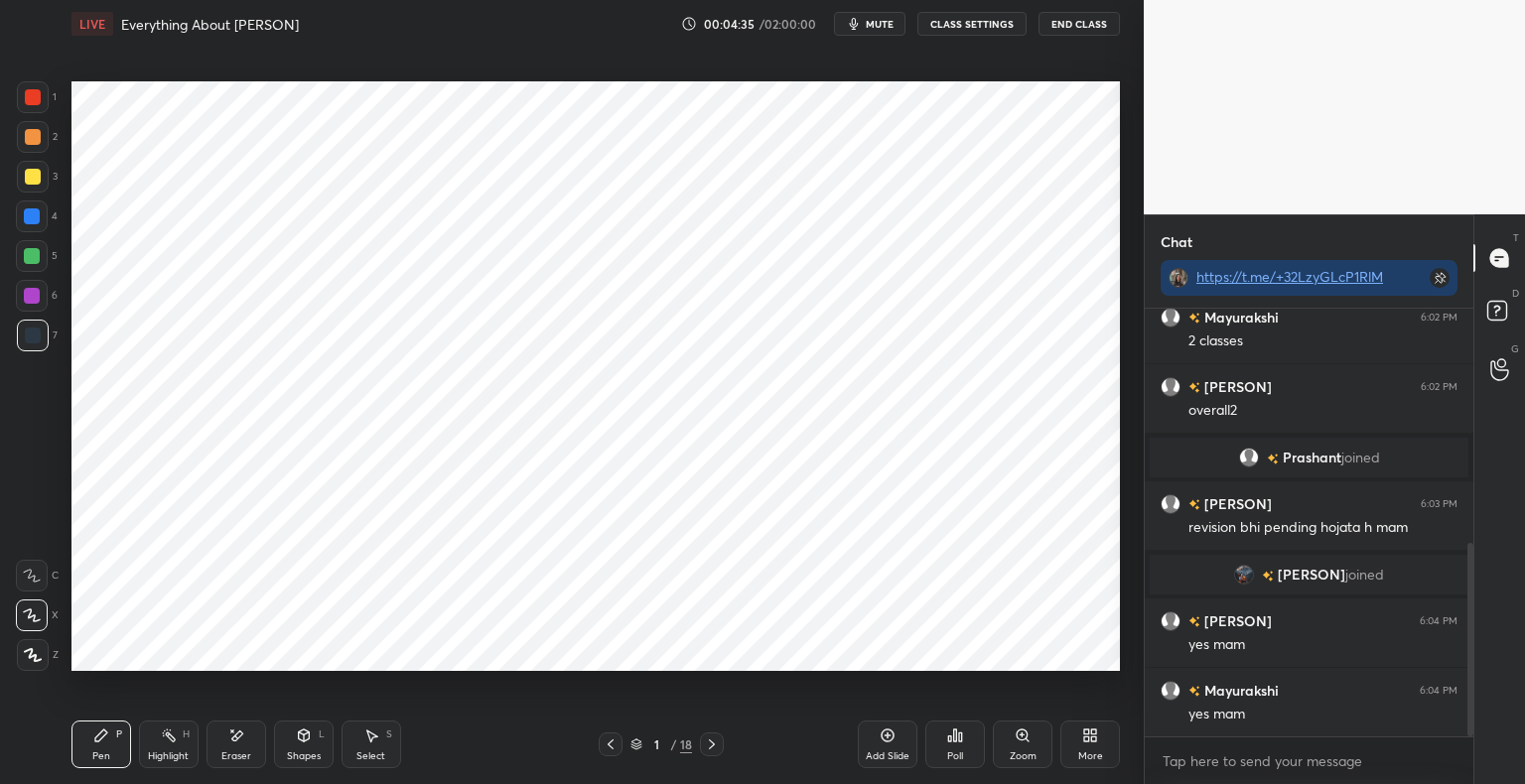 scroll, scrollTop: 589, scrollLeft: 0, axis: vertical 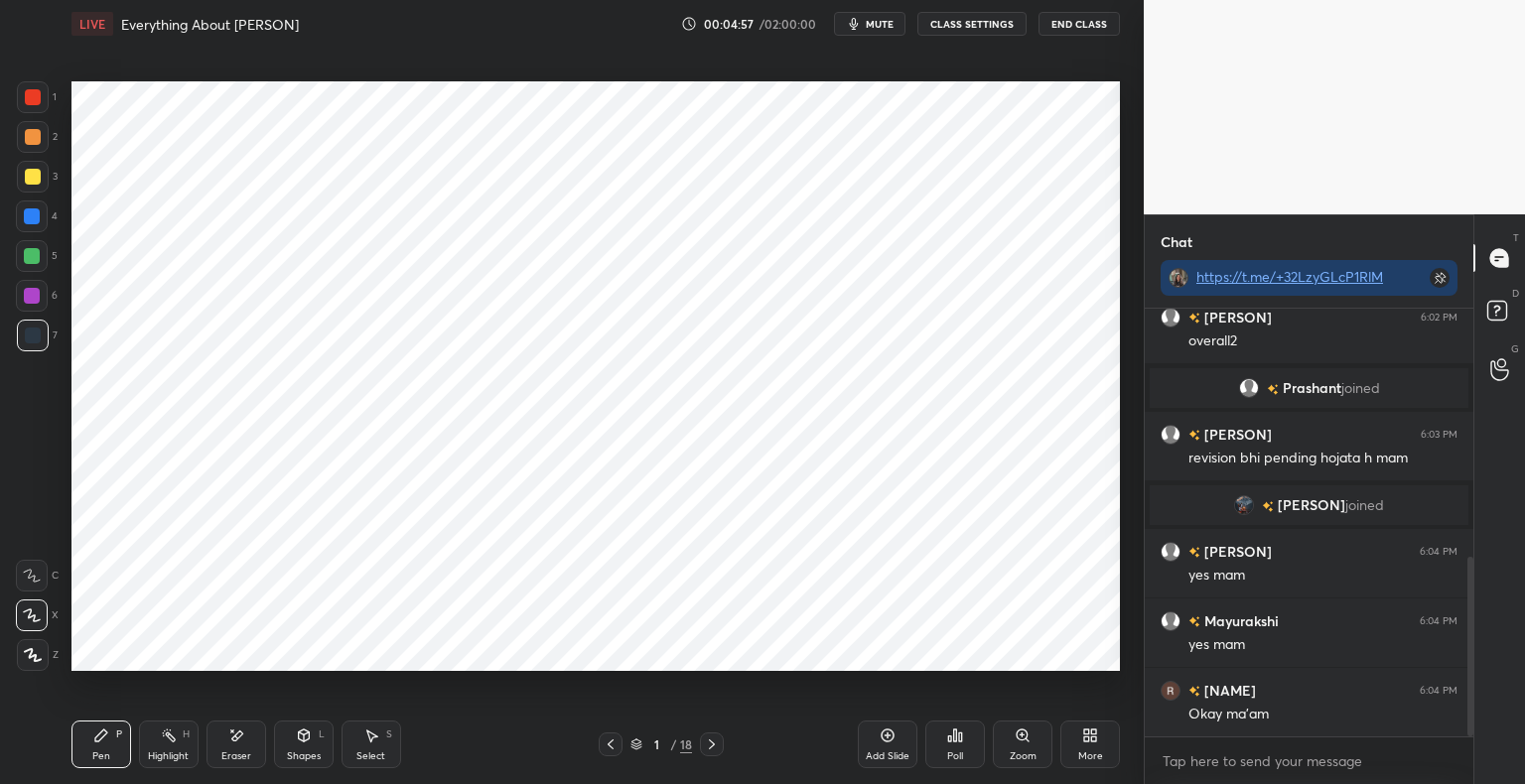 click on "Shapes" at bounding box center (304, 756) 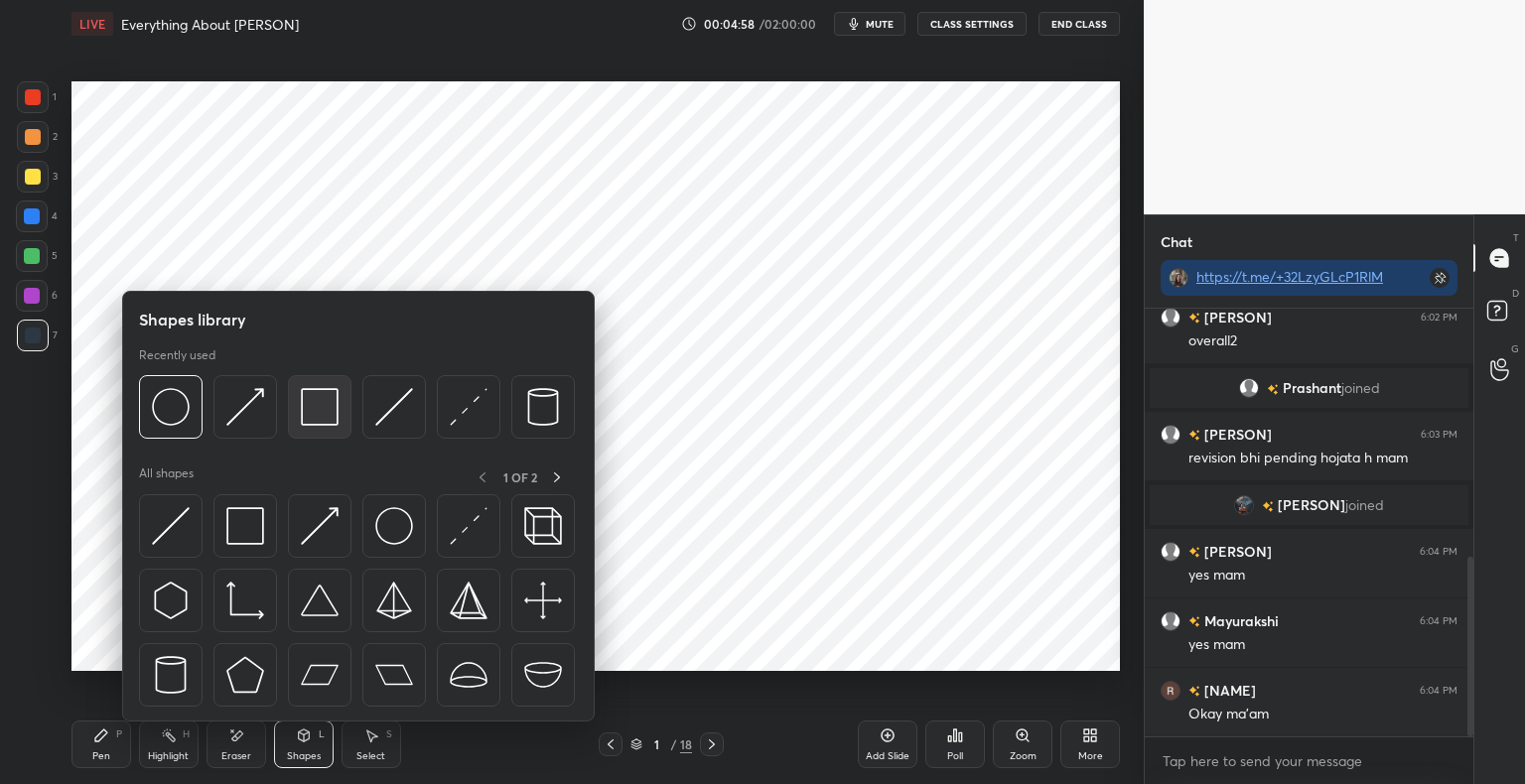 click at bounding box center (320, 407) 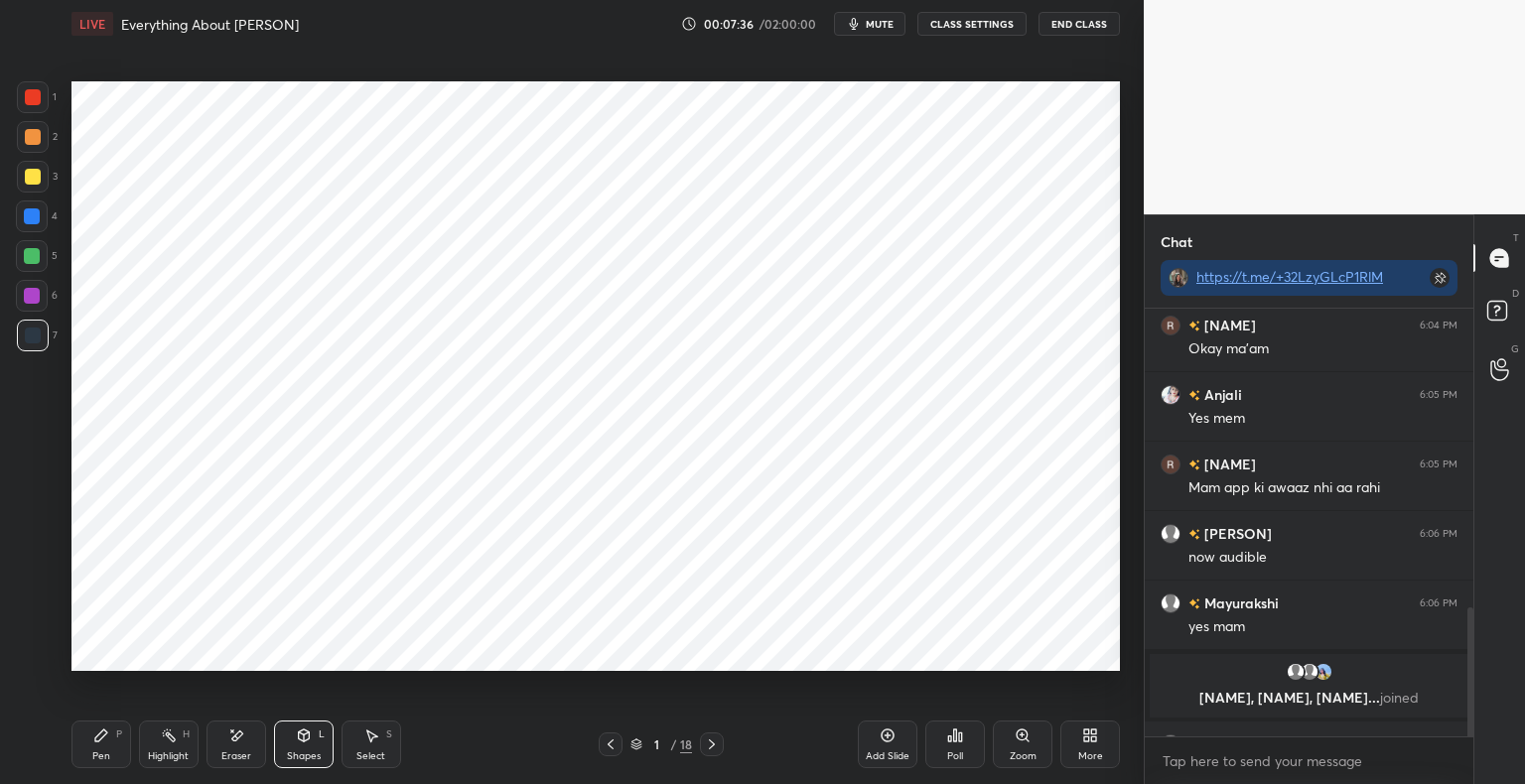 scroll, scrollTop: 992, scrollLeft: 0, axis: vertical 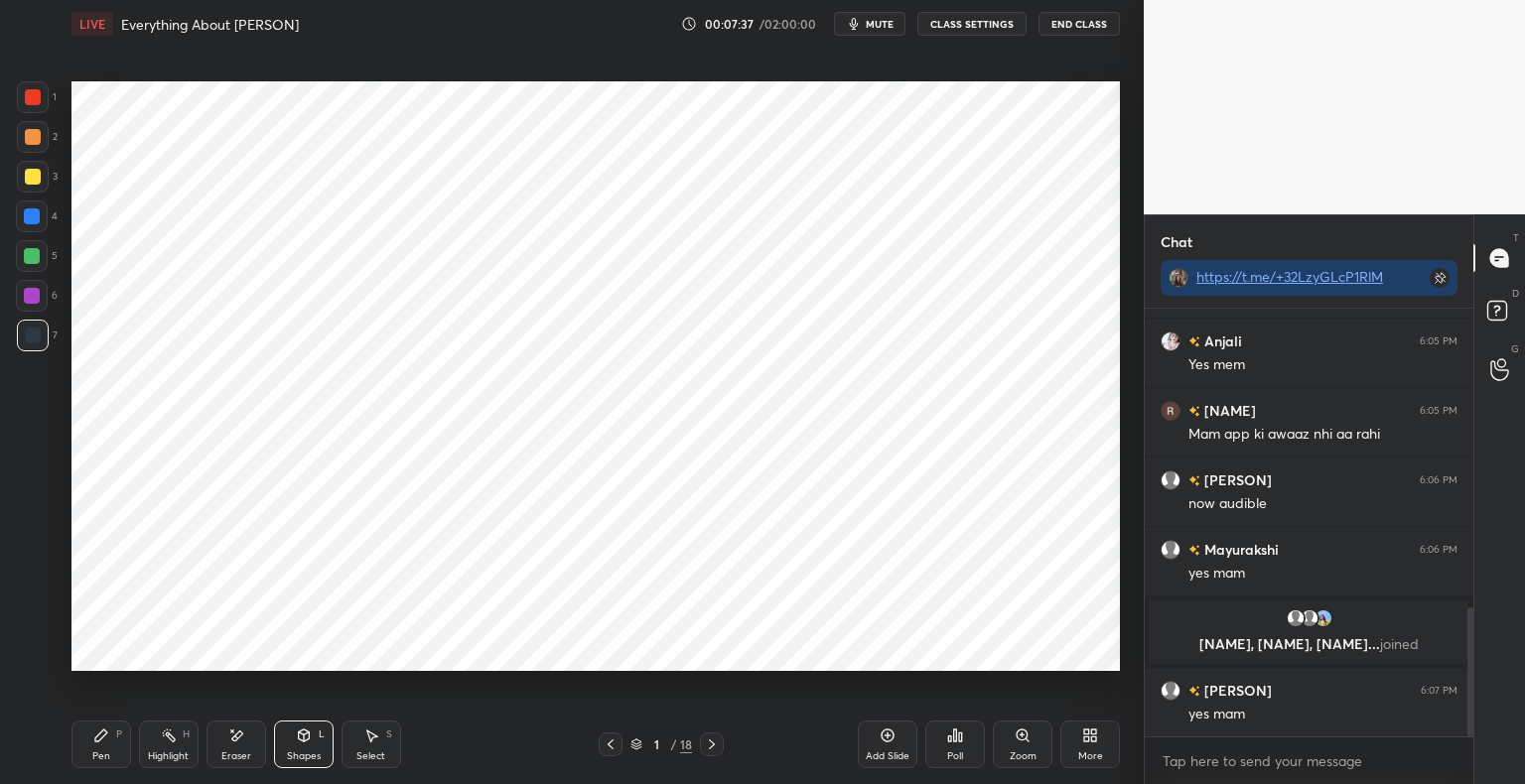 click 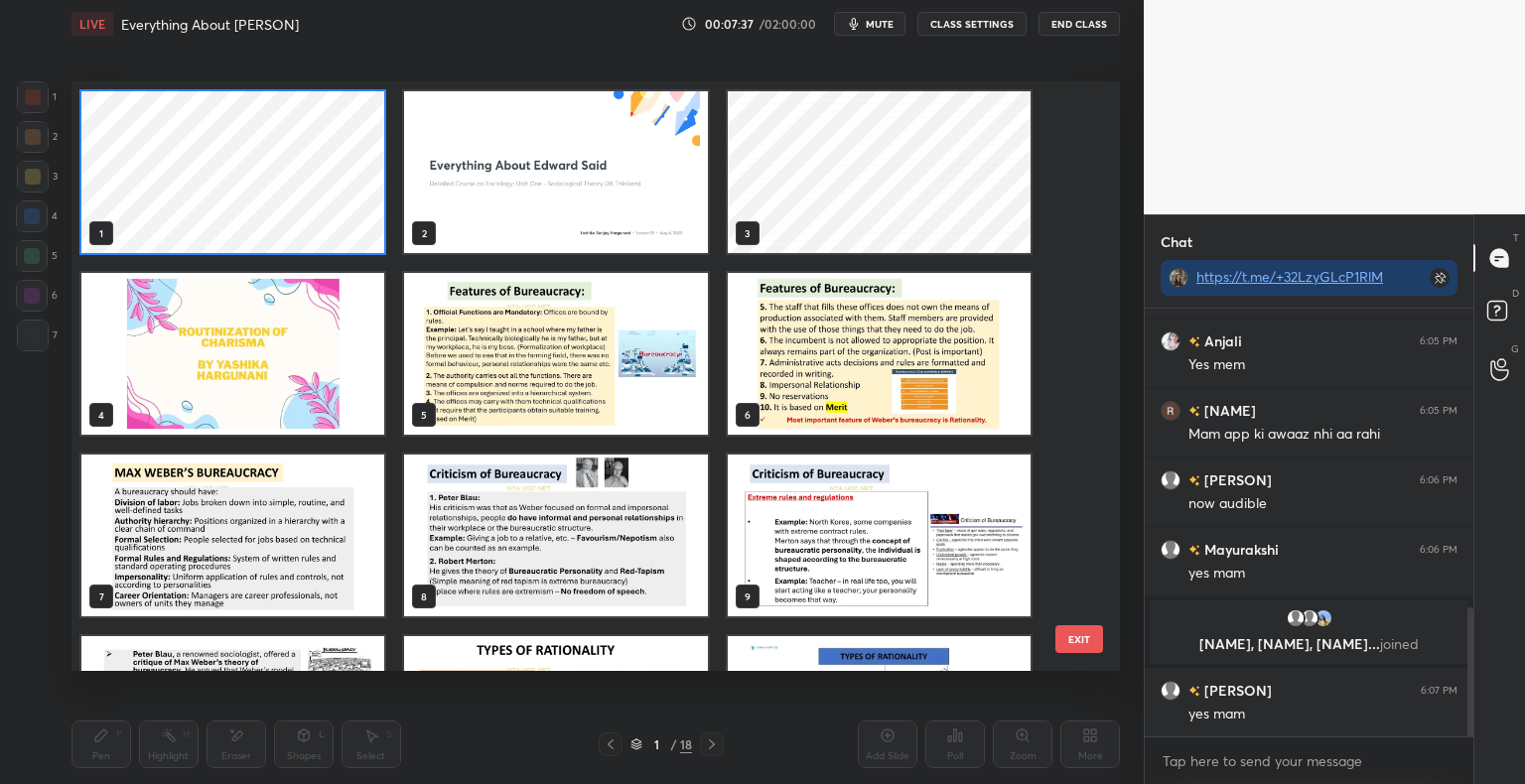 scroll, scrollTop: 584, scrollLeft: 1039, axis: both 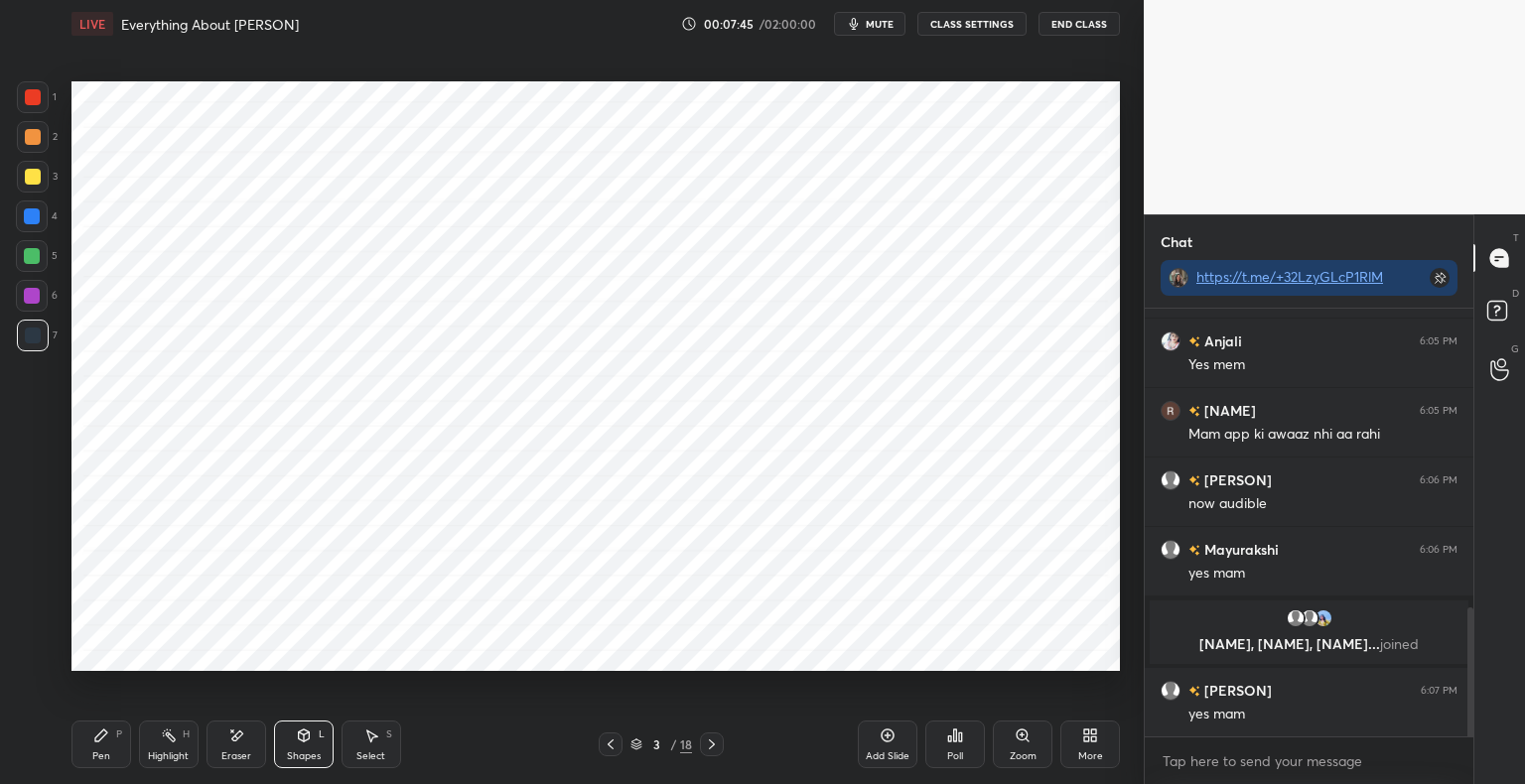 click 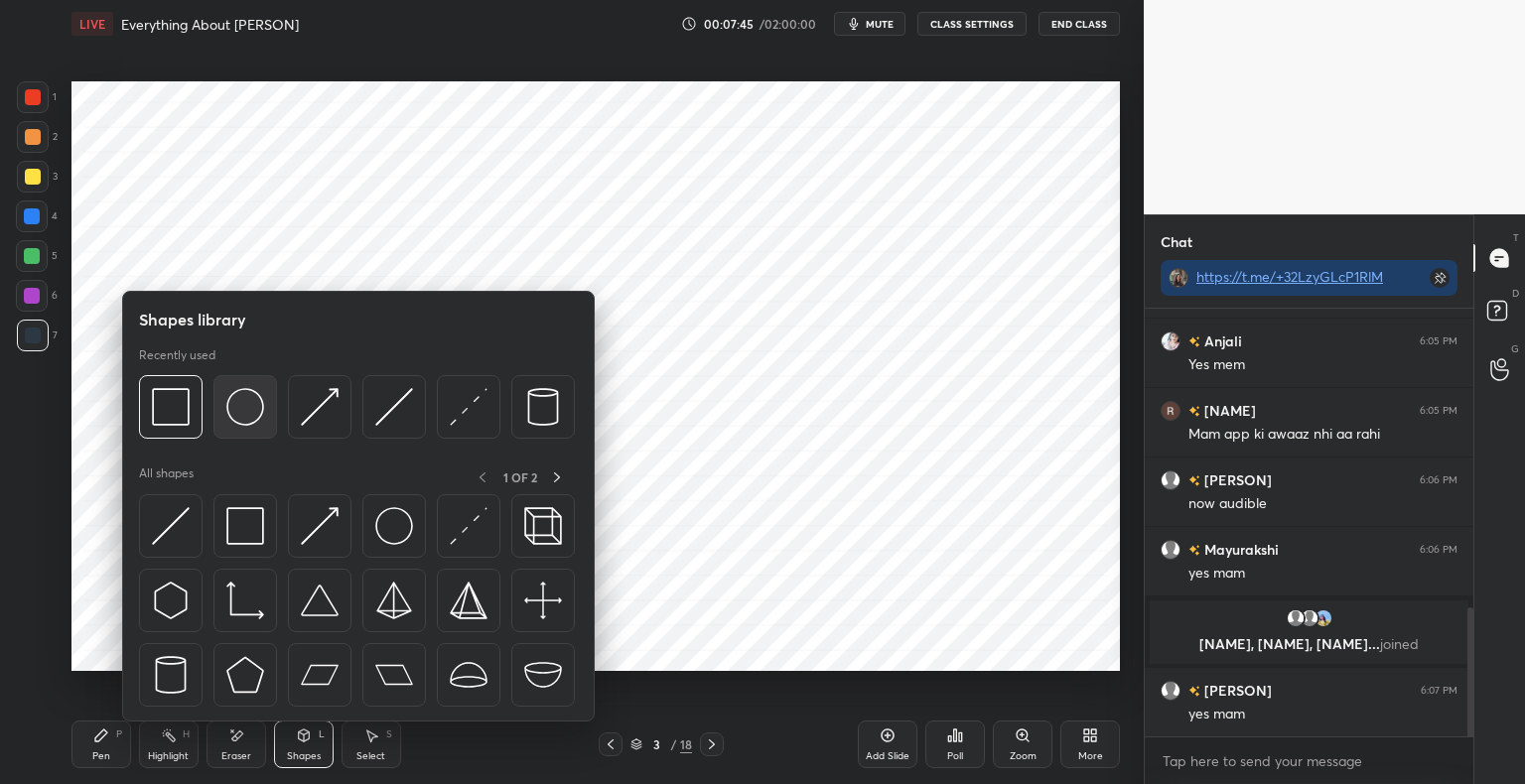 click at bounding box center [245, 407] 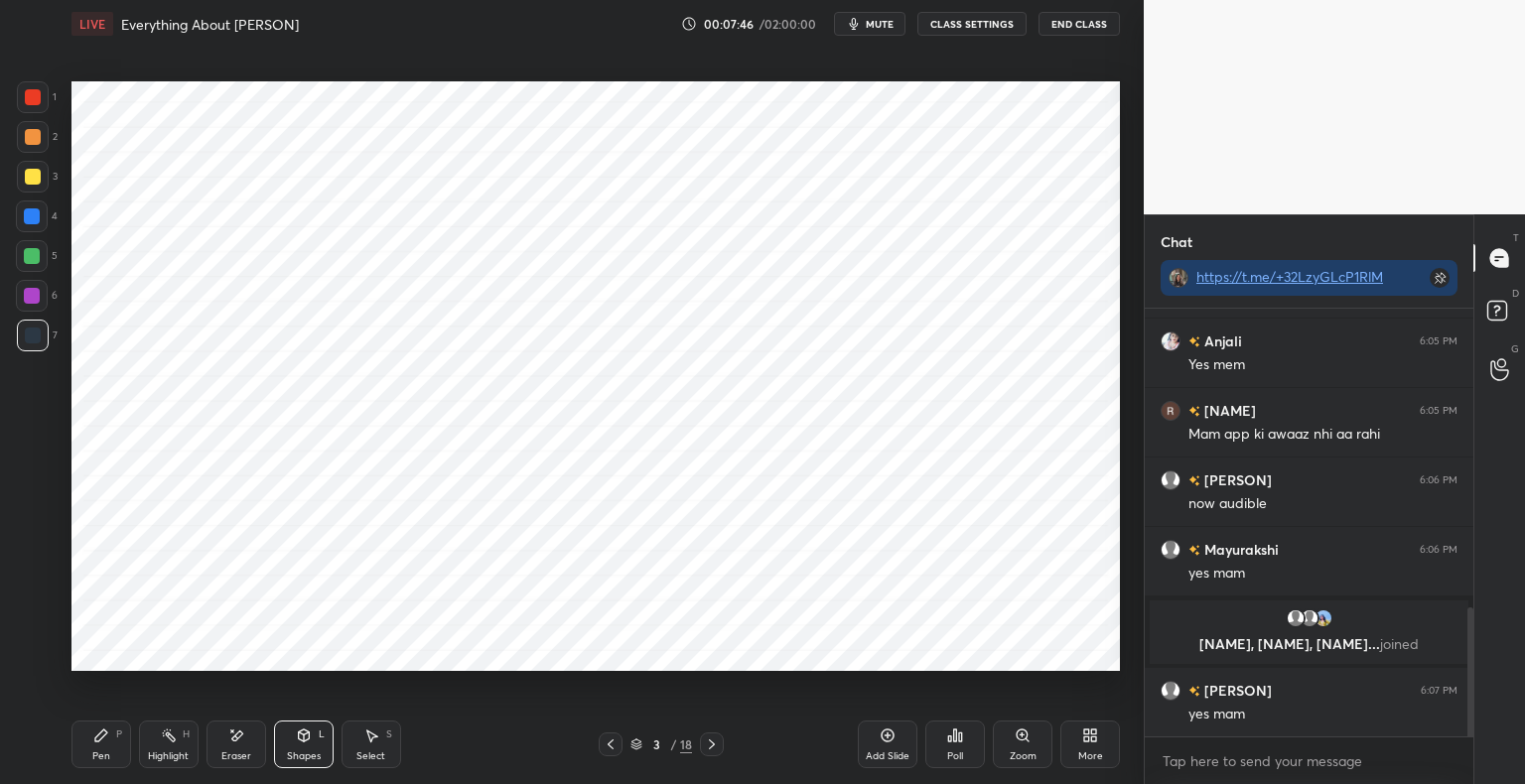 click on "Shapes L" at bounding box center (304, 744) 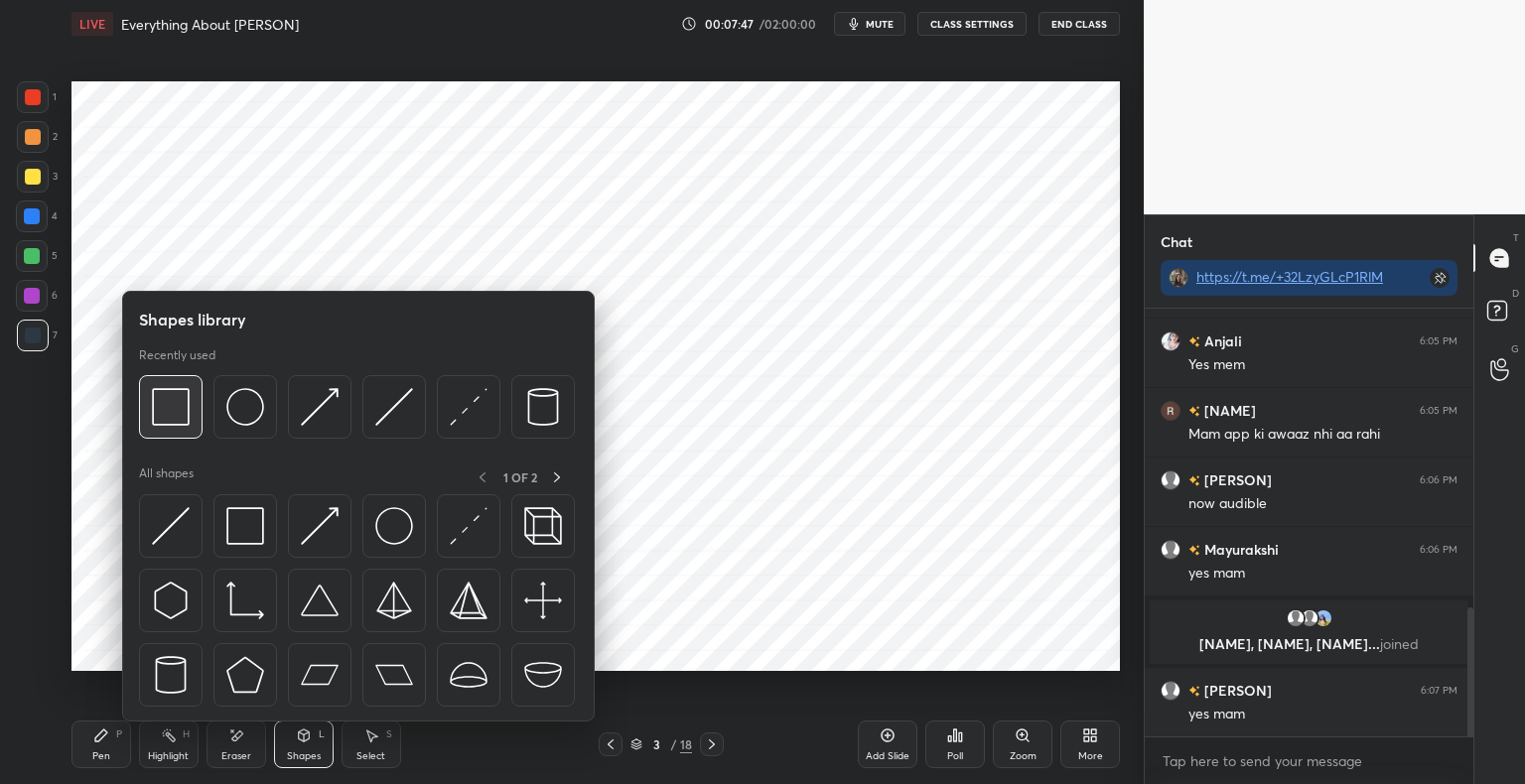 click at bounding box center (171, 407) 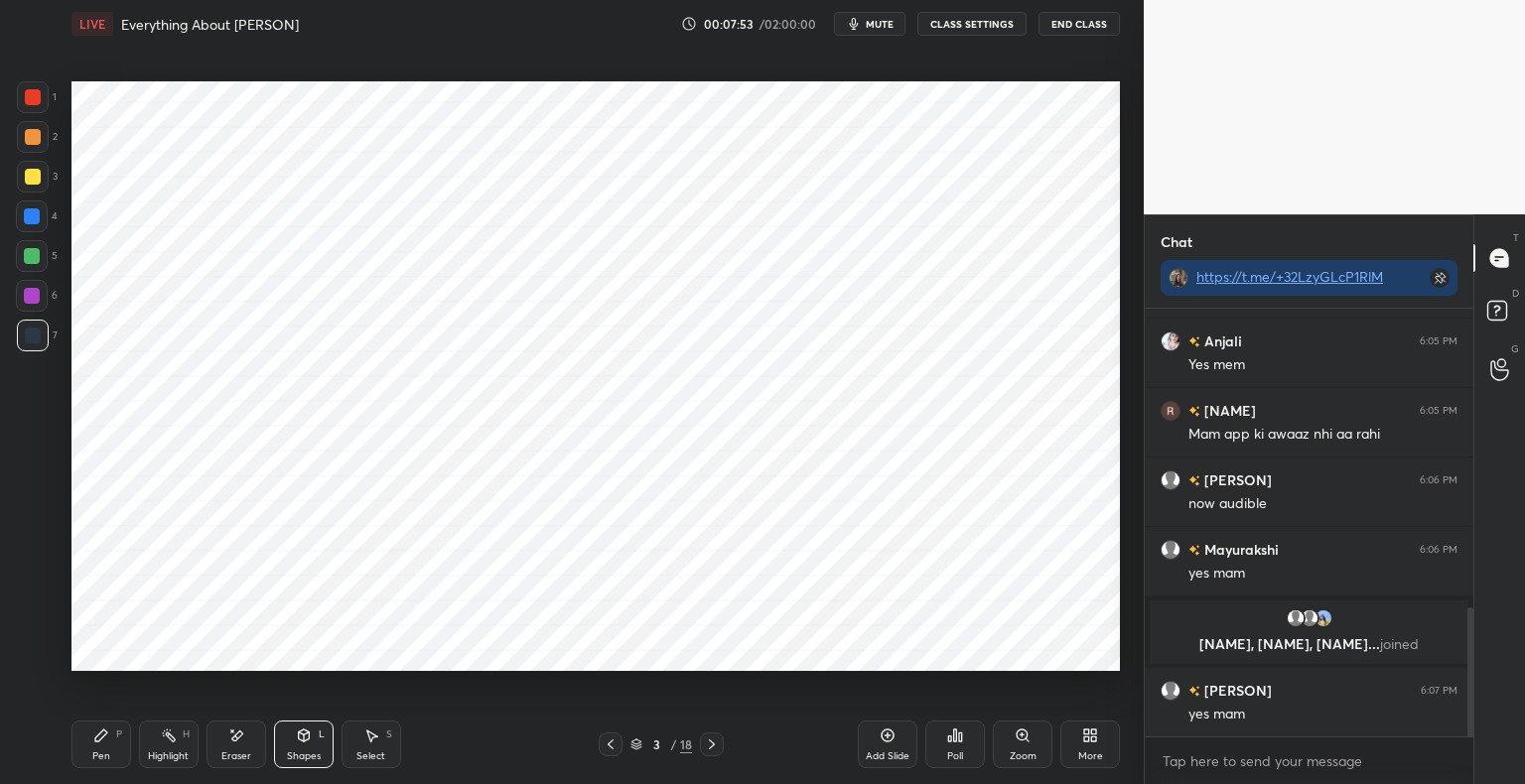 click on "Pen P" at bounding box center (101, 744) 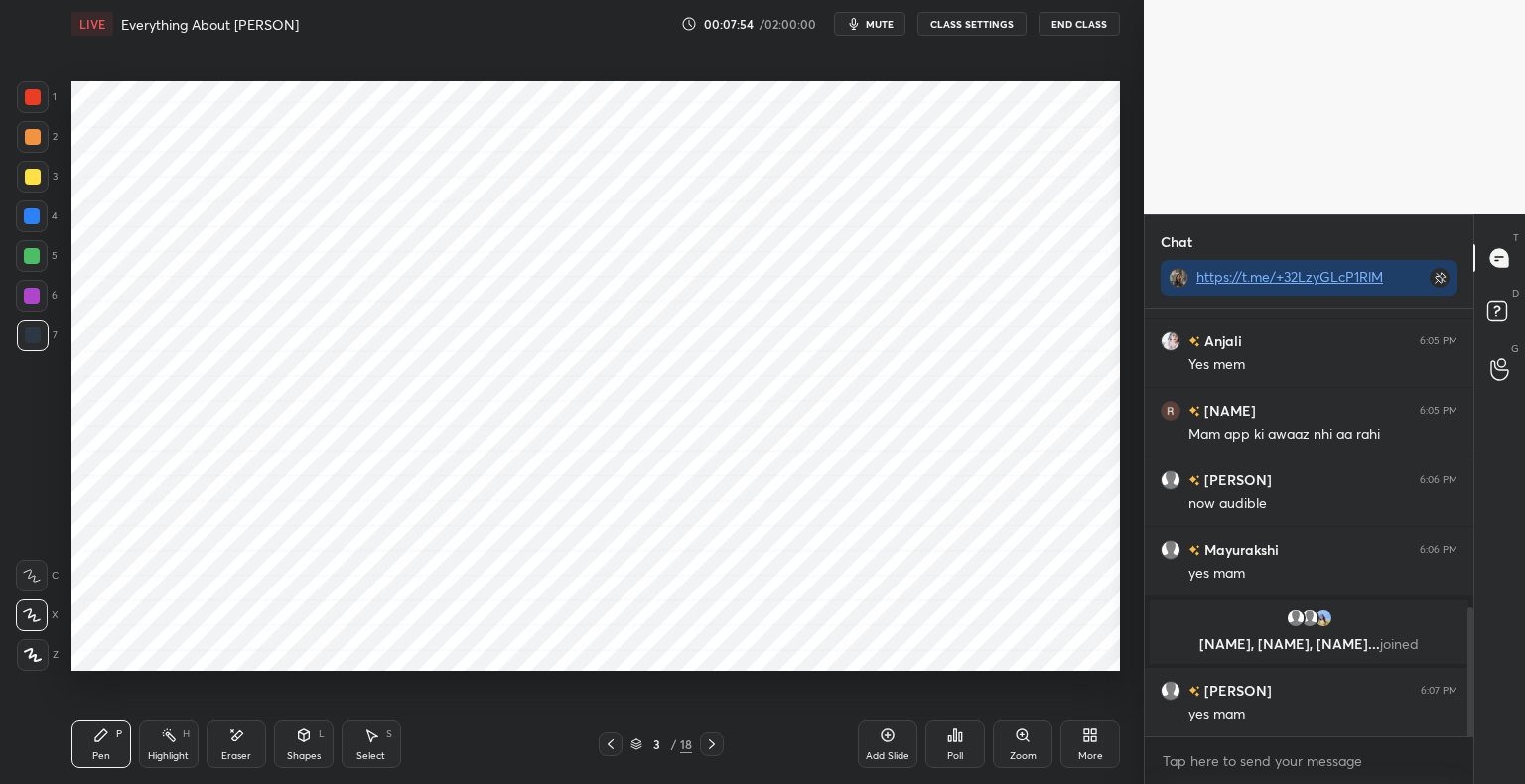 click at bounding box center (33, 97) 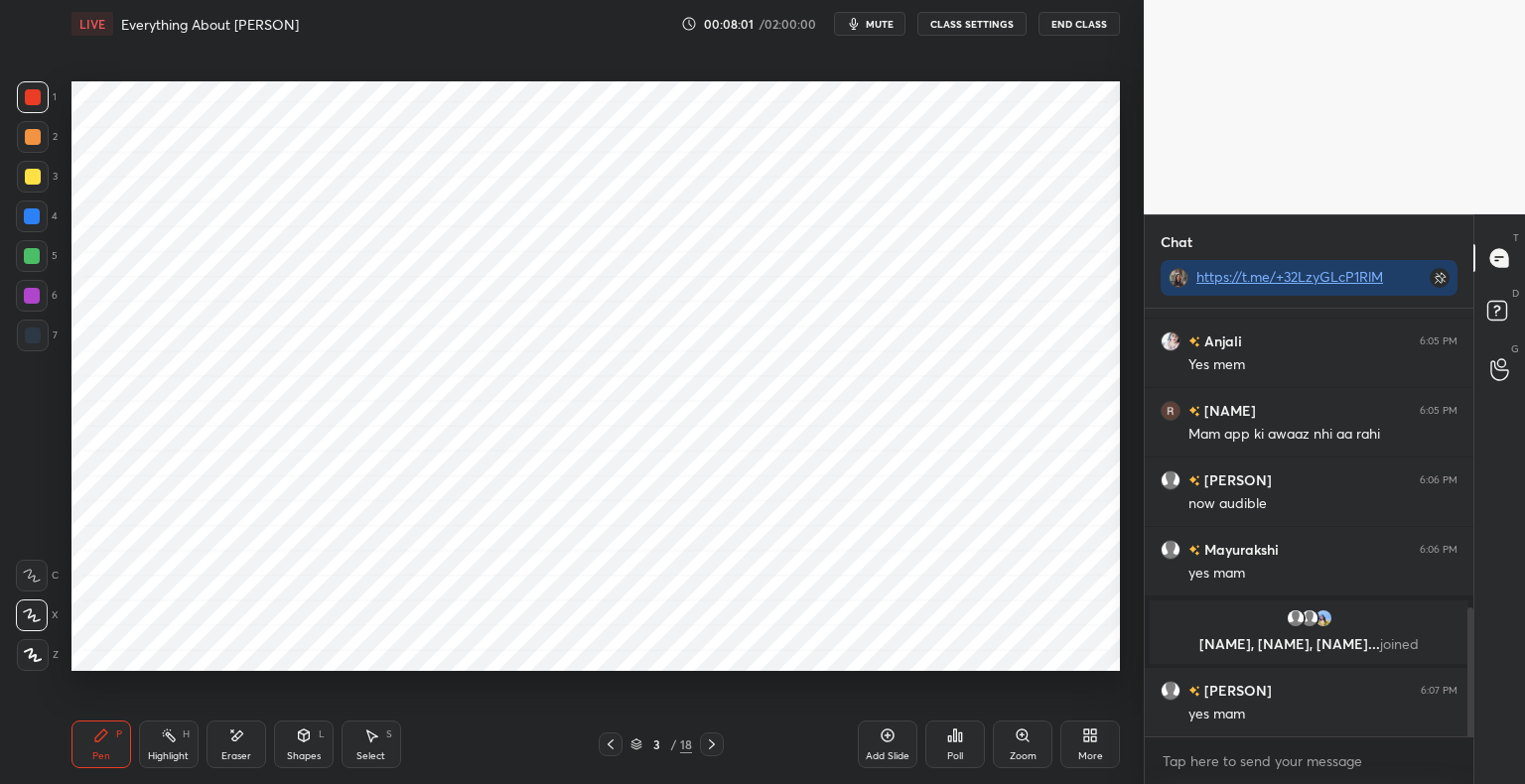 scroll, scrollTop: 1040, scrollLeft: 0, axis: vertical 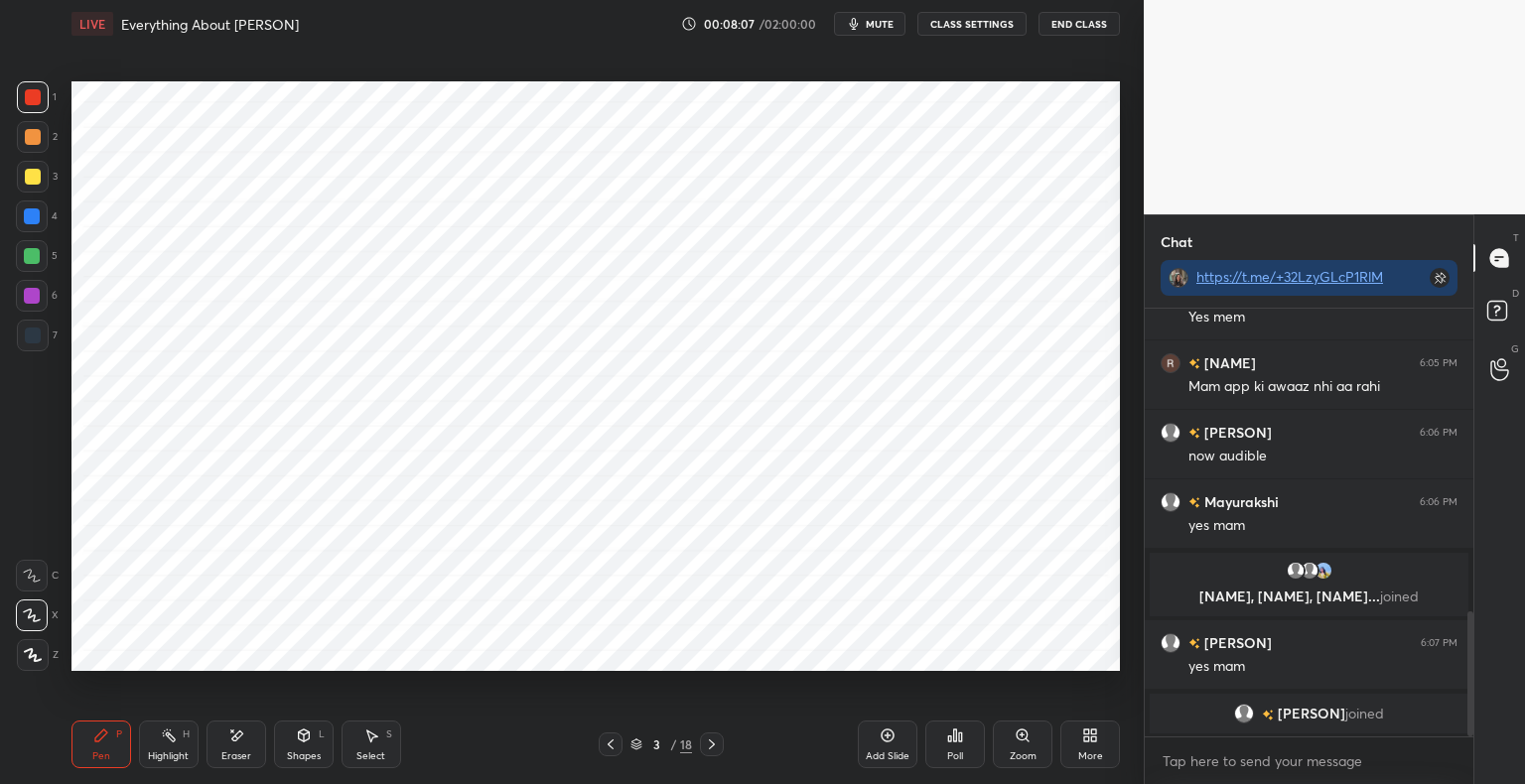 click 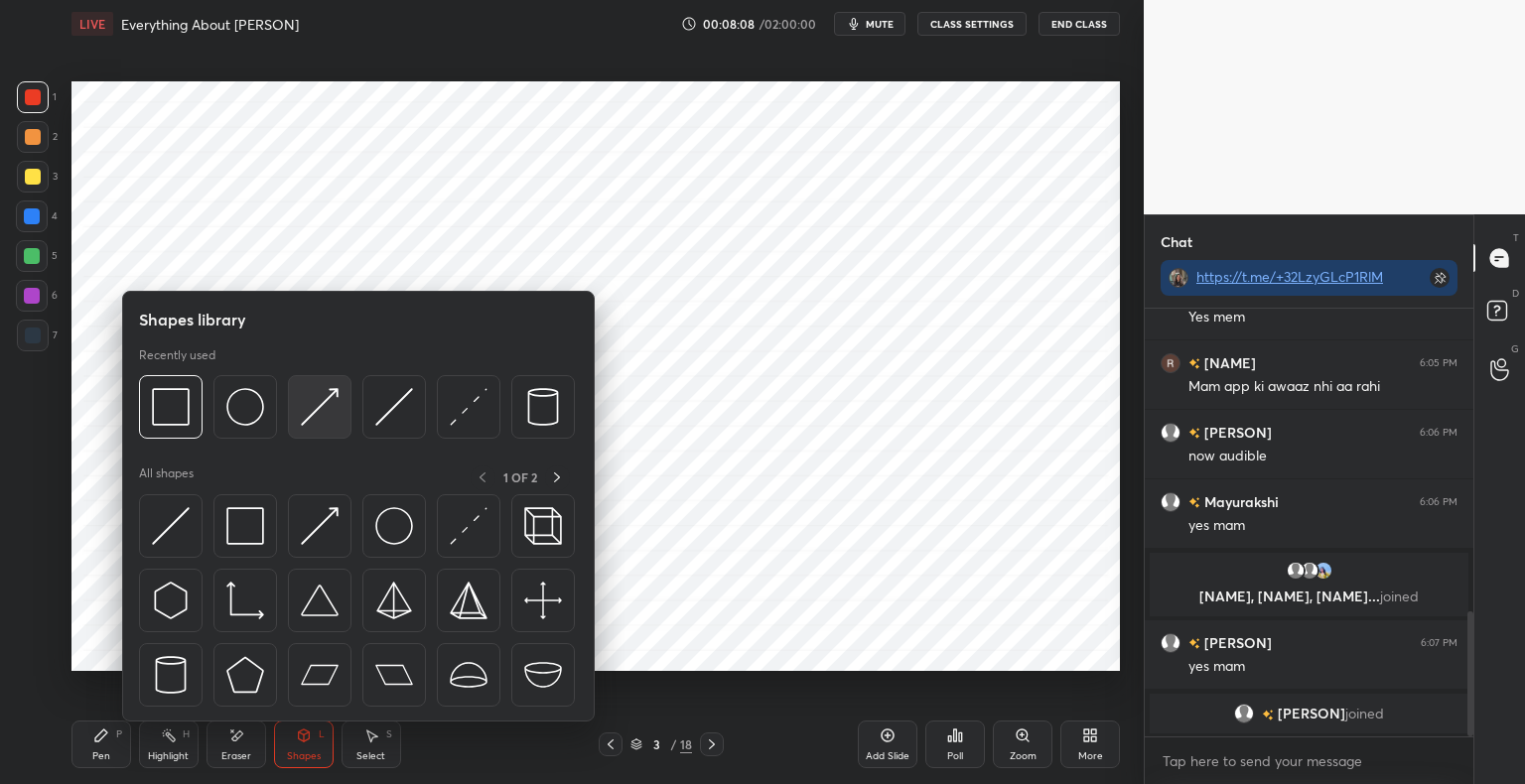 click at bounding box center [320, 407] 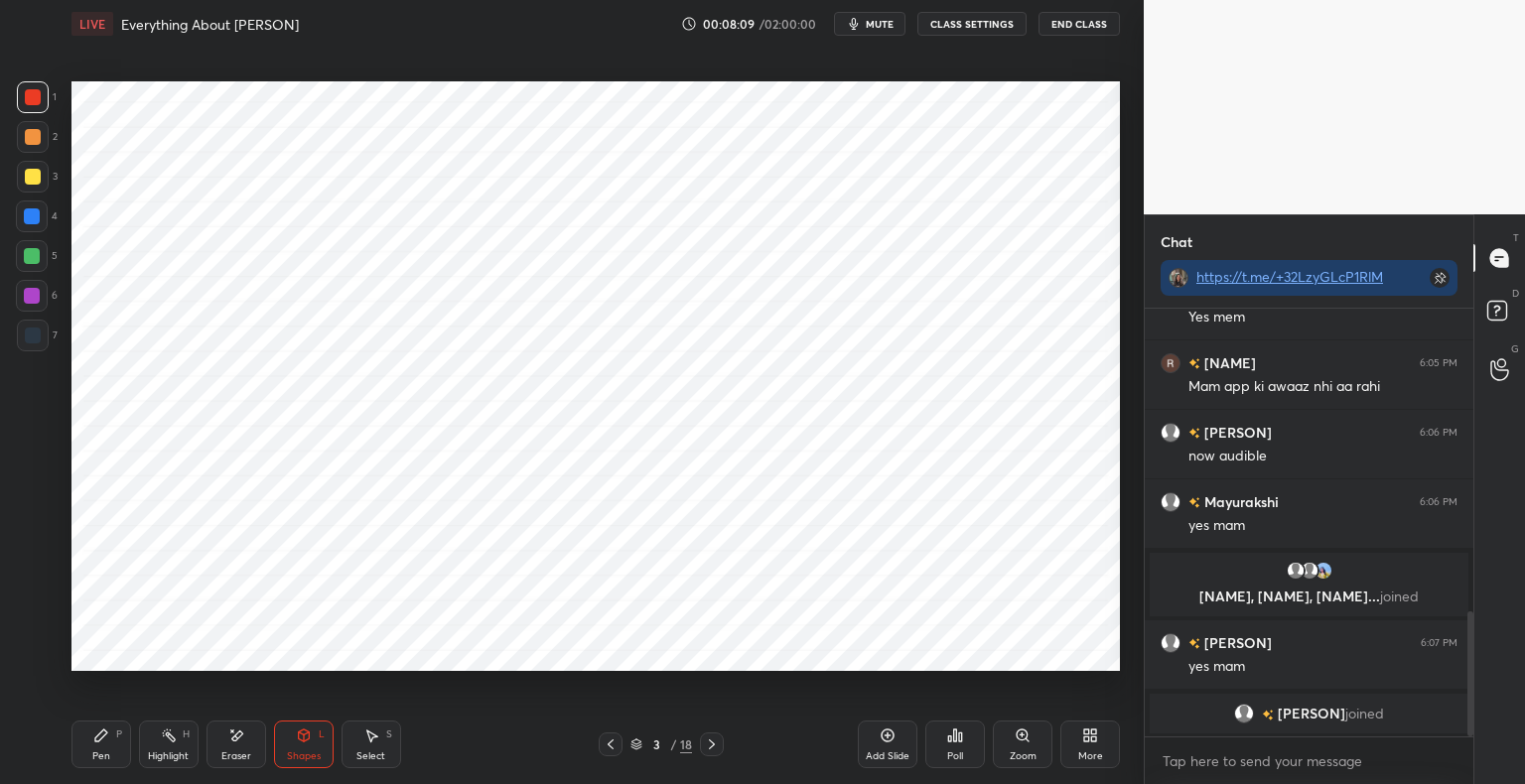 click at bounding box center (33, 335) 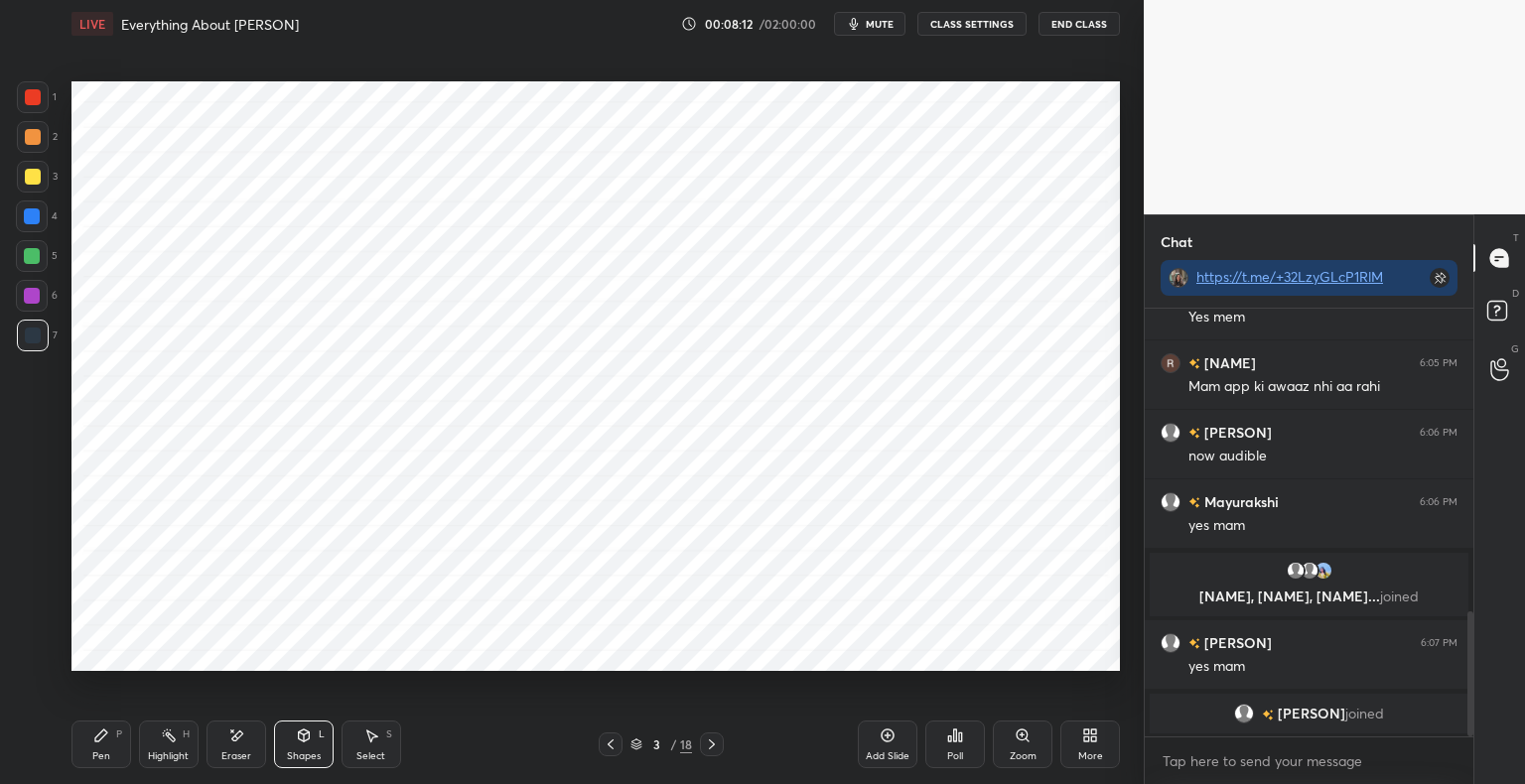 click on "Pen P" at bounding box center (101, 744) 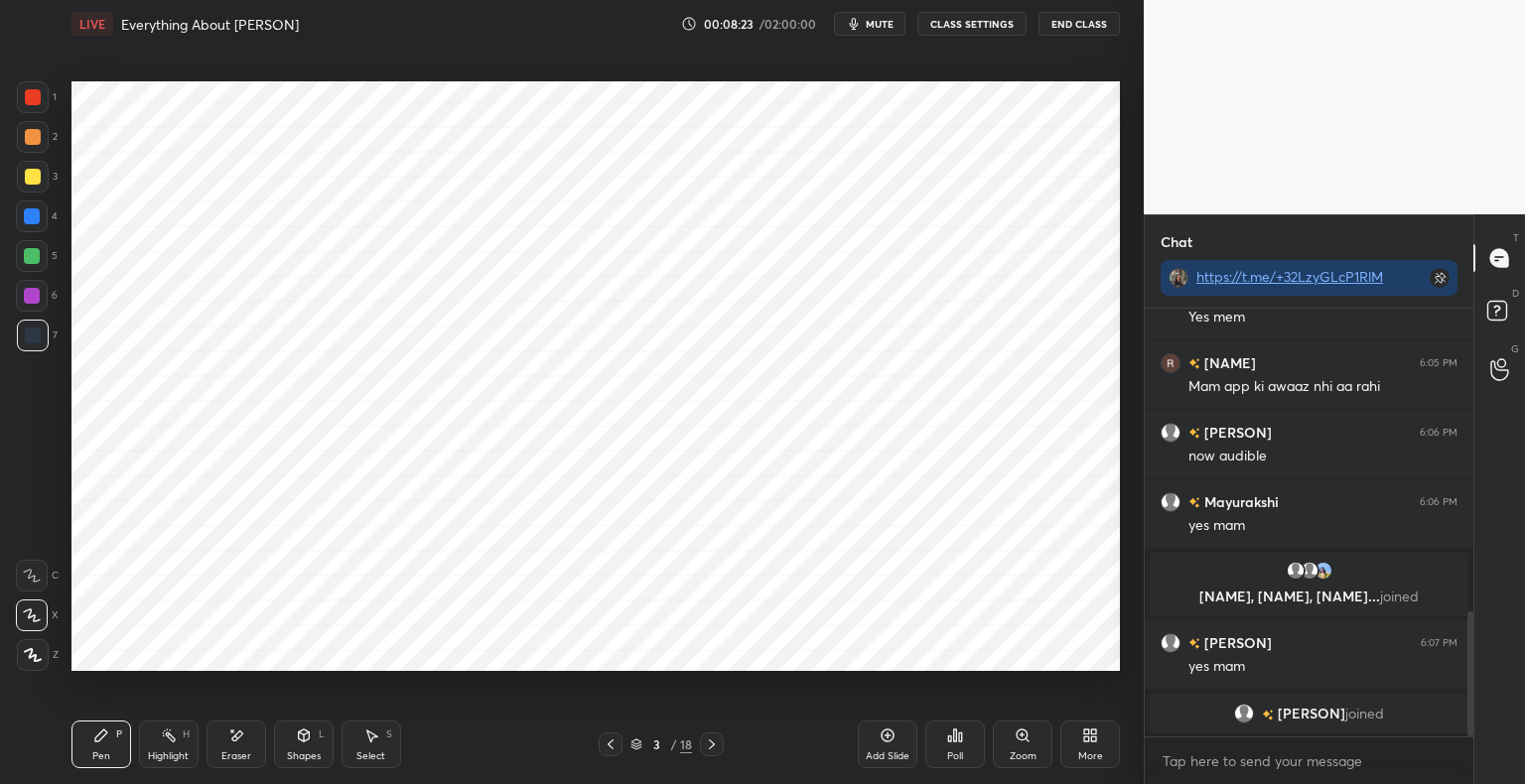click 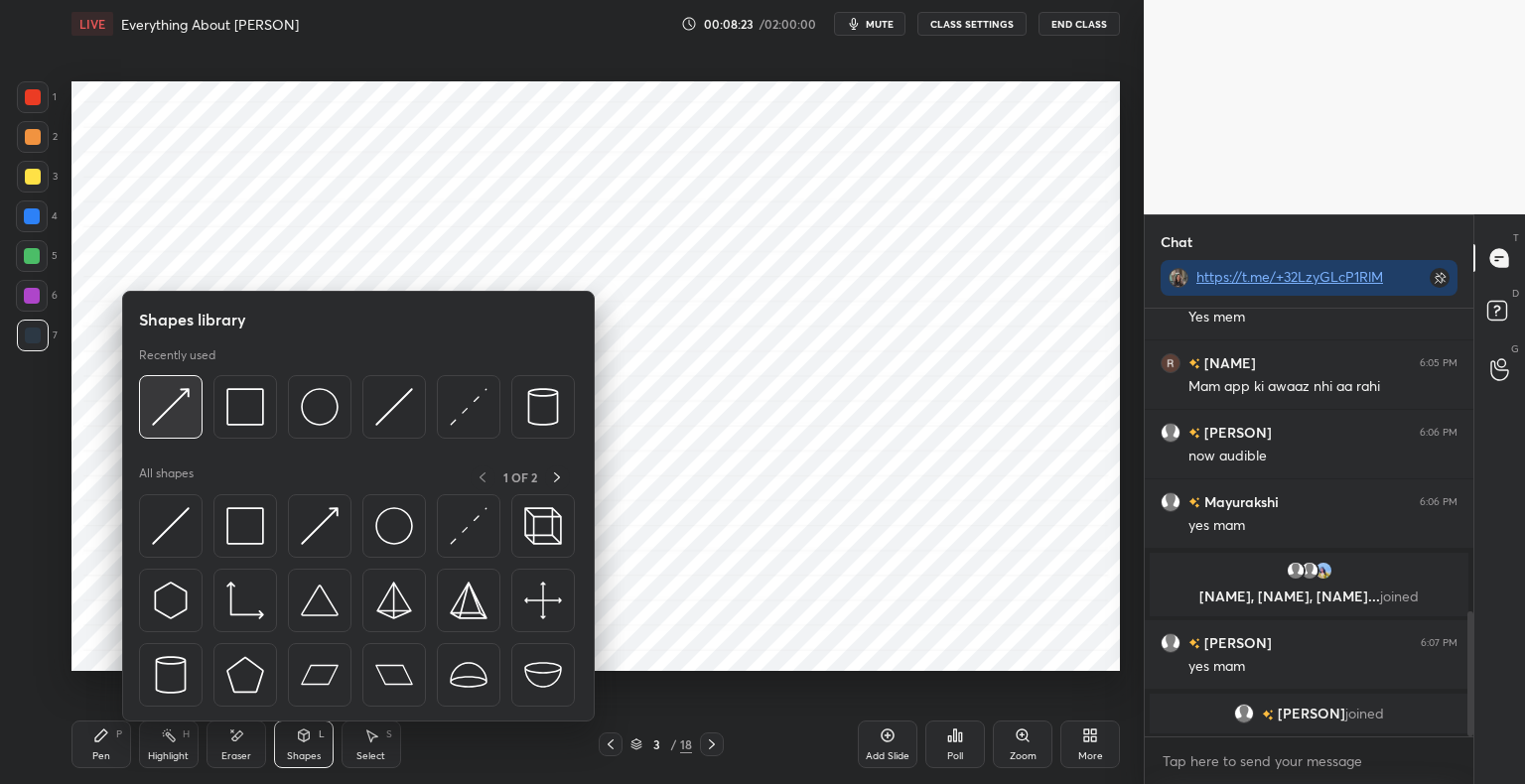 click at bounding box center (171, 407) 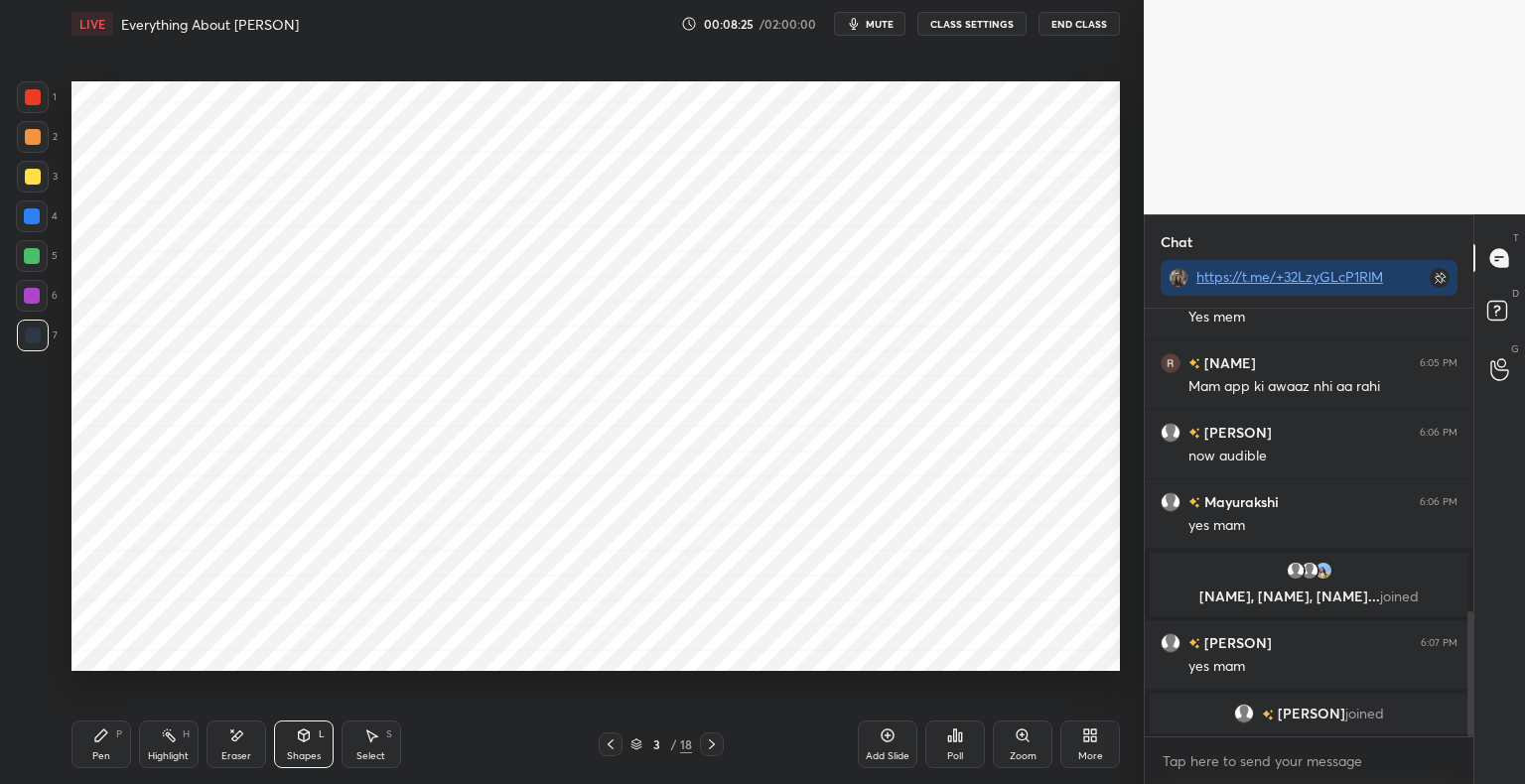 click on "Pen P" at bounding box center (101, 744) 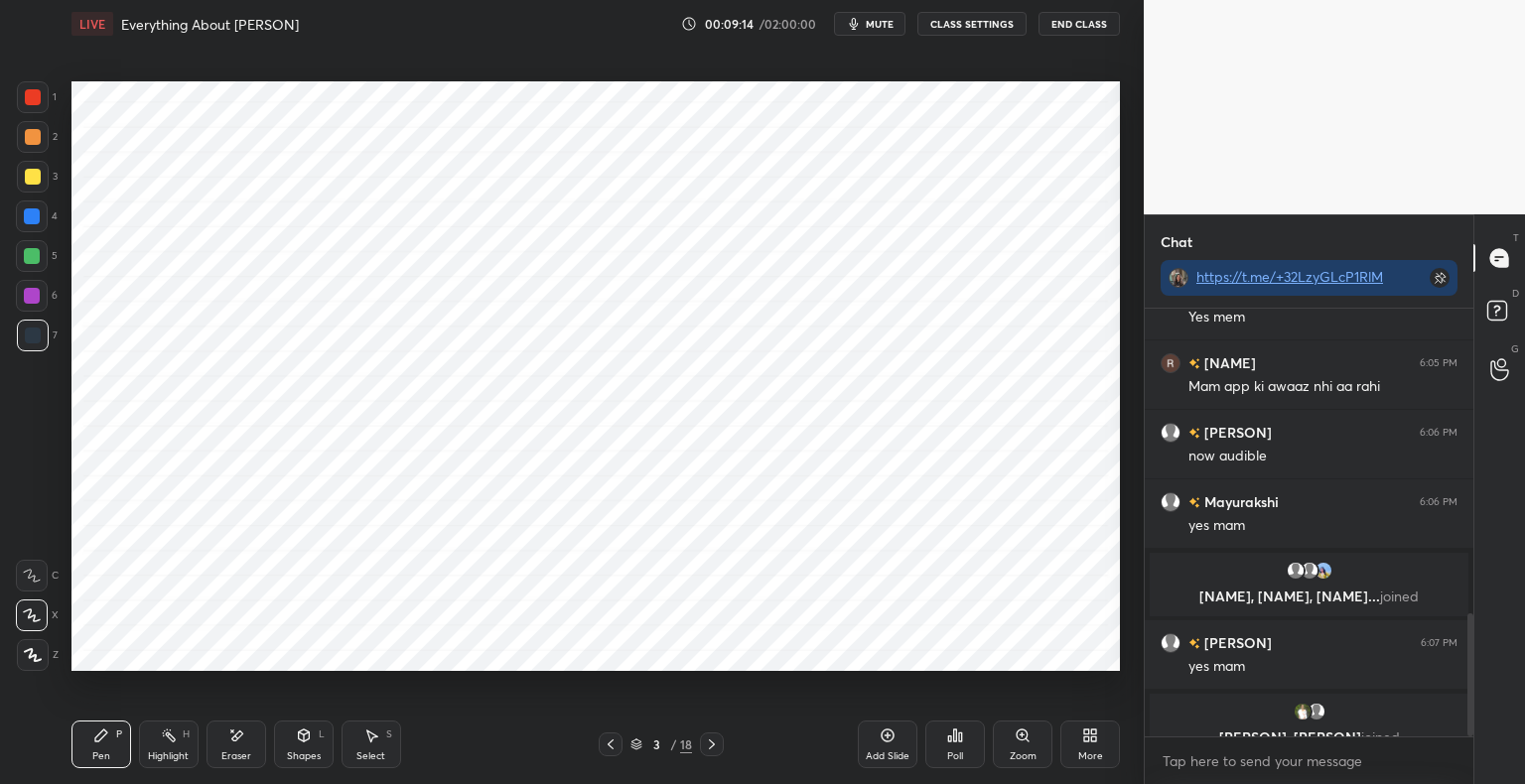scroll, scrollTop: 1064, scrollLeft: 0, axis: vertical 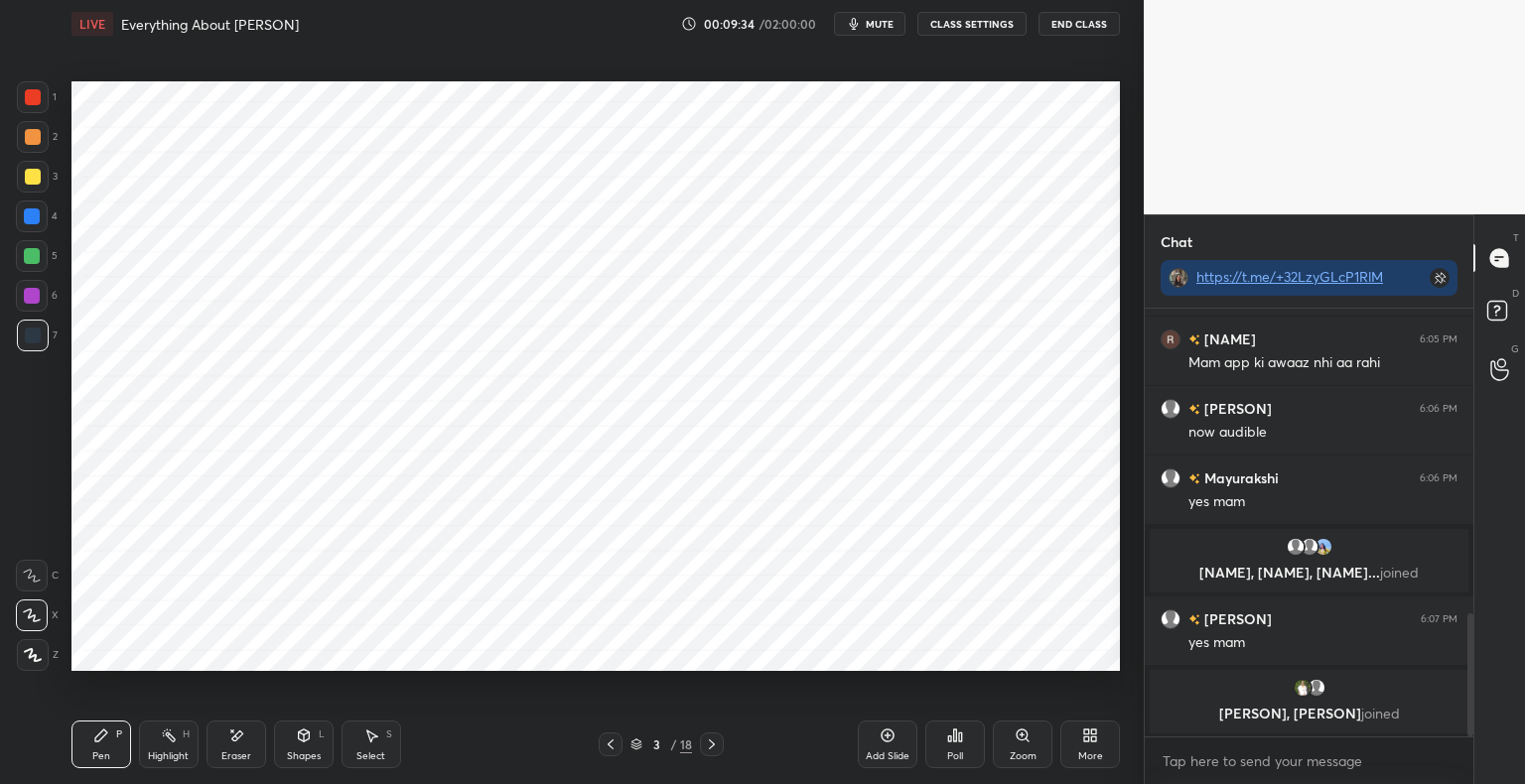 click at bounding box center (33, 97) 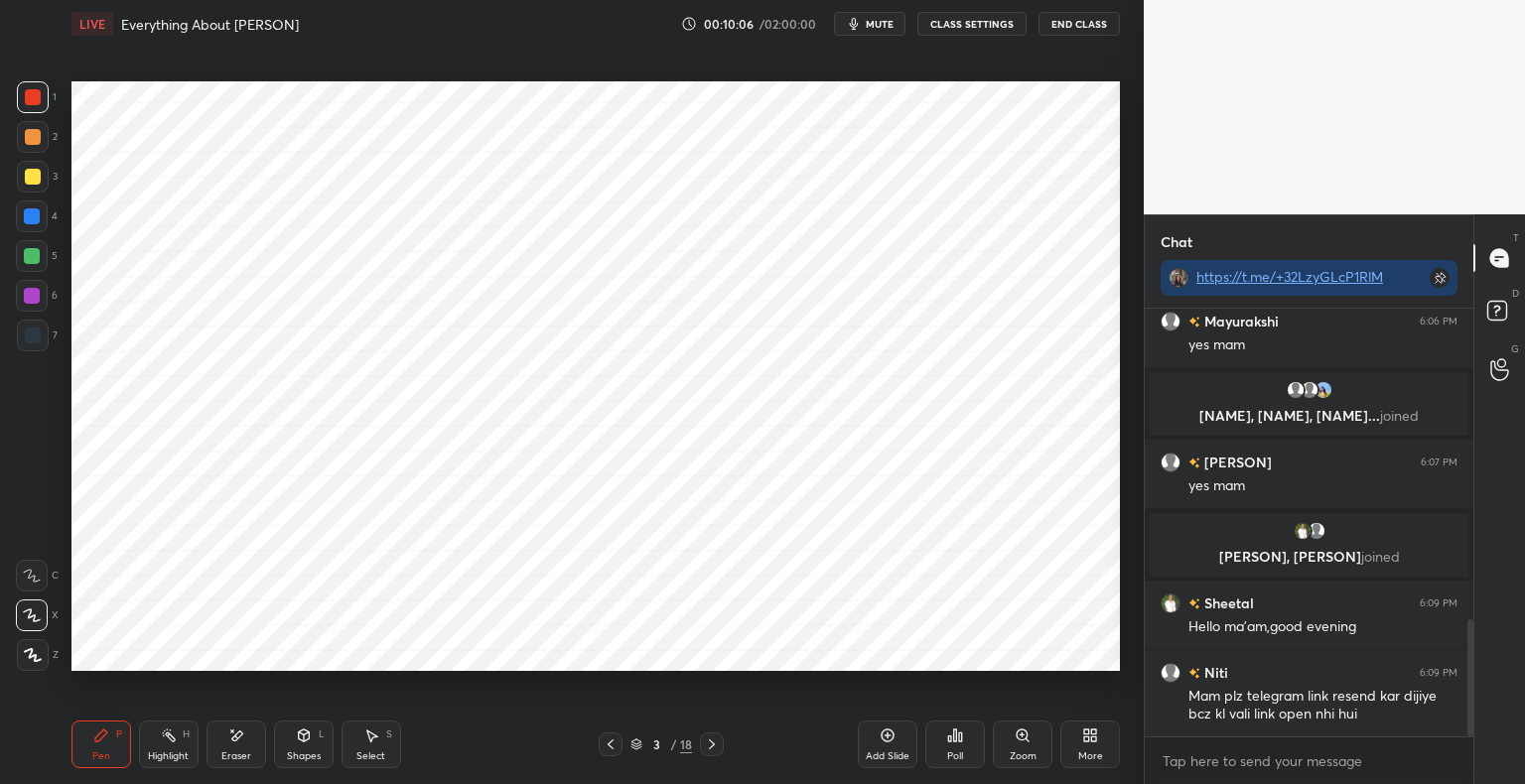 scroll, scrollTop: 1185, scrollLeft: 0, axis: vertical 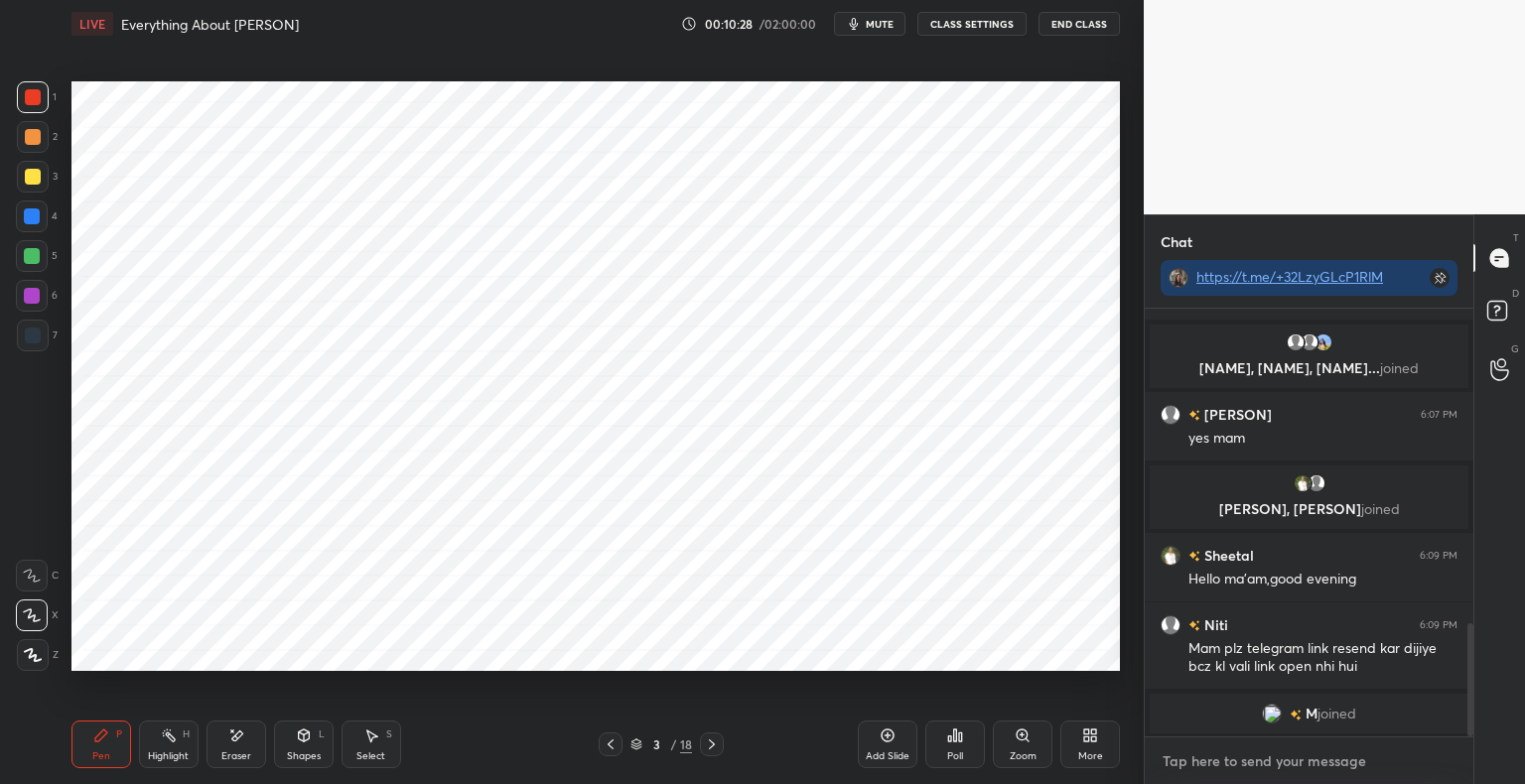 type on "x" 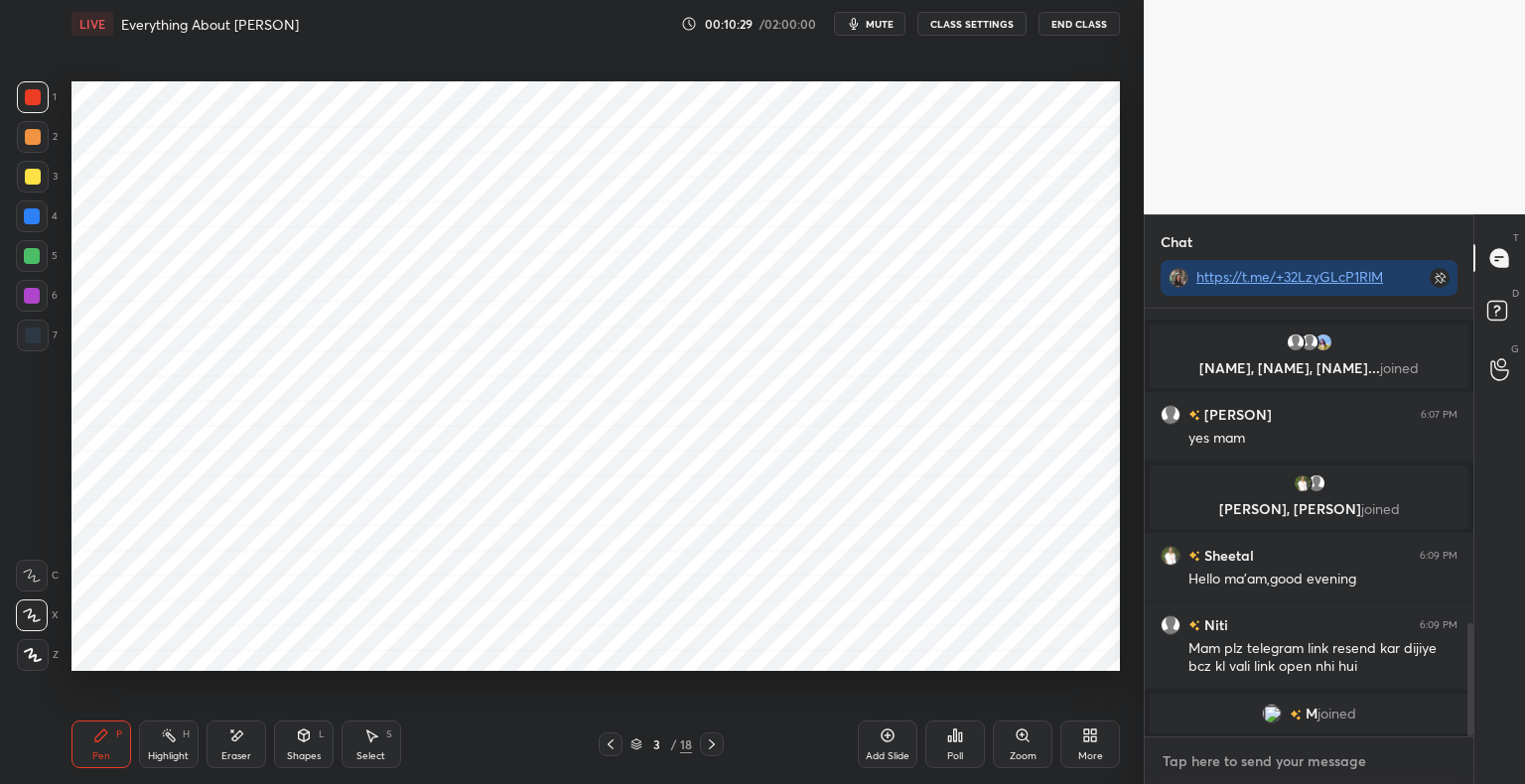 paste on "https://t.me/+32LzyGLcP1RlMWI1" 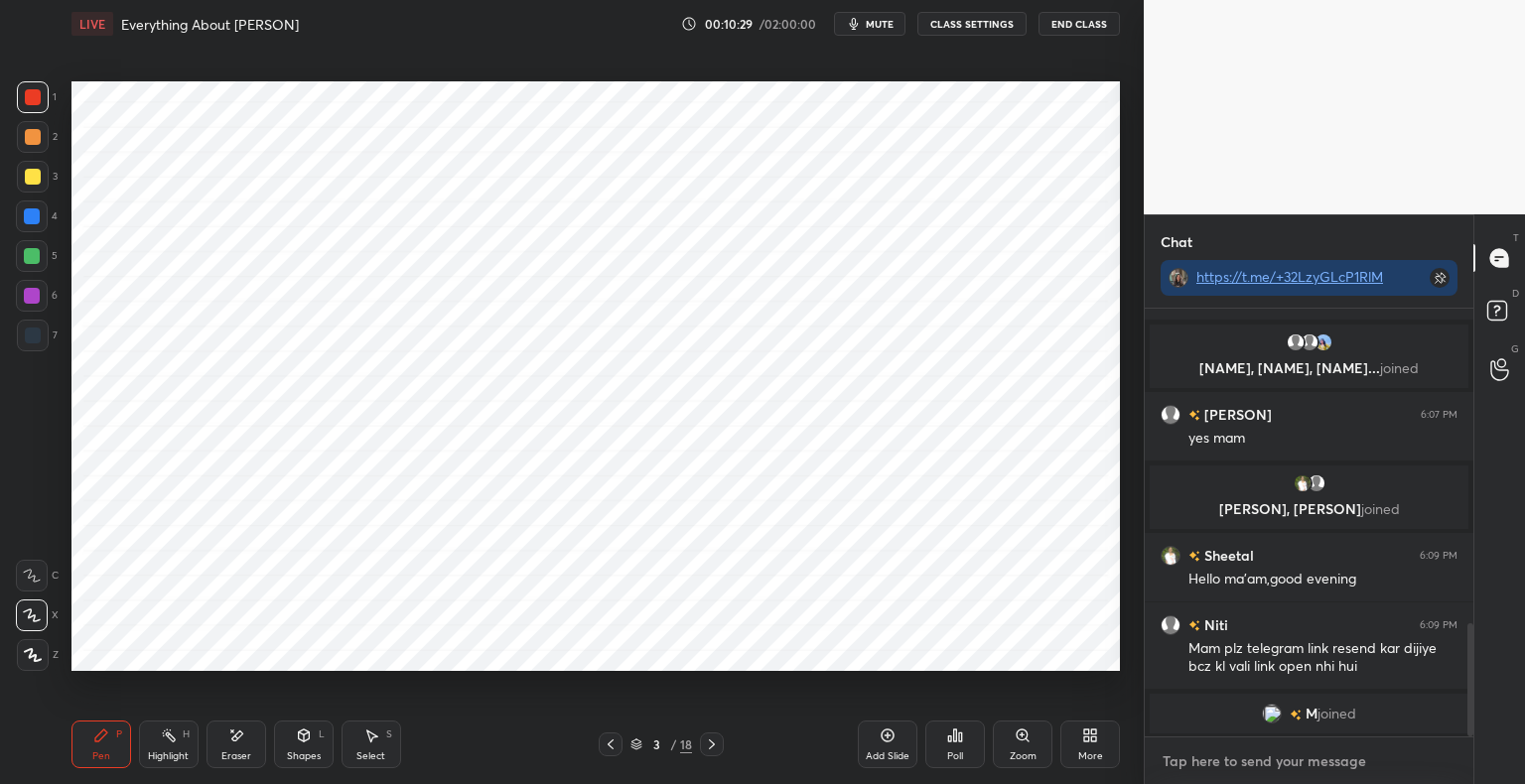 type on "https://t.me/+32LzyGLcP1RlMWI1" 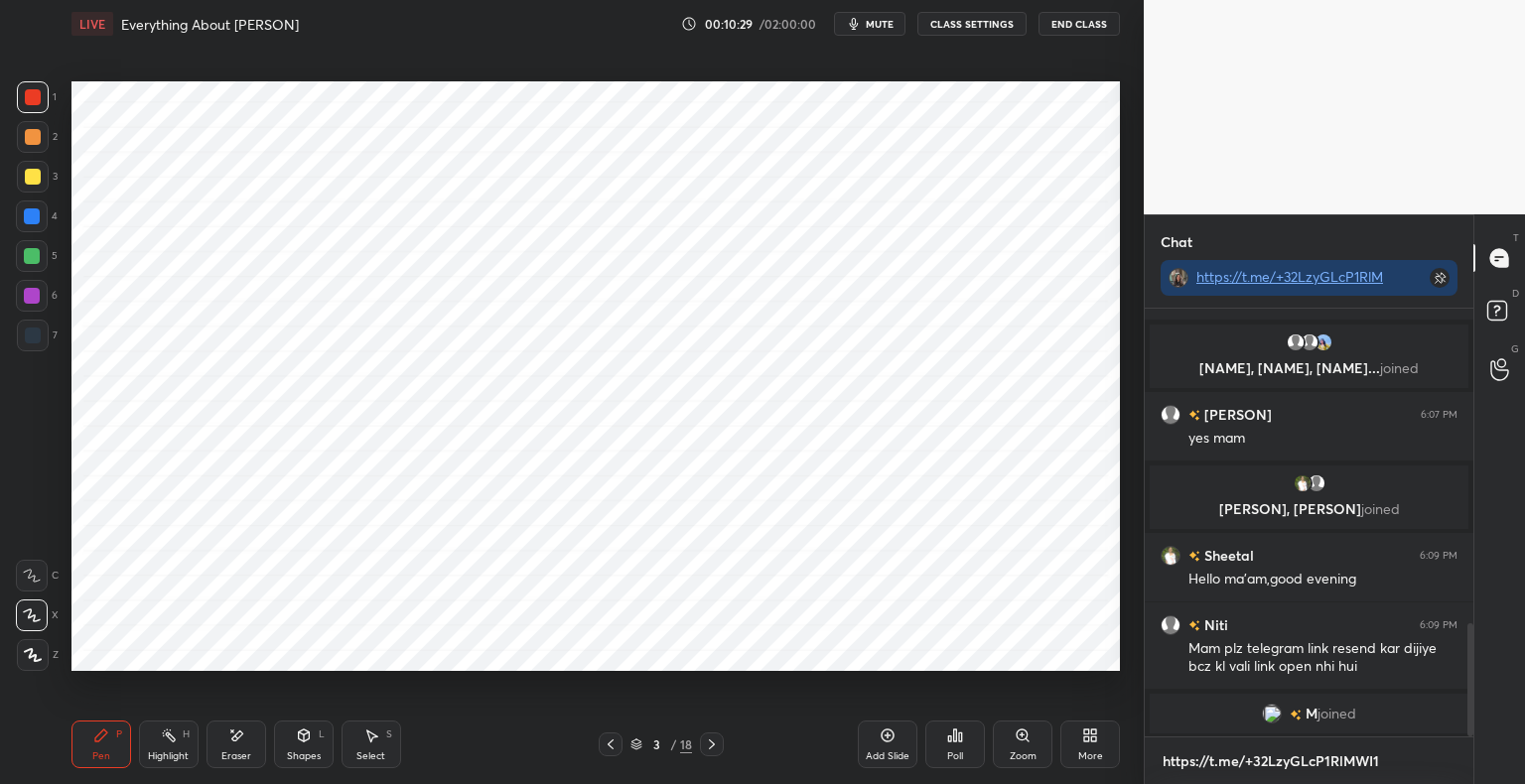 type on "x" 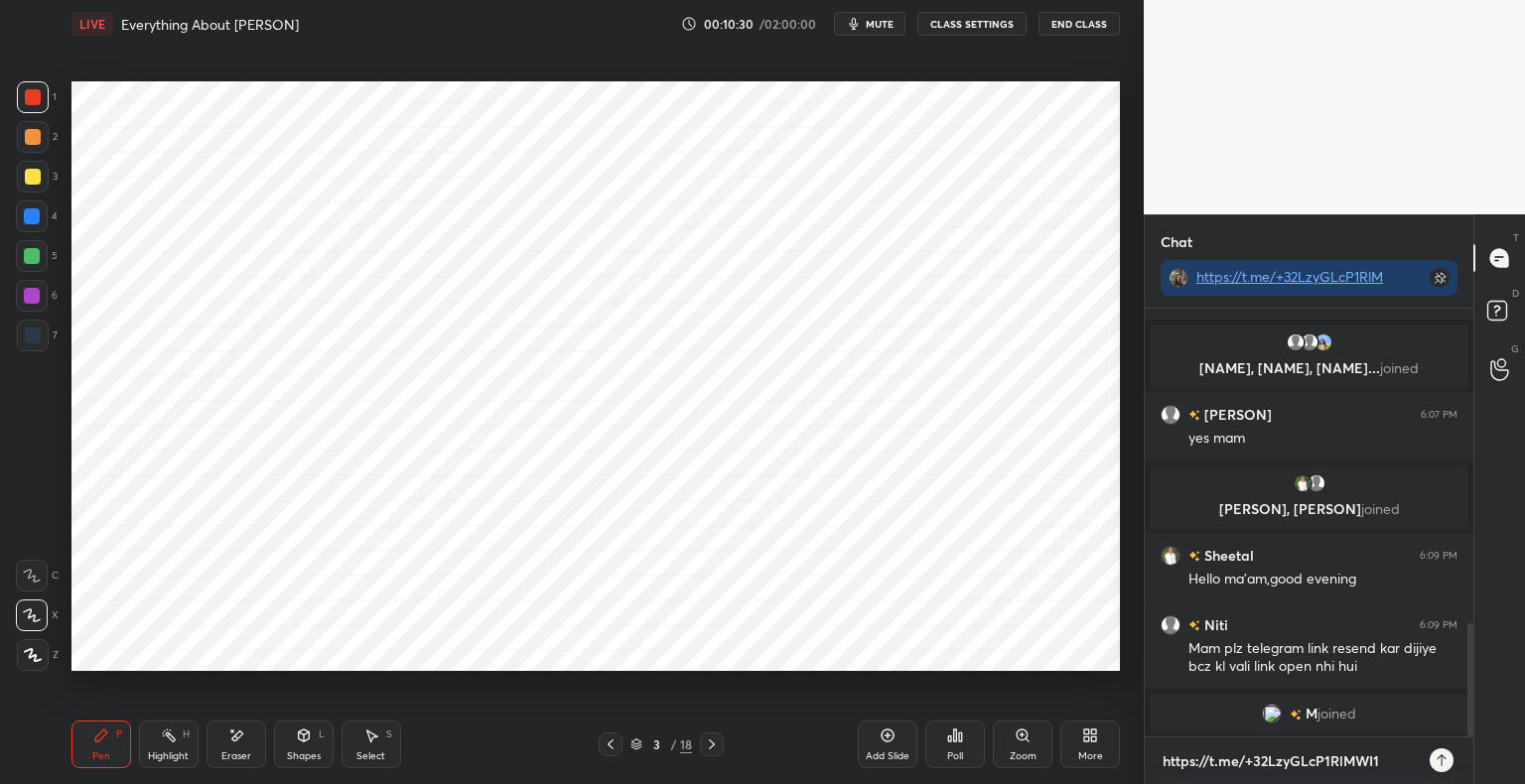 type 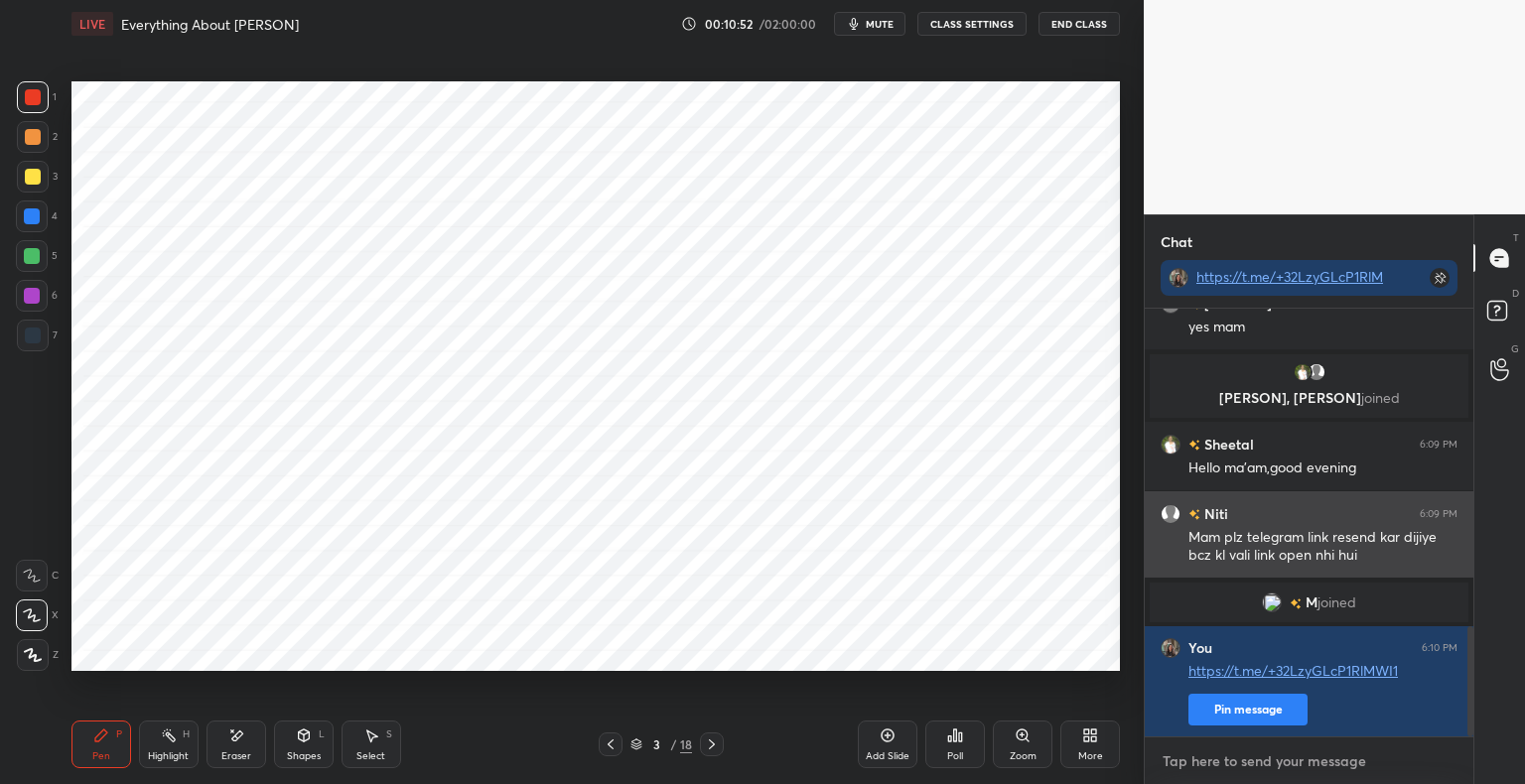 scroll, scrollTop: 1306, scrollLeft: 0, axis: vertical 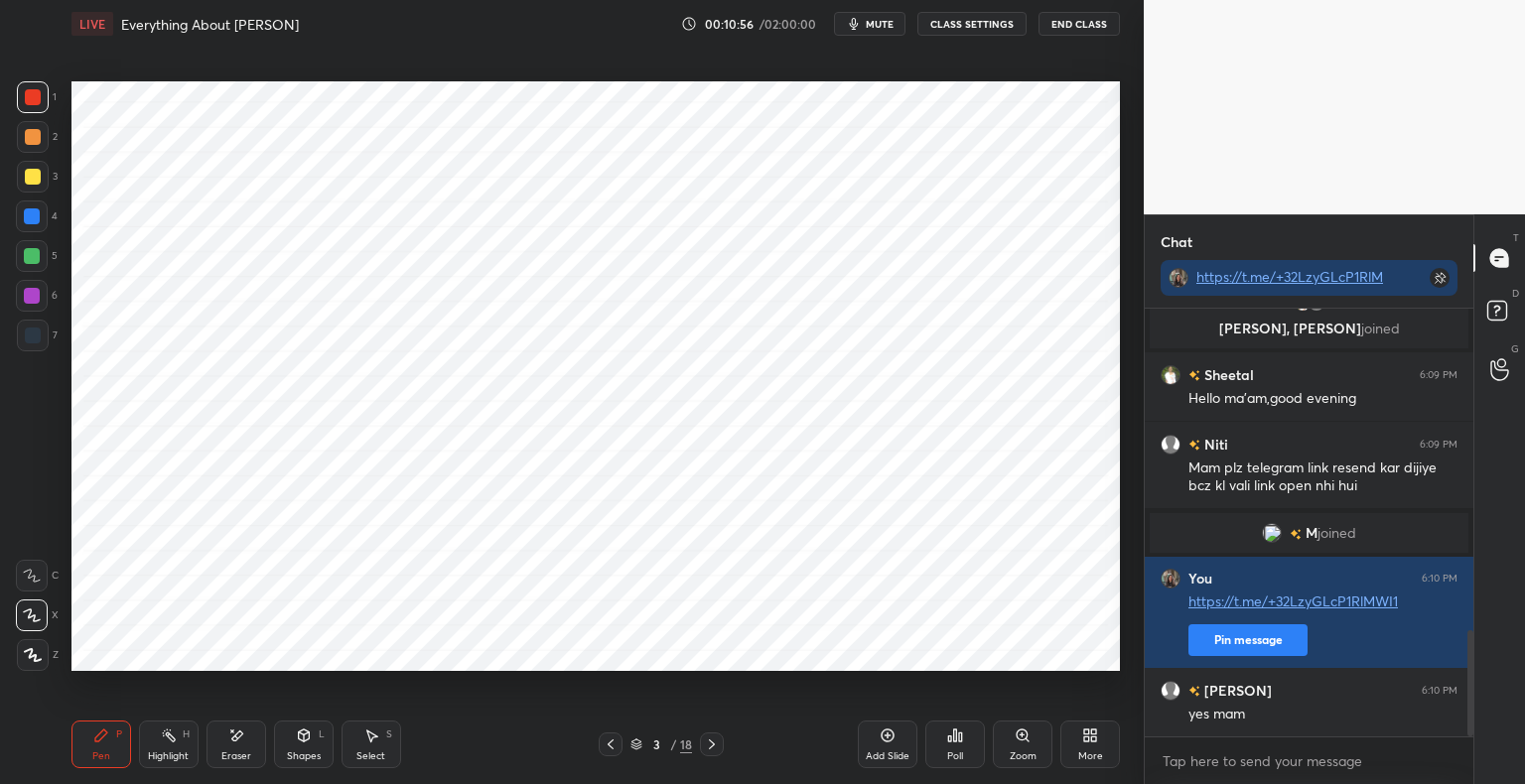 click on "Shapes" at bounding box center (304, 756) 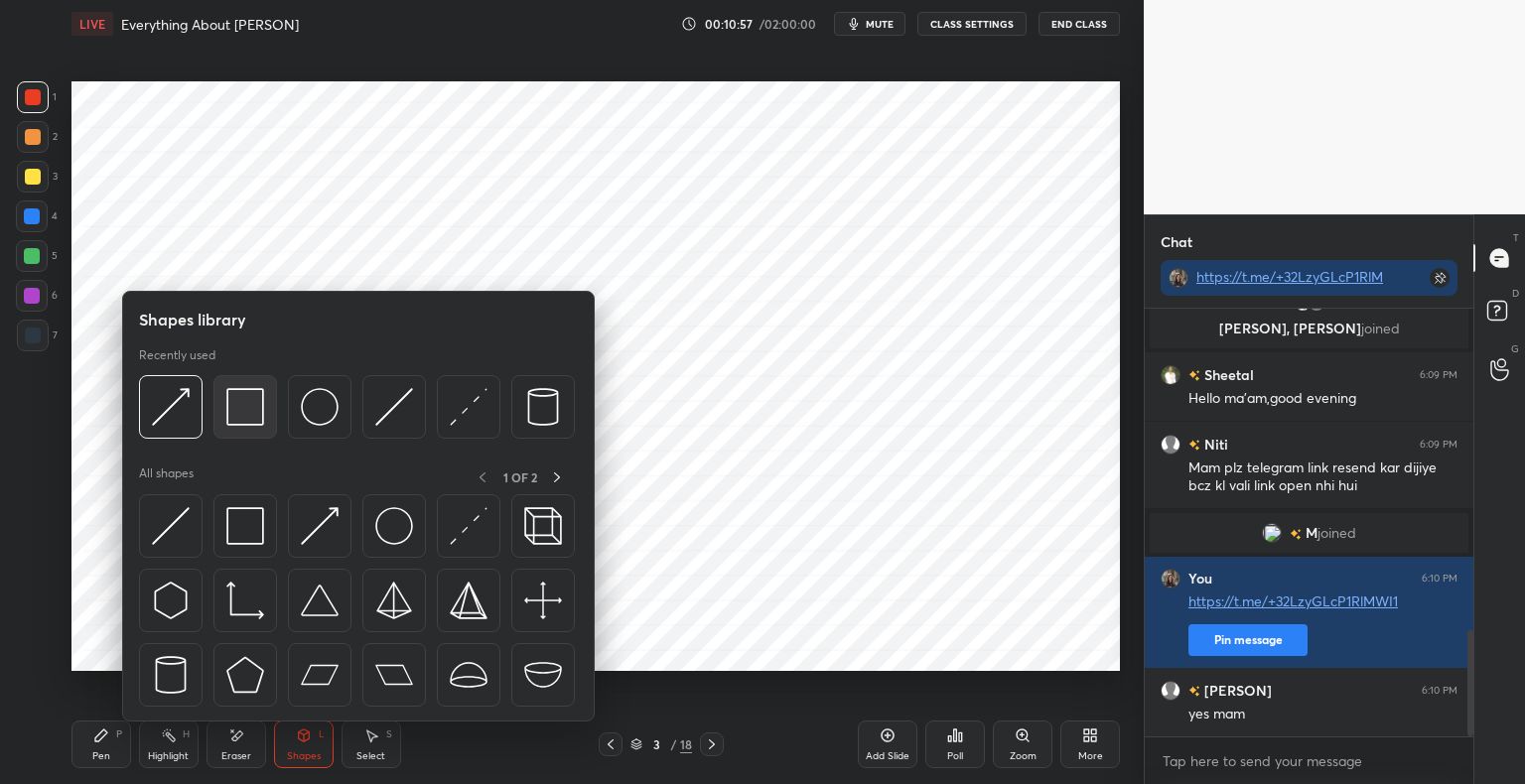 click at bounding box center [245, 407] 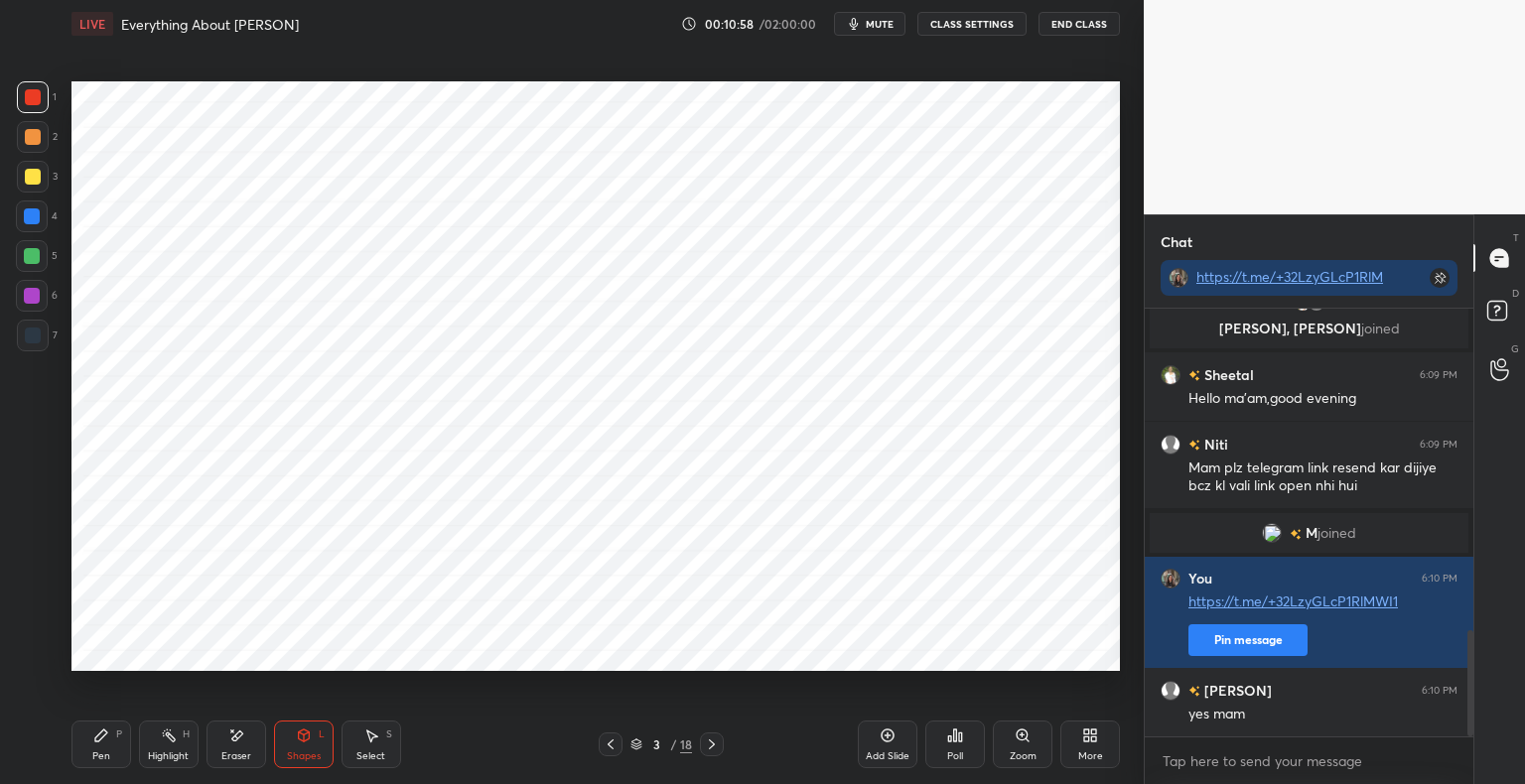 click 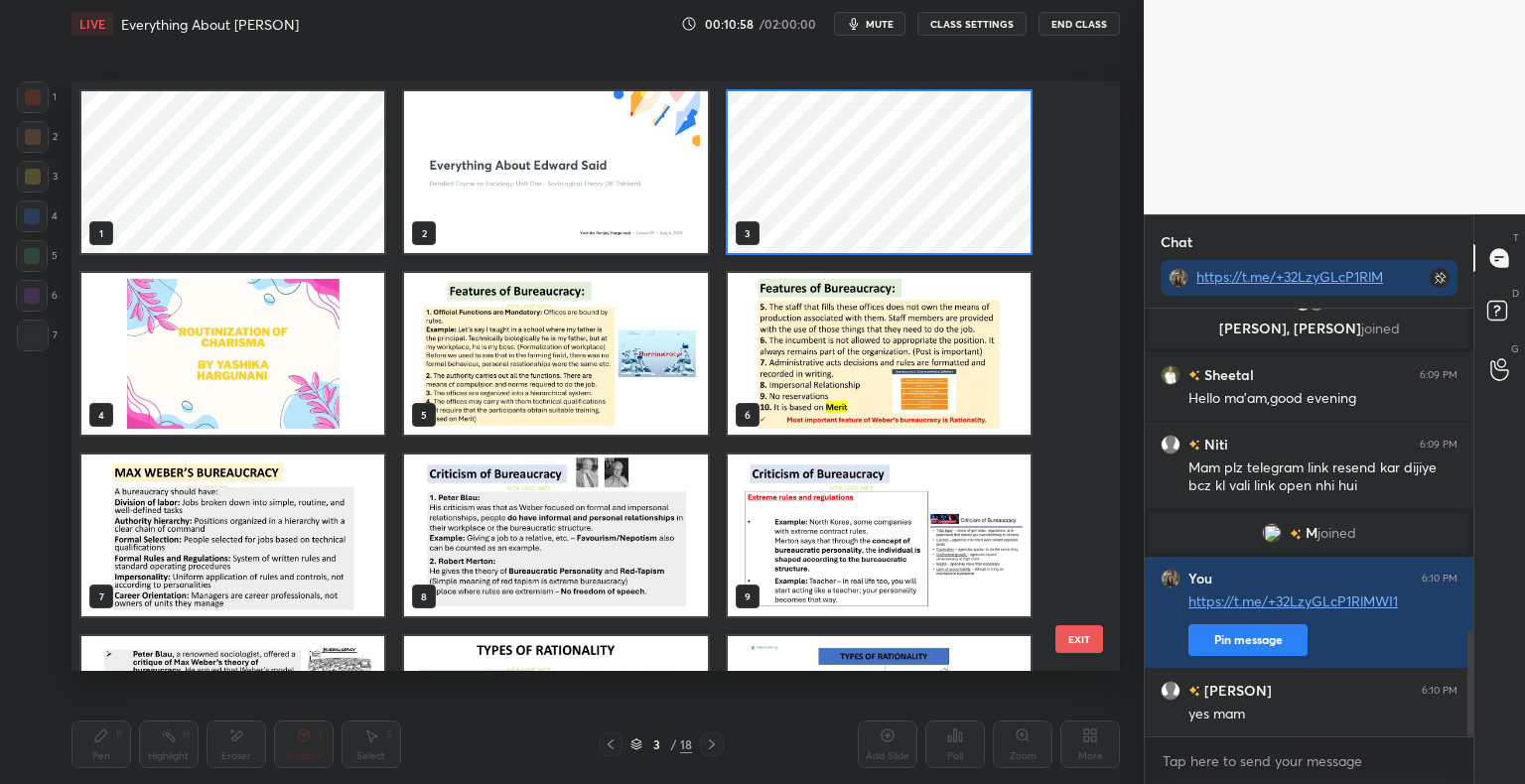 scroll, scrollTop: 6, scrollLeft: 10, axis: both 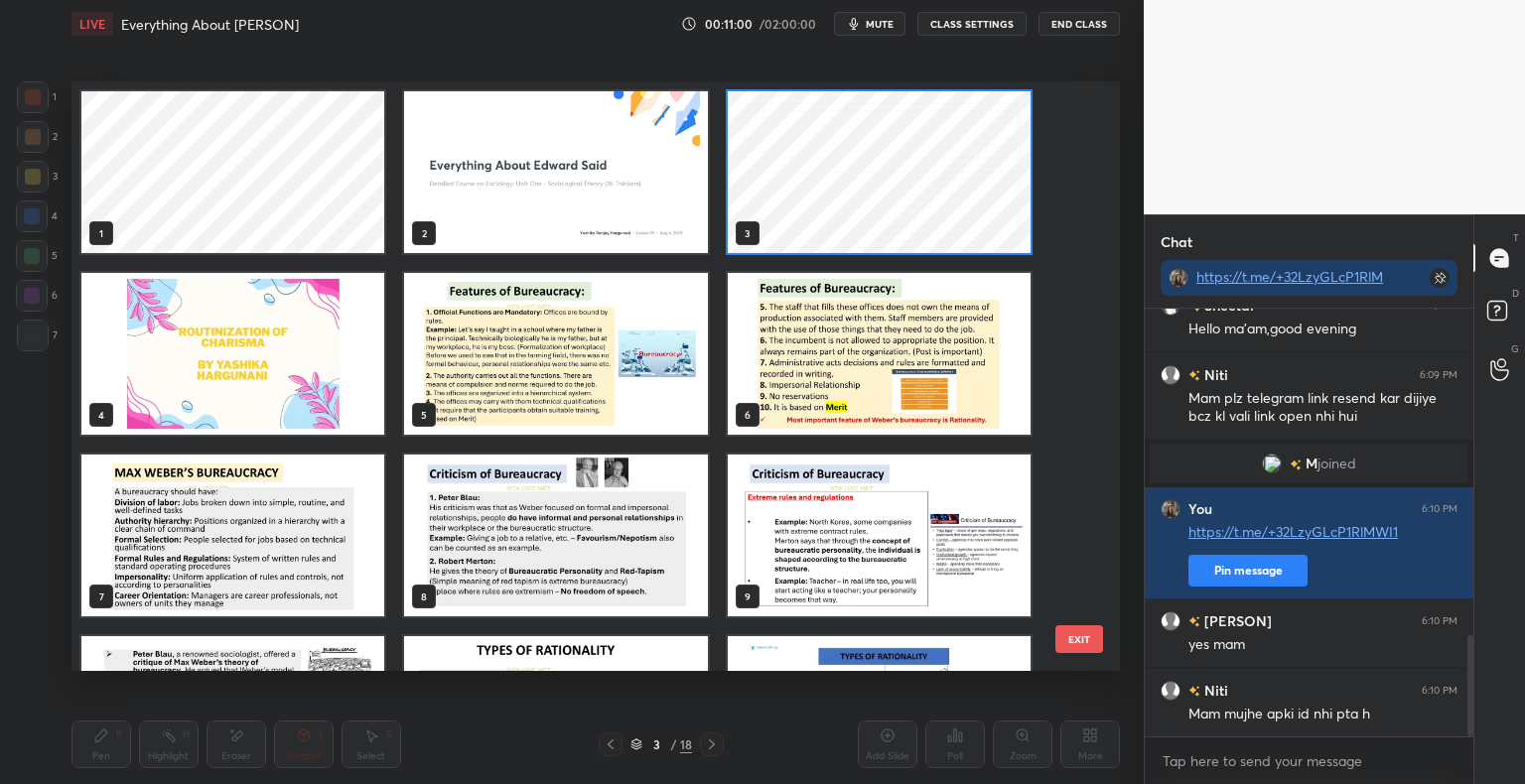 click at bounding box center (232, 353) 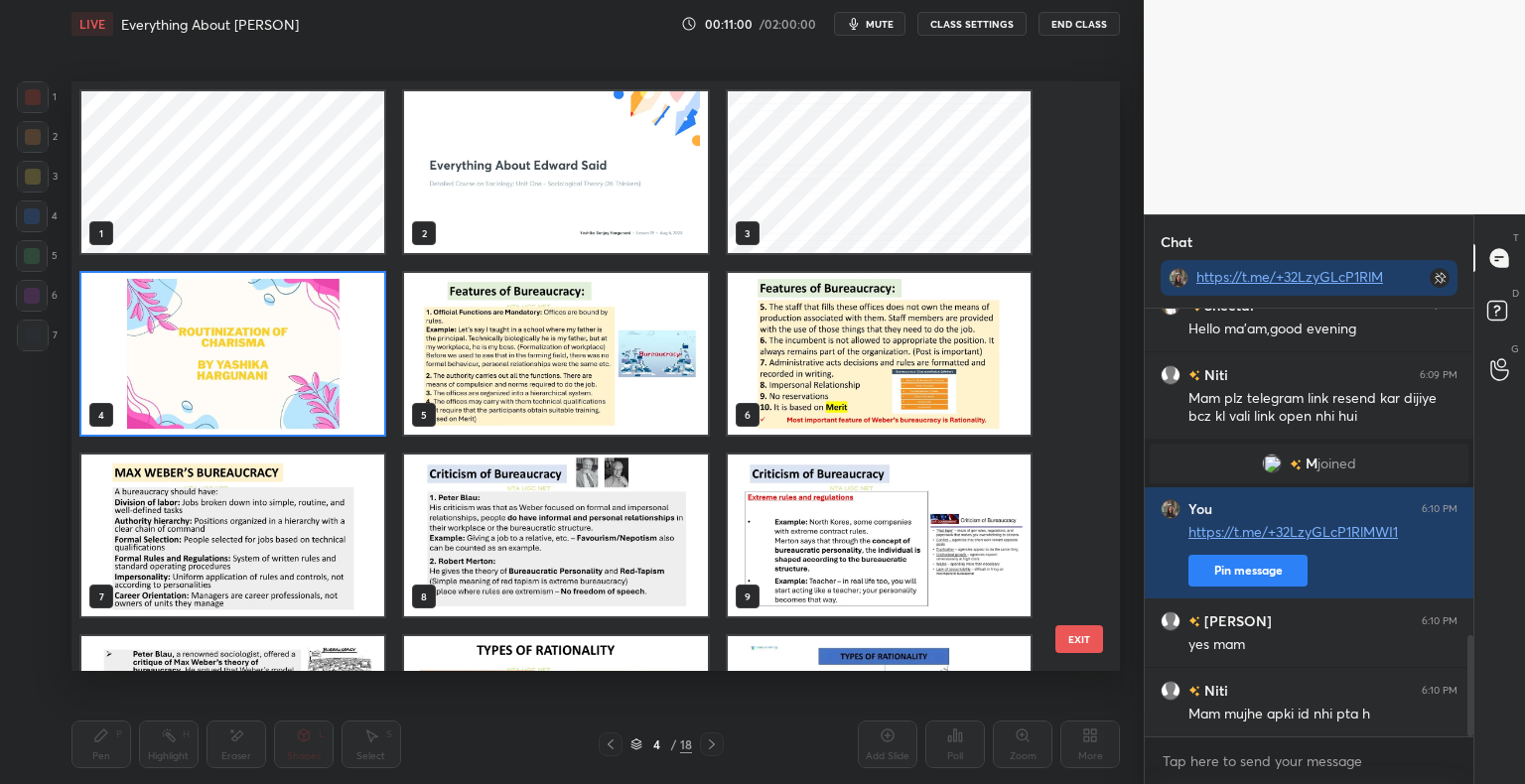 click at bounding box center [232, 353] 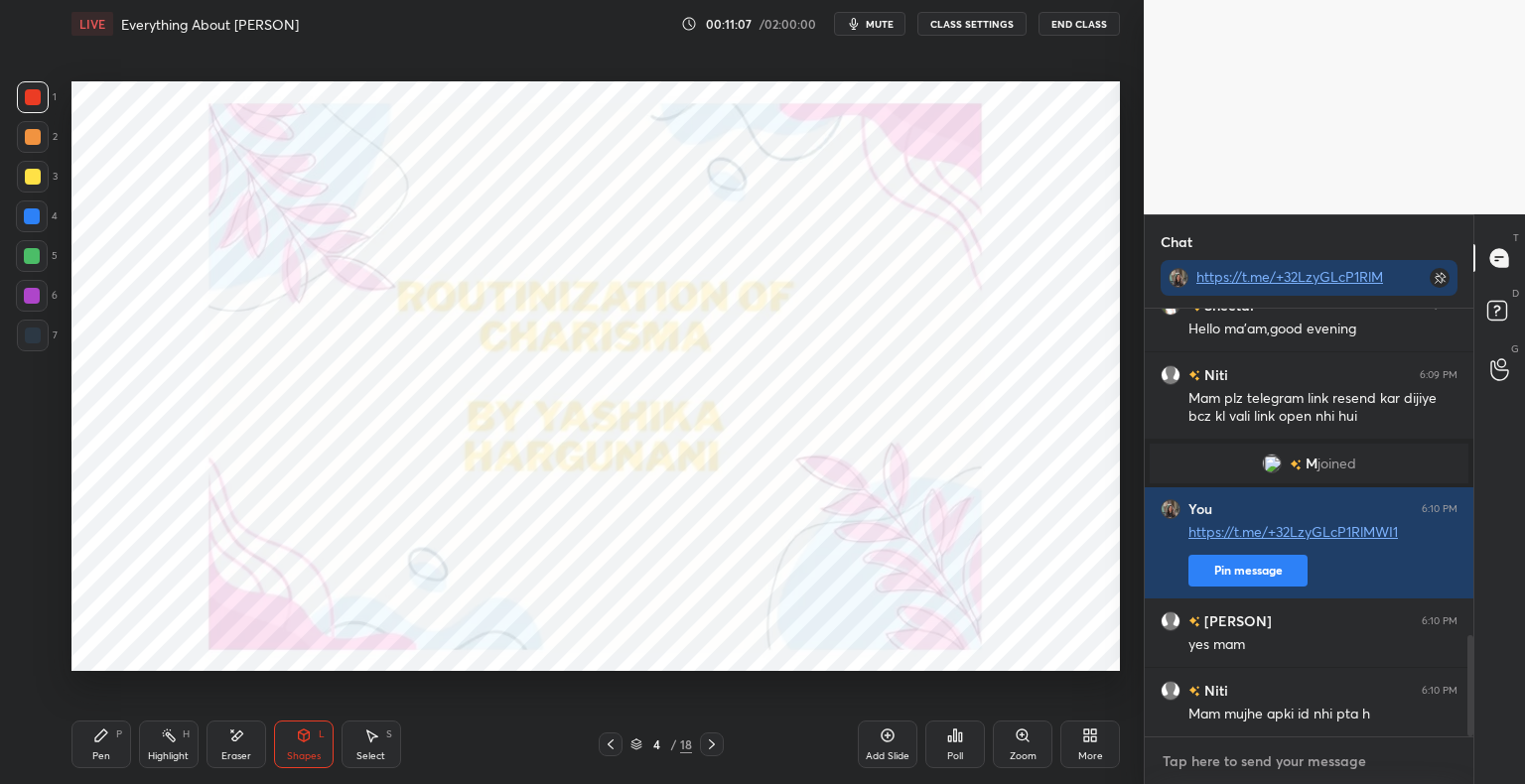 drag, startPoint x: 1302, startPoint y: 762, endPoint x: 870, endPoint y: 806, distance: 434.23496 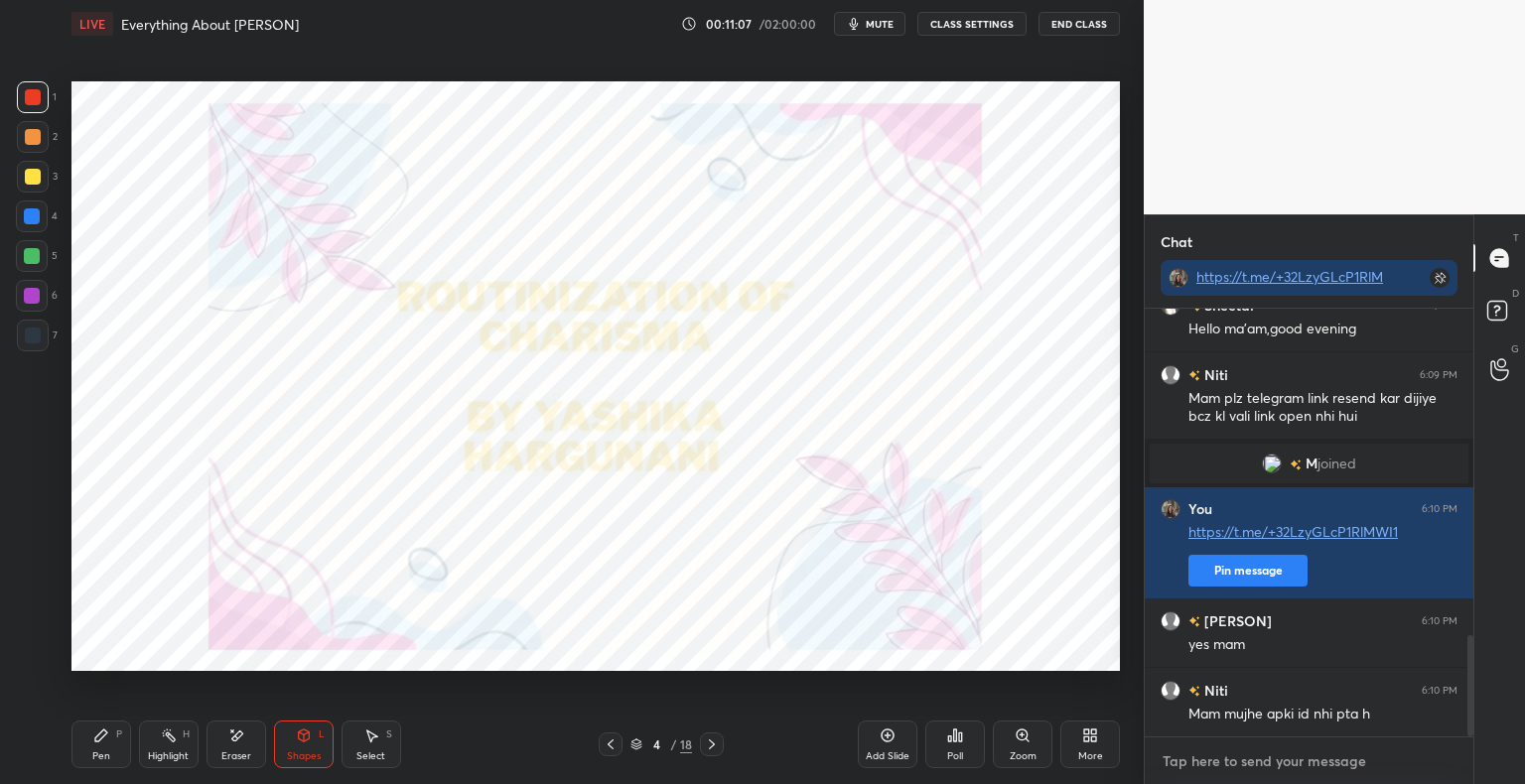click on "1 2 3 4 5 6 7 C X Z E E Erase all   H H LIVE Everything About [PERSON] 00:11:07 /  02:00:00 mute CLASS SETTINGS End Class Setting up your live class Poll for   secs No correct answer Start poll Back Everything About [PERSON] • L19 of Detailed Course on Sociology: Unit One - Sociological Theory (26 Thinkers) [FIRST] [LAST] Pen P Highlight H Eraser Shapes L Select S 4 / 18 Add Slide Poll Zoom More Chat https://t.me/+32LzyGLcP1RlMWI1 [PERSON], [PERSON]  joined [PERSON] 6:09 PM Hello ma'am,good evening [PERSON] 6:09 PM Mam plz telegram link resend kar dijiye bcz kl vali link open nhi hui M  joined You 6:10 PM https://t.me/+32LzyGLcP1RlMWI1 Pin message [PERSON] 6:10 PM yes mam [PERSON] 6:10 PM Mam mujhe apki id nhi pta h JUMP TO LATEST Enable hand raising Enable raise hand to speak to learners. Once enabled, chat will be turned off temporarily. Enable x   Doubts asked by learners will show up here NEW DOUBTS ASKED No one has raised a hand yet Can't raise hand Got it T Messages (T) D Doubts (D) G Raise Hand (G)" at bounding box center (762, 0) 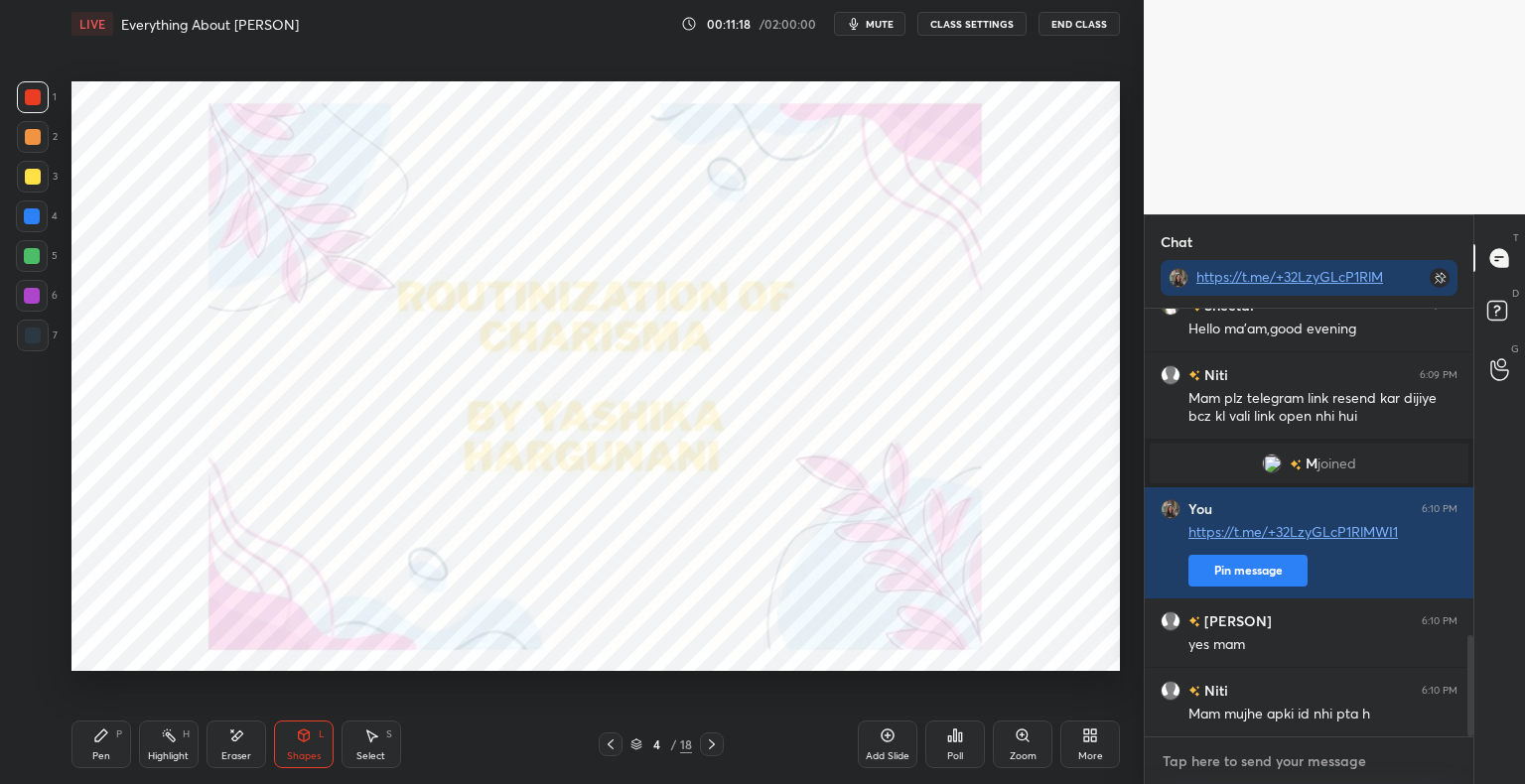 type on "x" 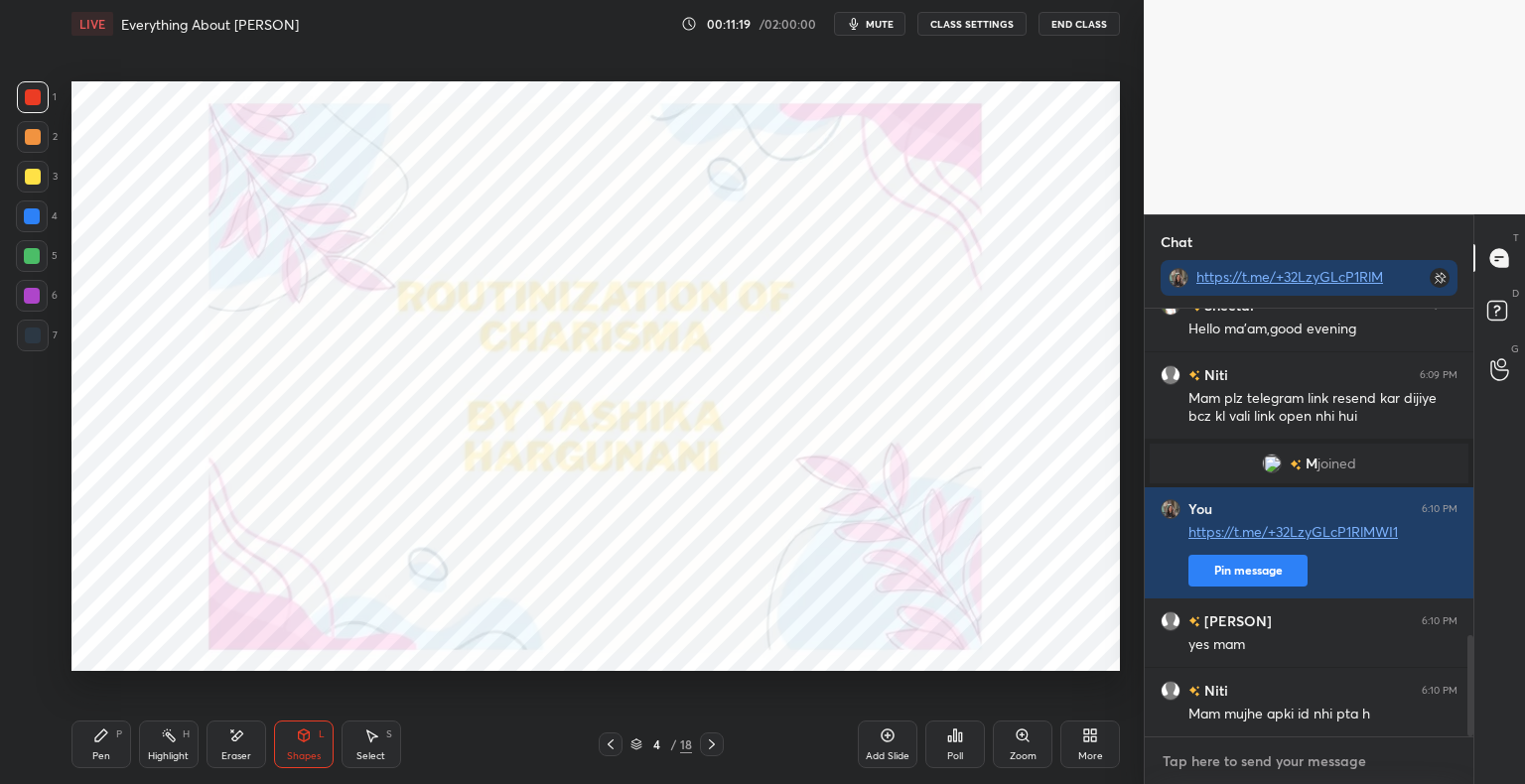 click at bounding box center (1309, 761) 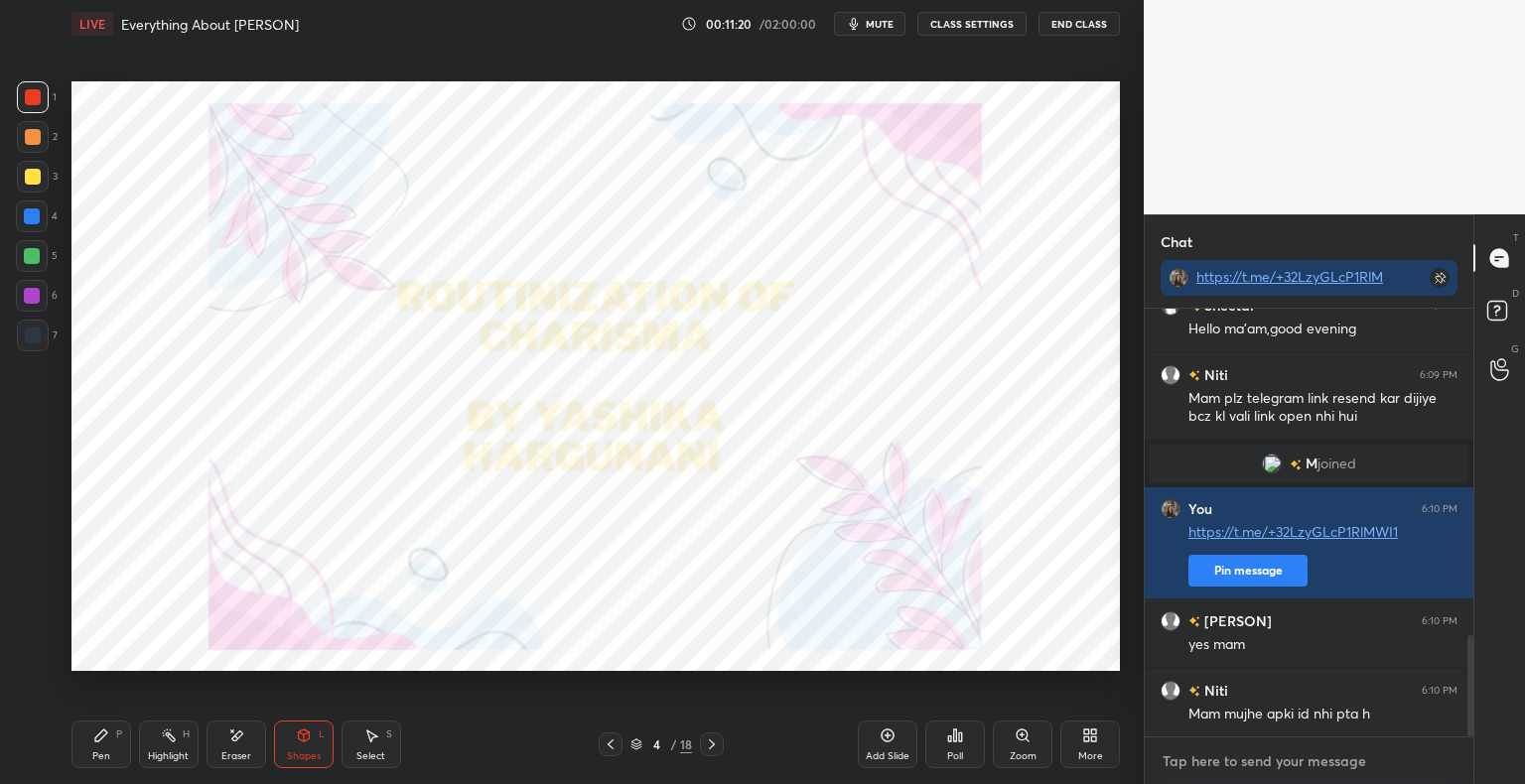 paste on "https://t.me/ay1bb" 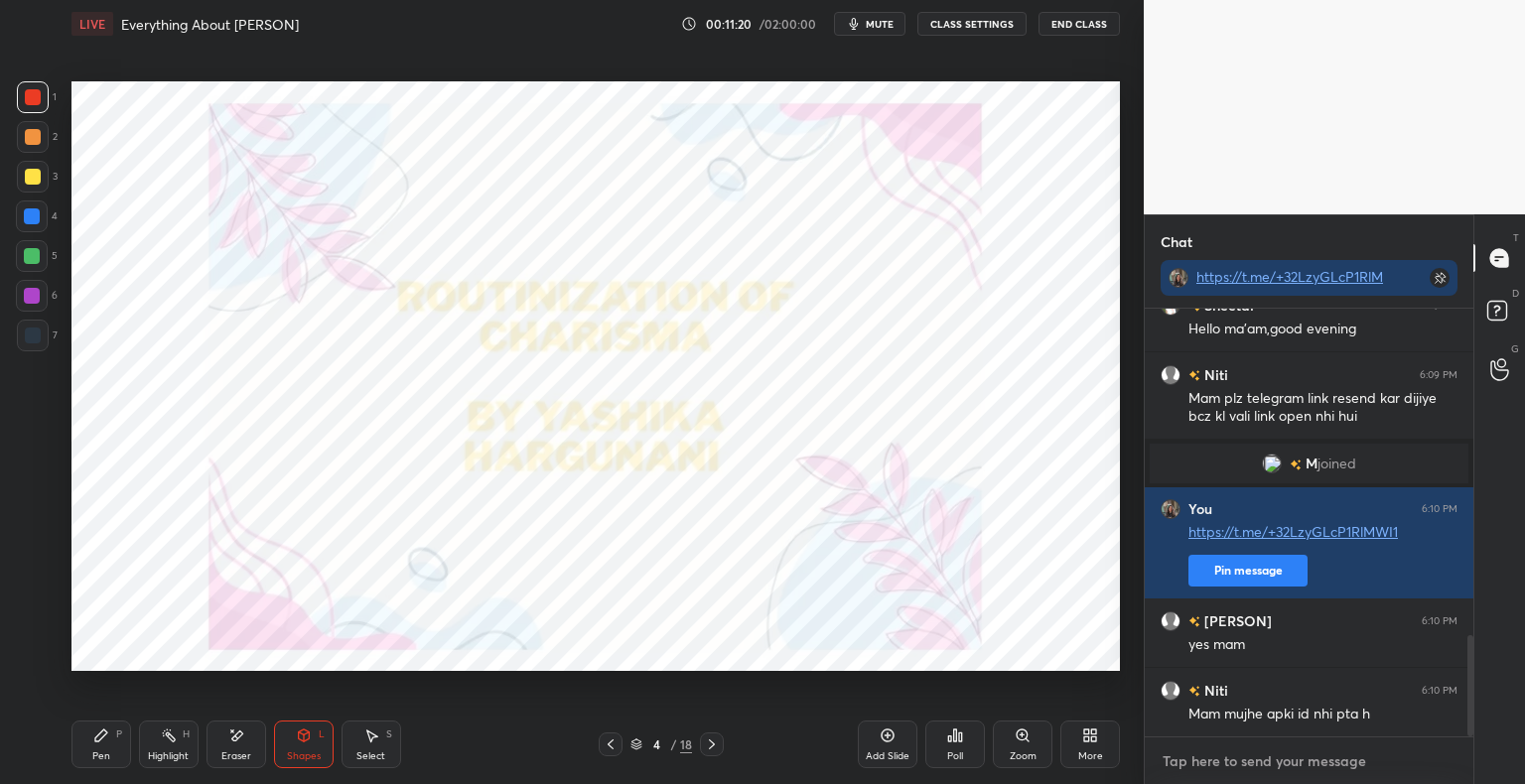 type on "https://t.me/ay1bb" 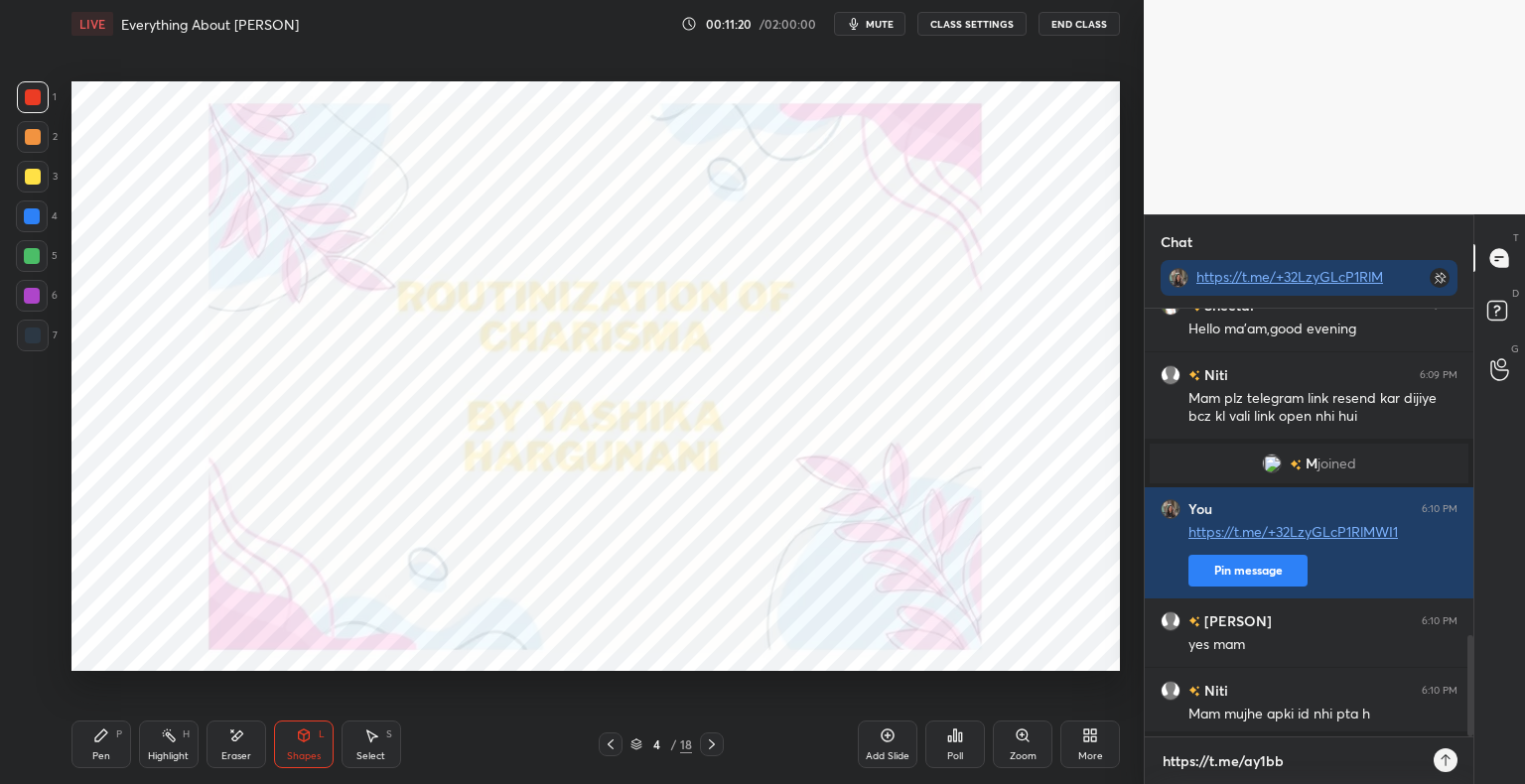 scroll, scrollTop: 422, scrollLeft: 323, axis: both 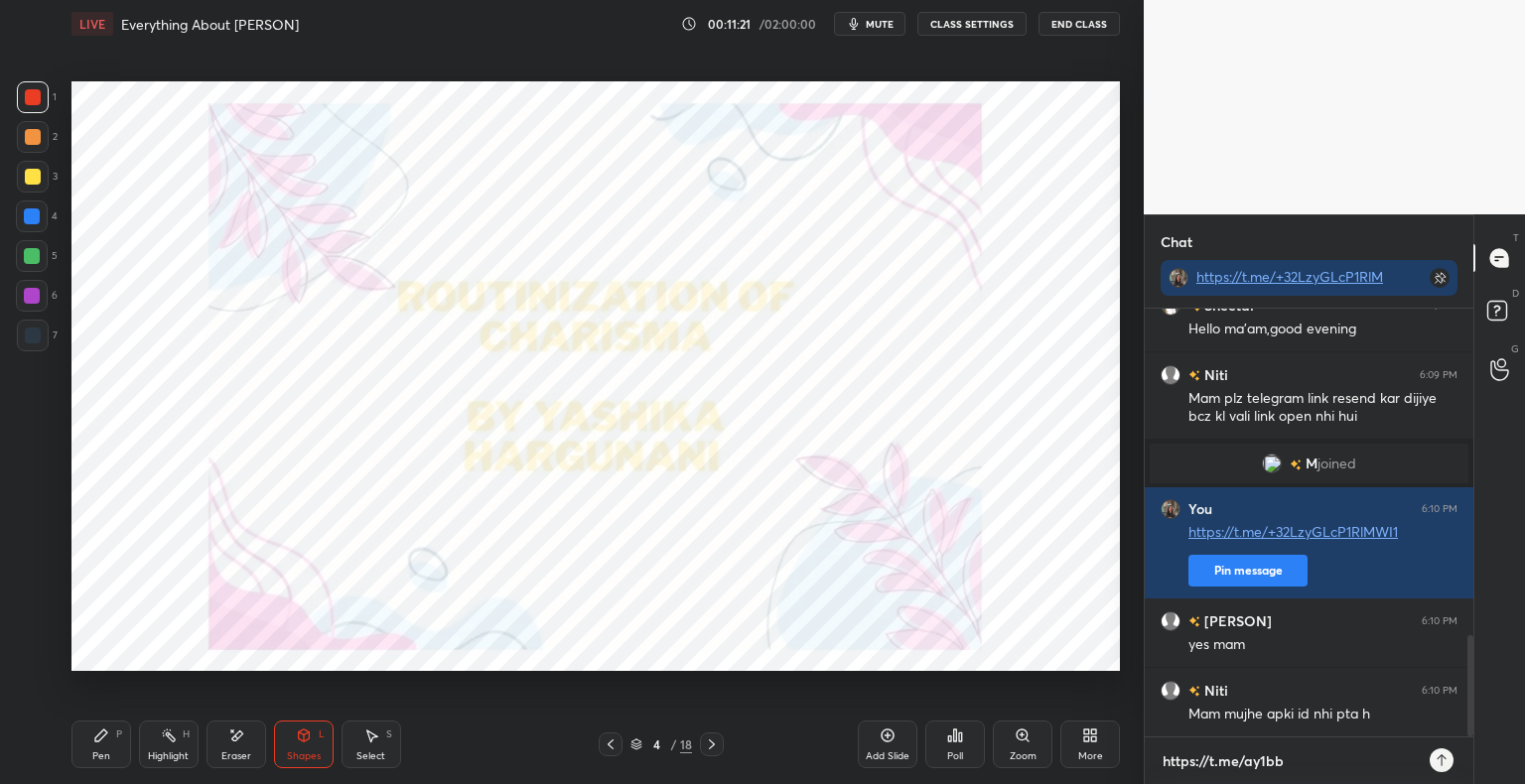 type 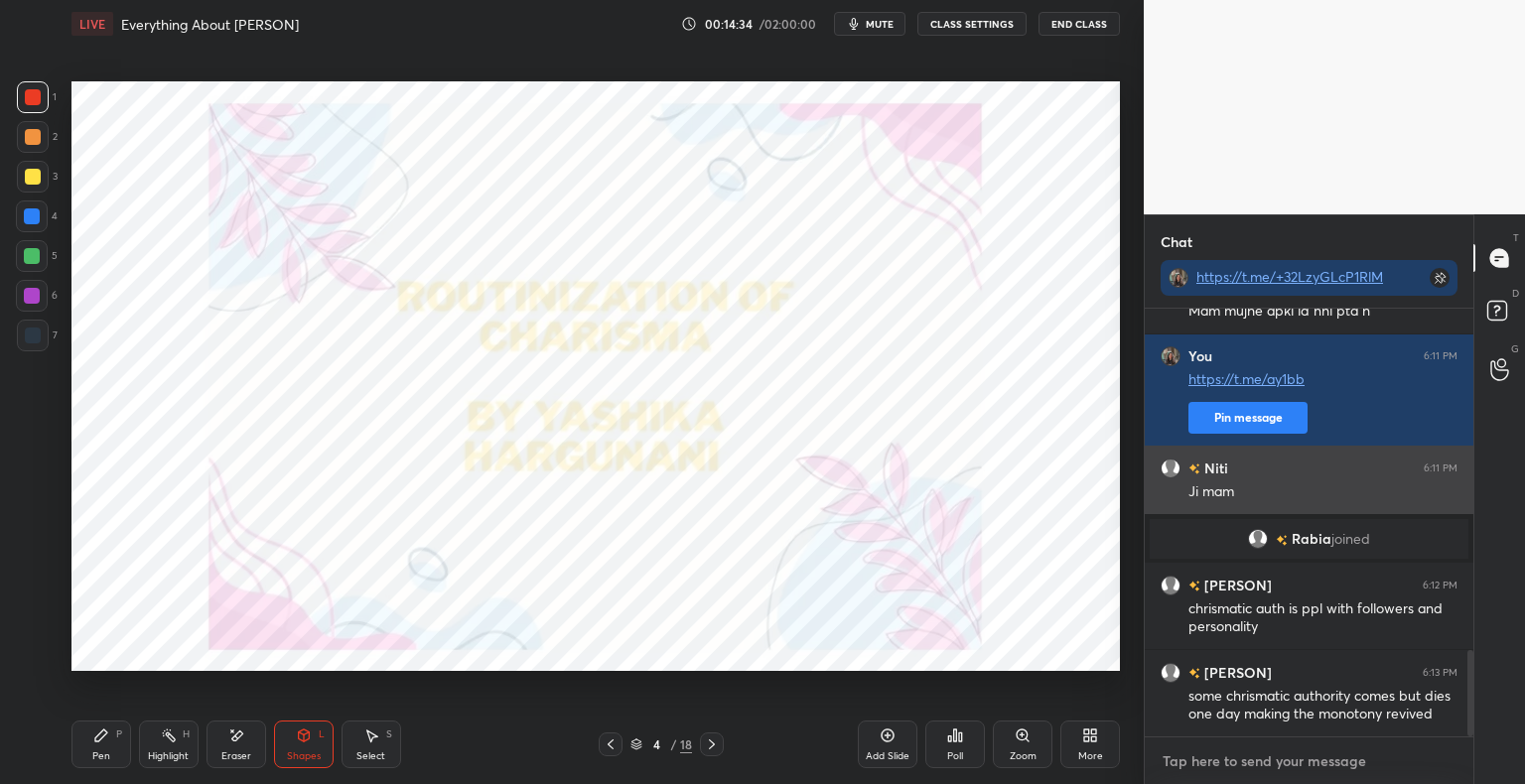 scroll, scrollTop: 1808, scrollLeft: 0, axis: vertical 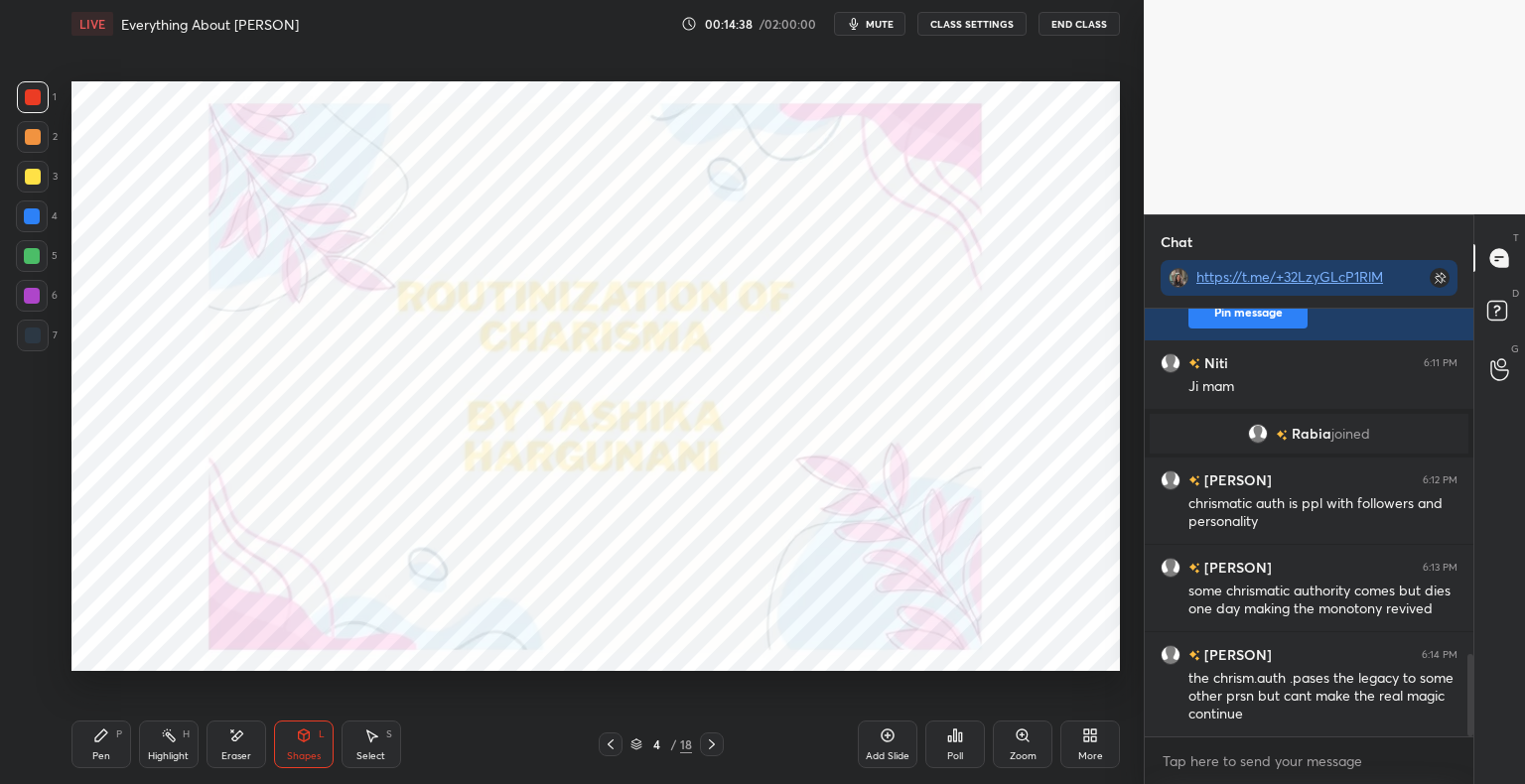 click 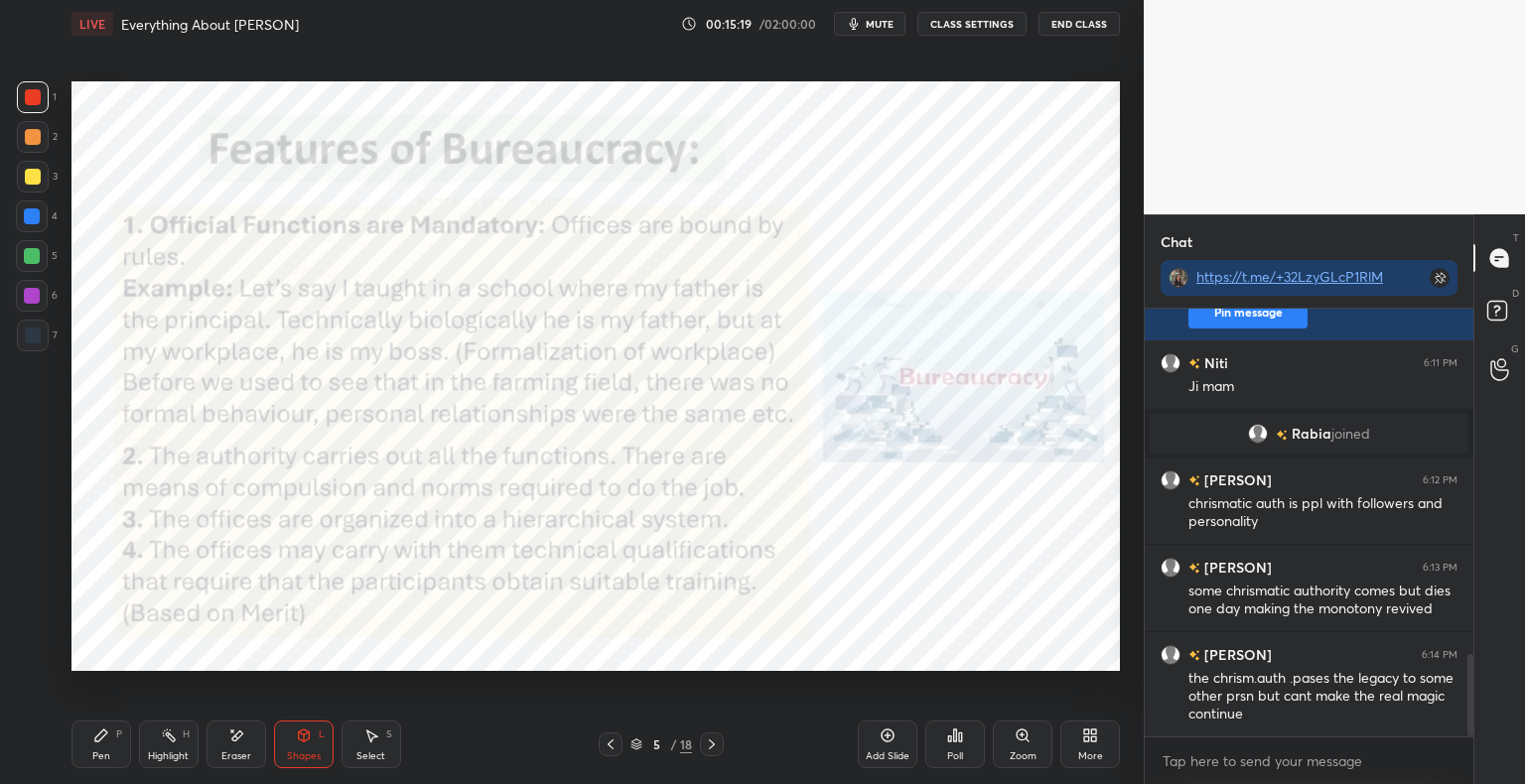 click on "Shapes L" at bounding box center (304, 744) 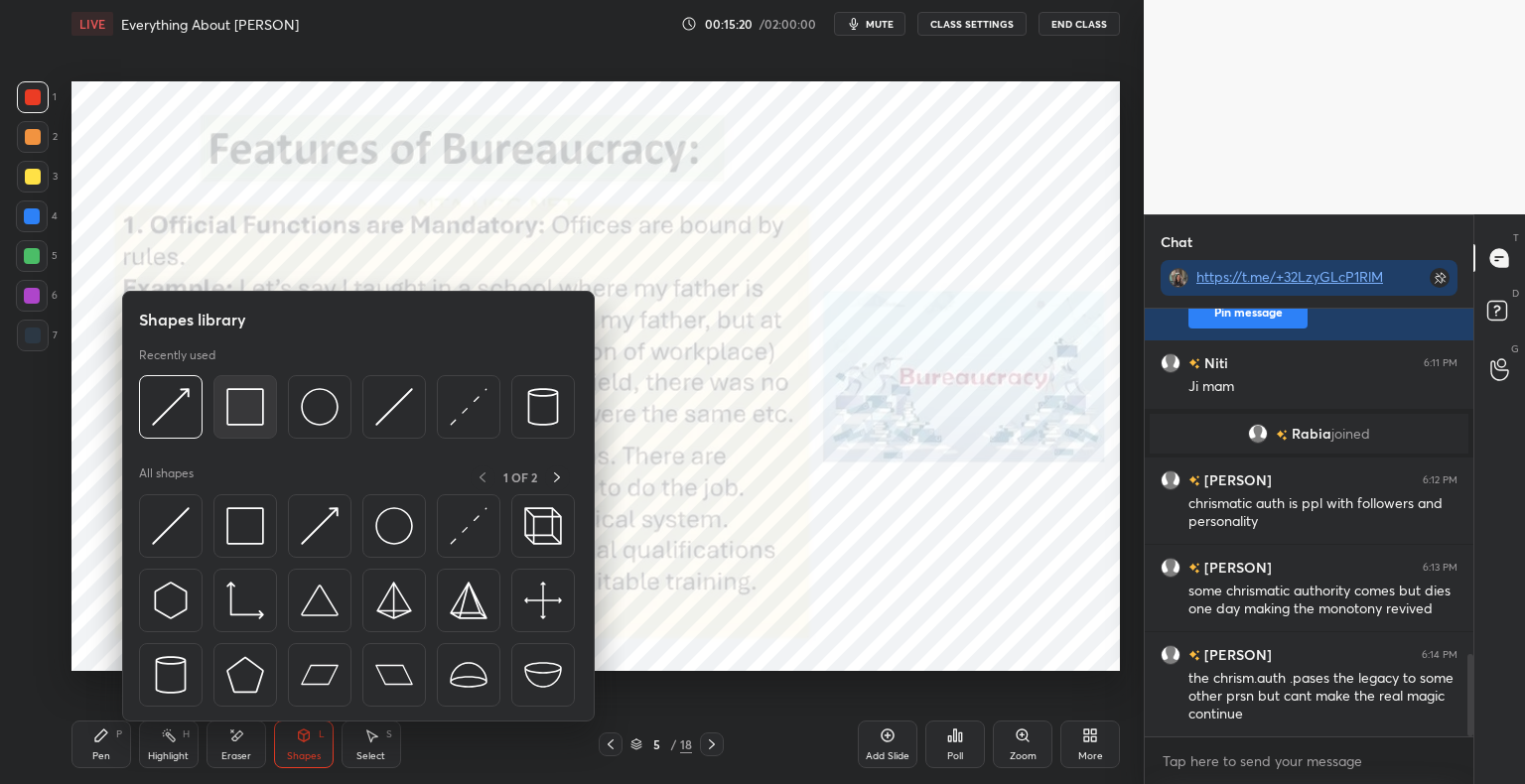 click at bounding box center [245, 407] 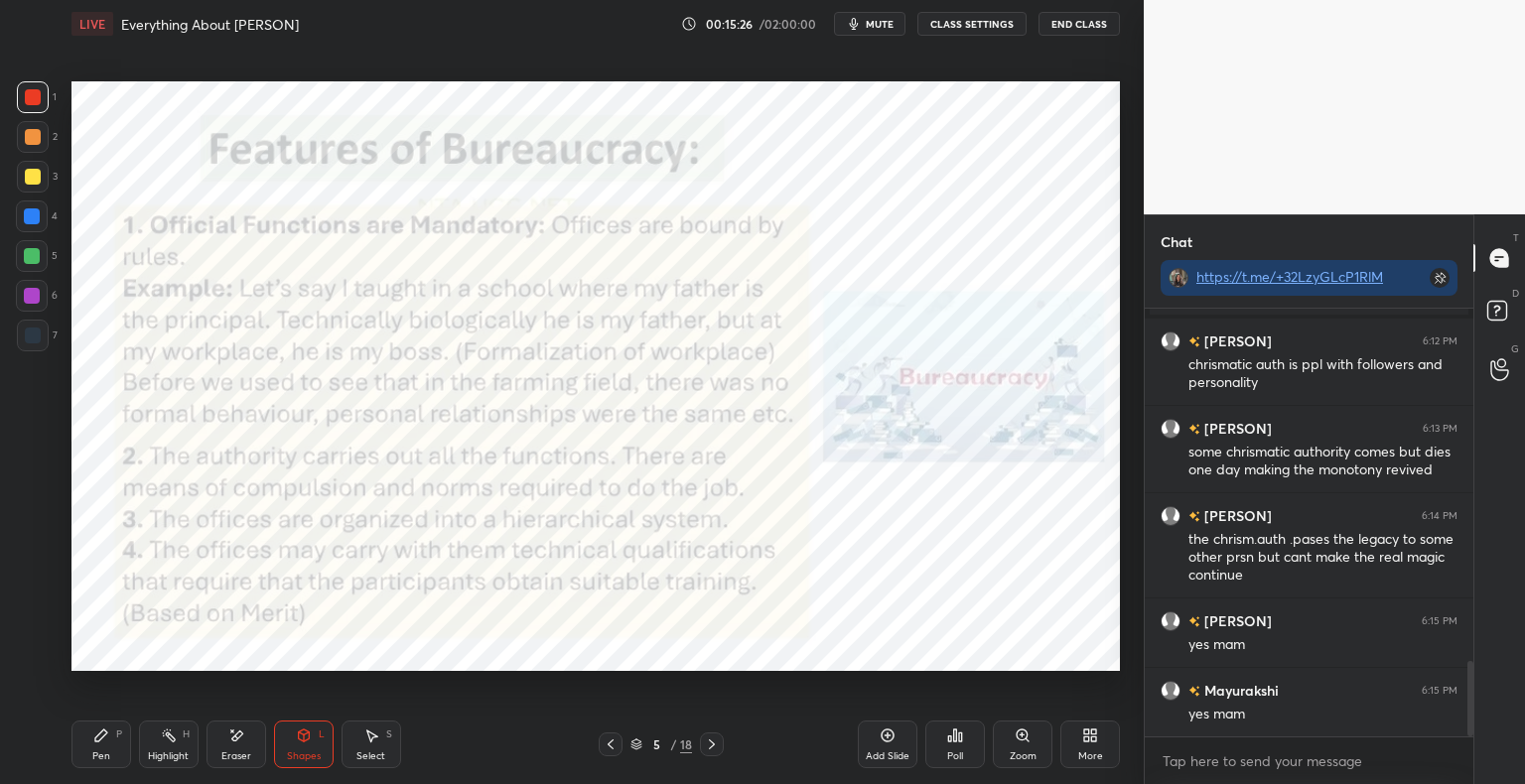 scroll, scrollTop: 2017, scrollLeft: 0, axis: vertical 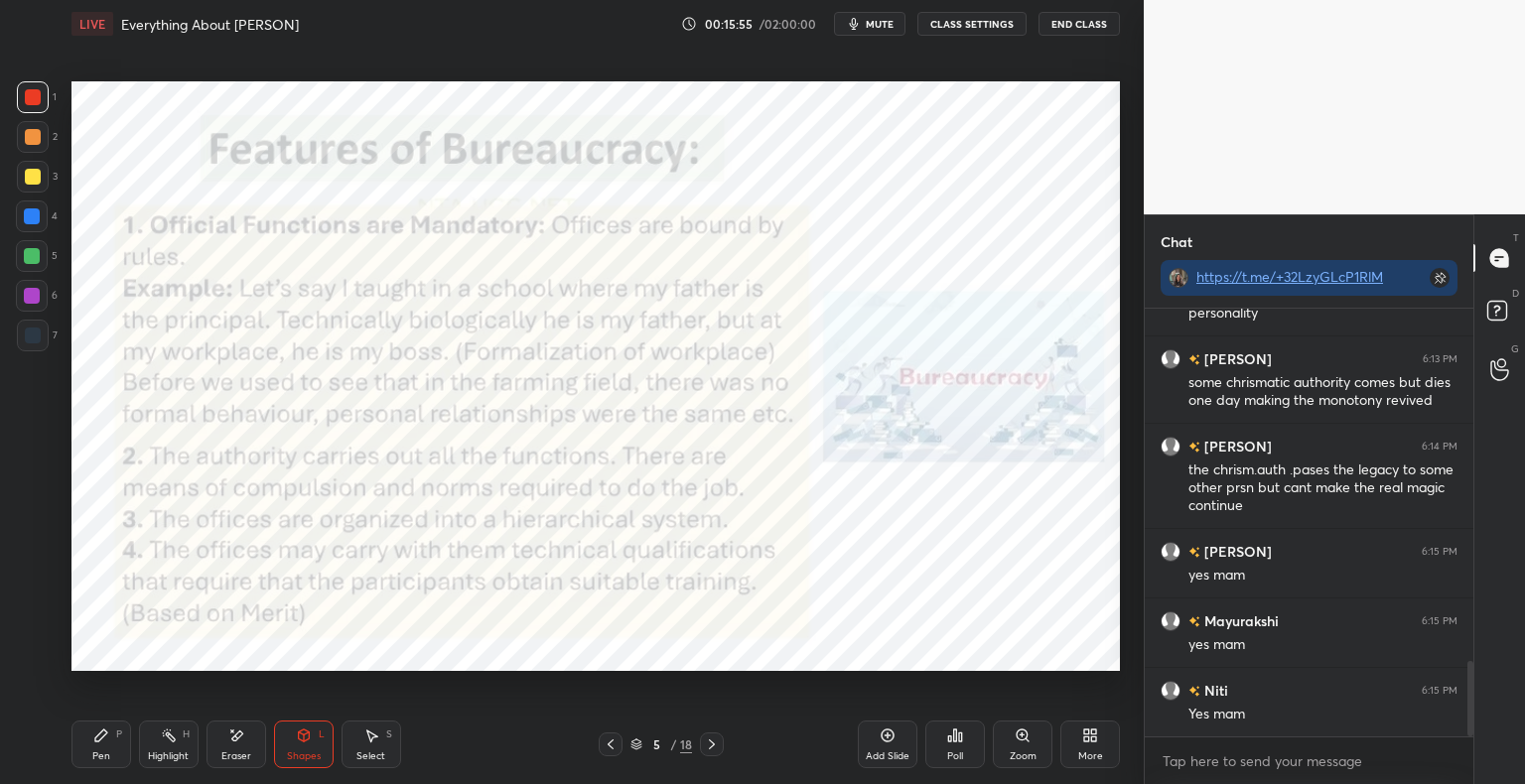 click 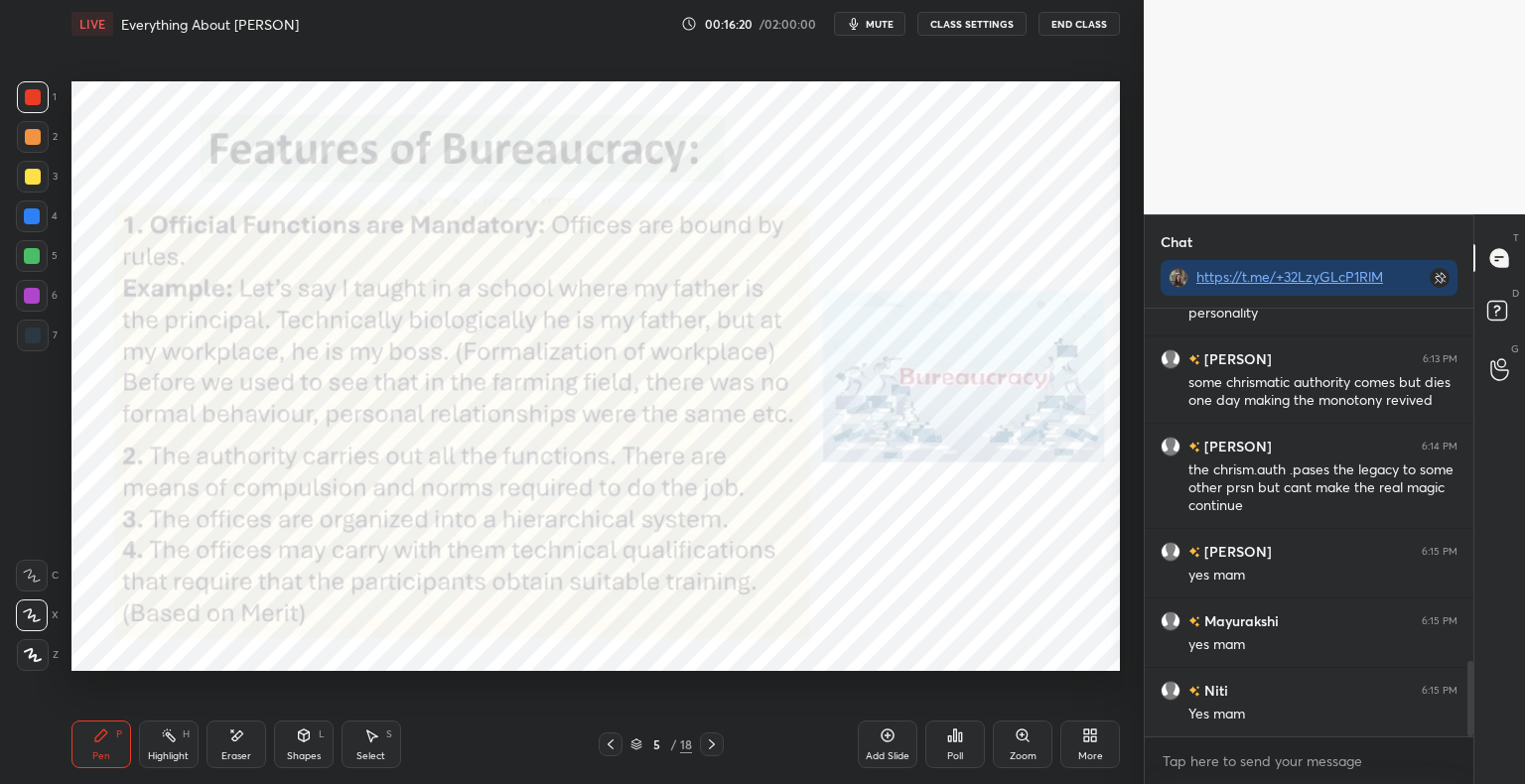 click on "Shapes L" at bounding box center (304, 744) 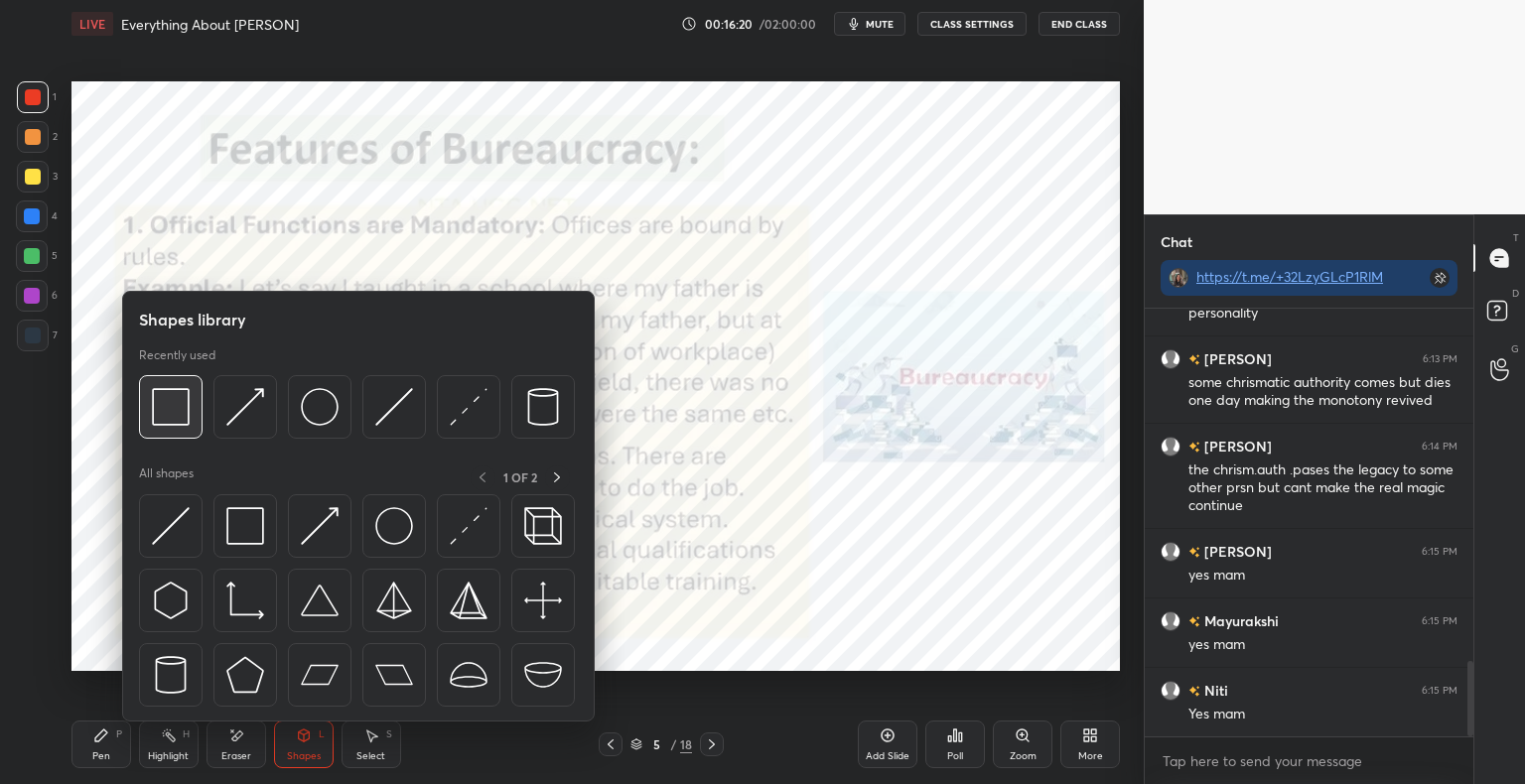 click at bounding box center (171, 407) 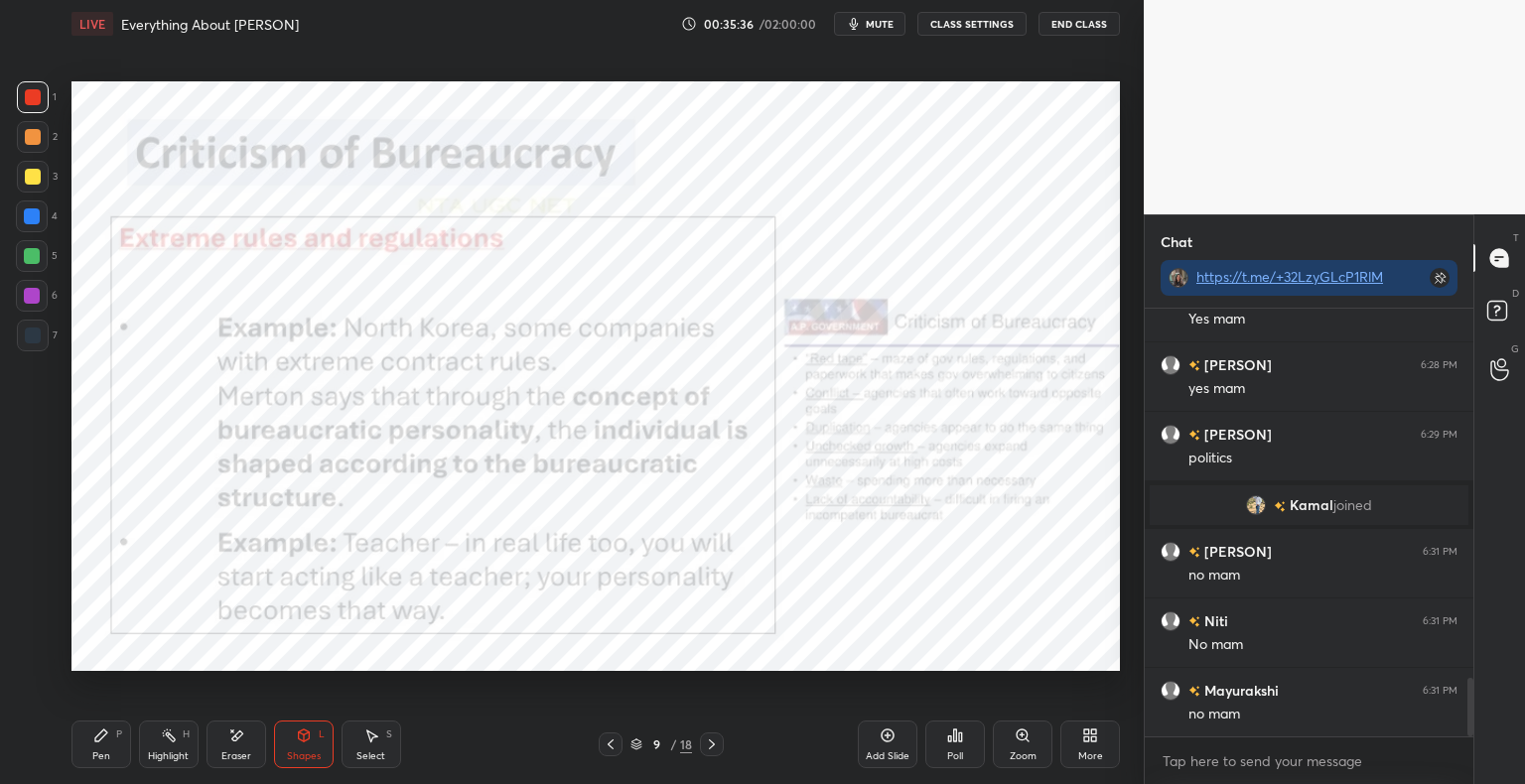 scroll, scrollTop: 2705, scrollLeft: 0, axis: vertical 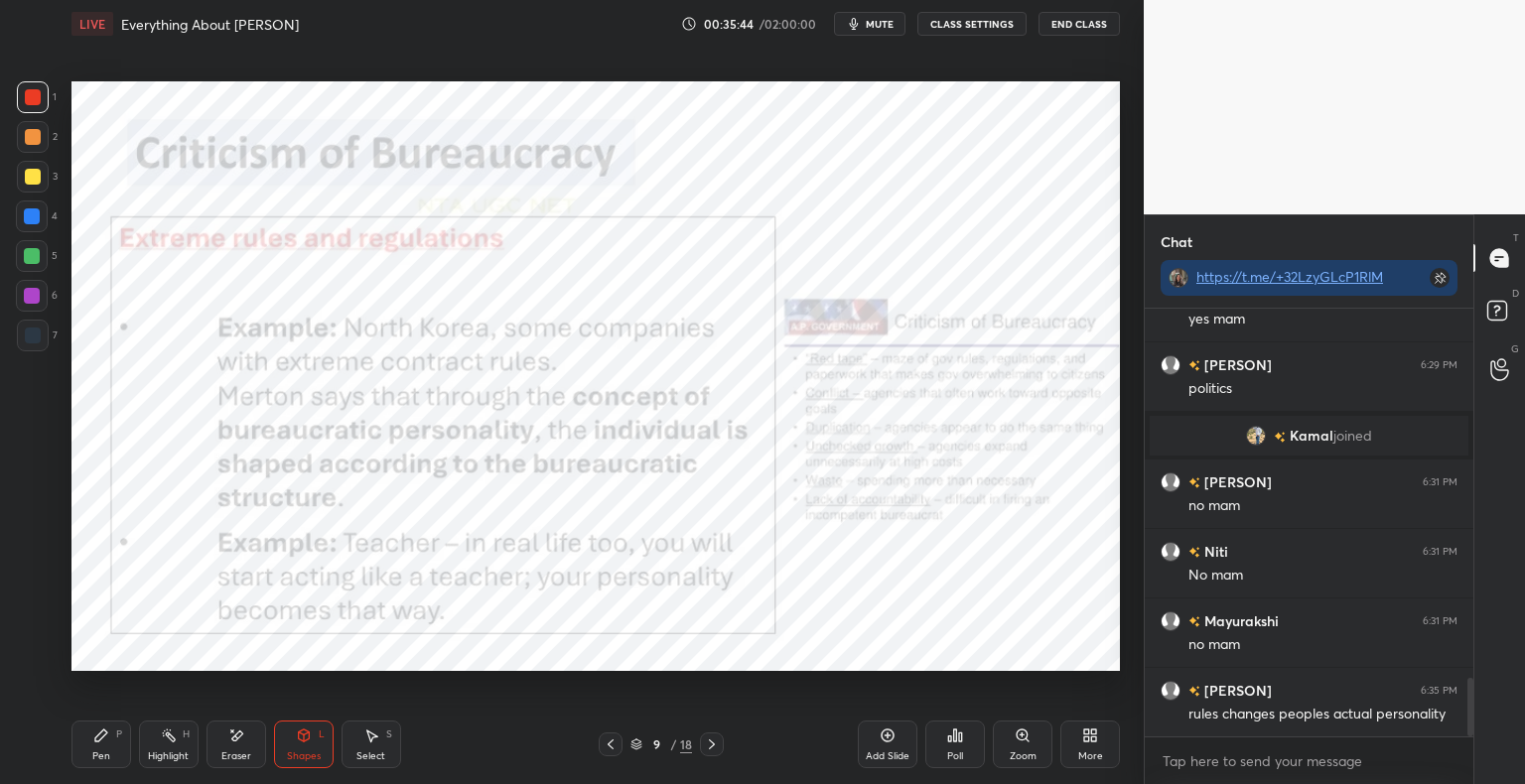 click on "Pen P" at bounding box center [101, 744] 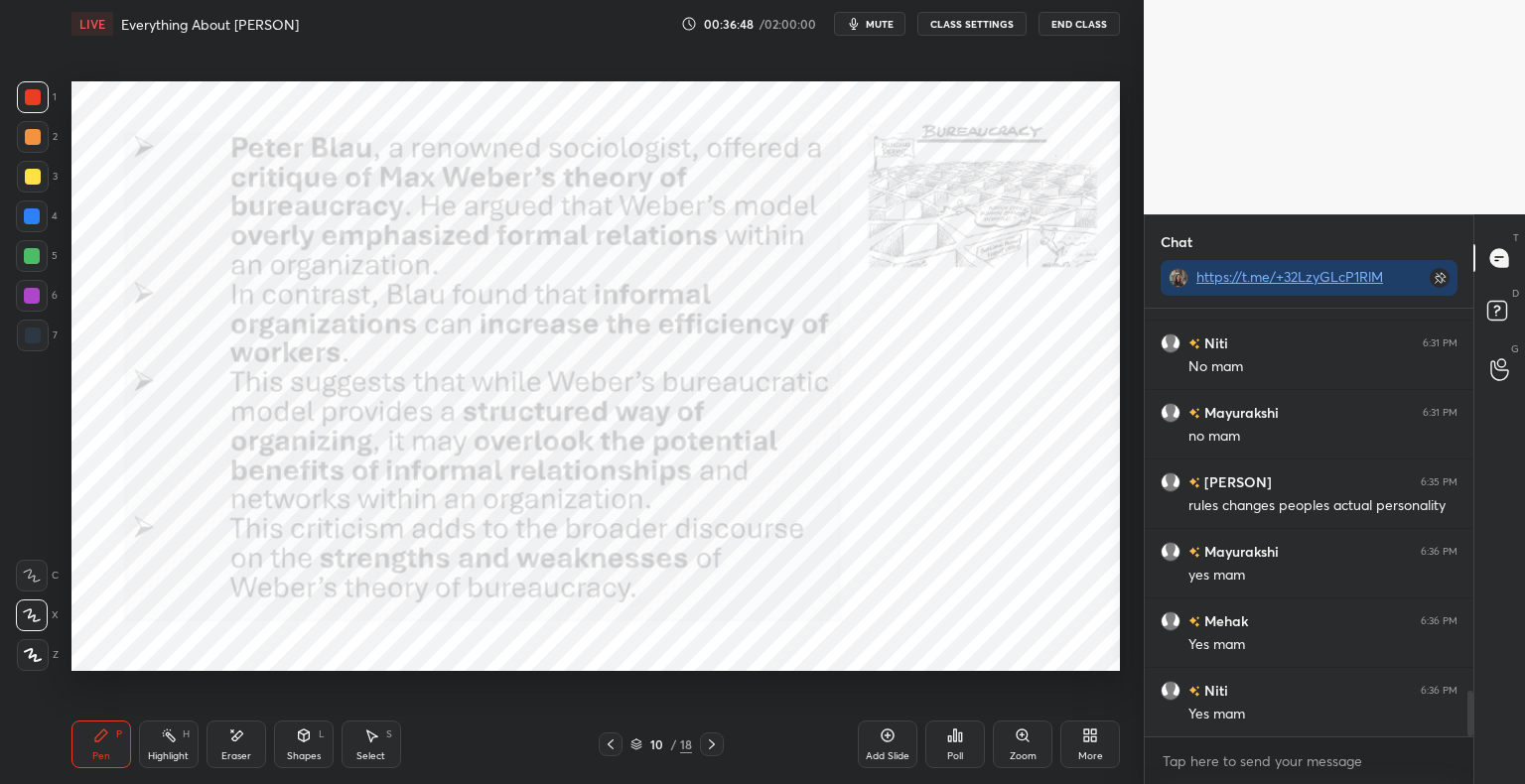 scroll, scrollTop: 3618, scrollLeft: 0, axis: vertical 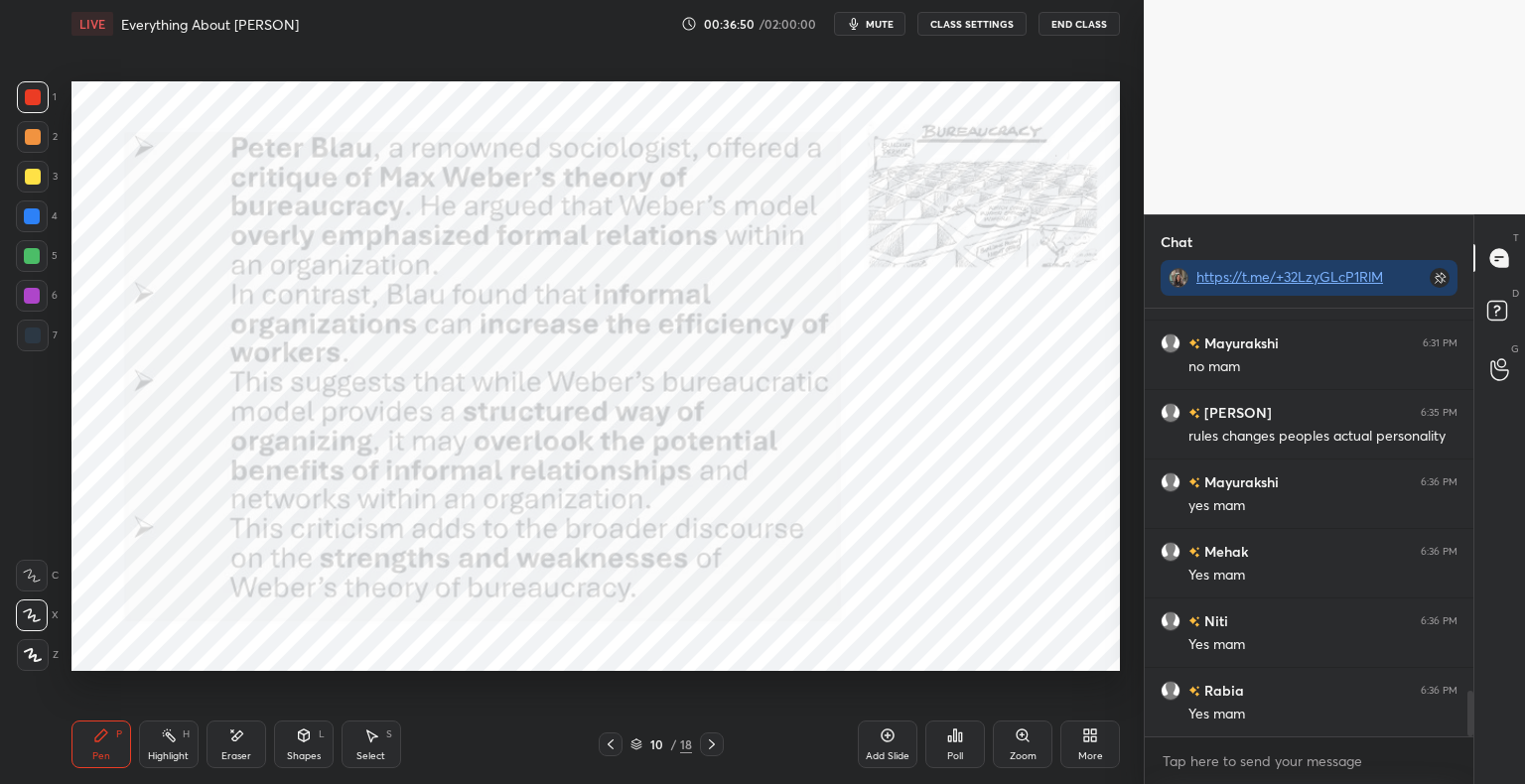 click on "Shapes L" at bounding box center [304, 744] 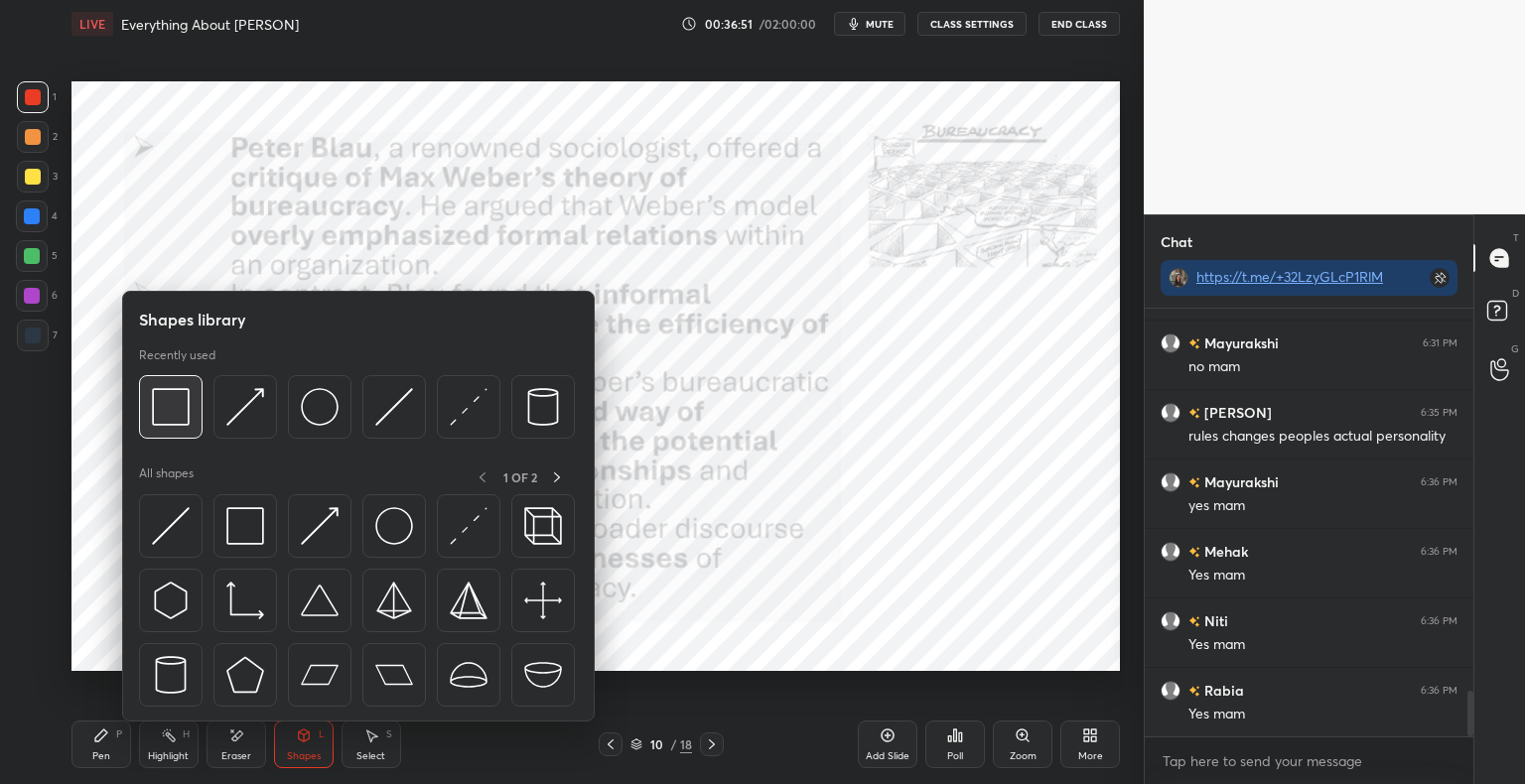 click at bounding box center (171, 407) 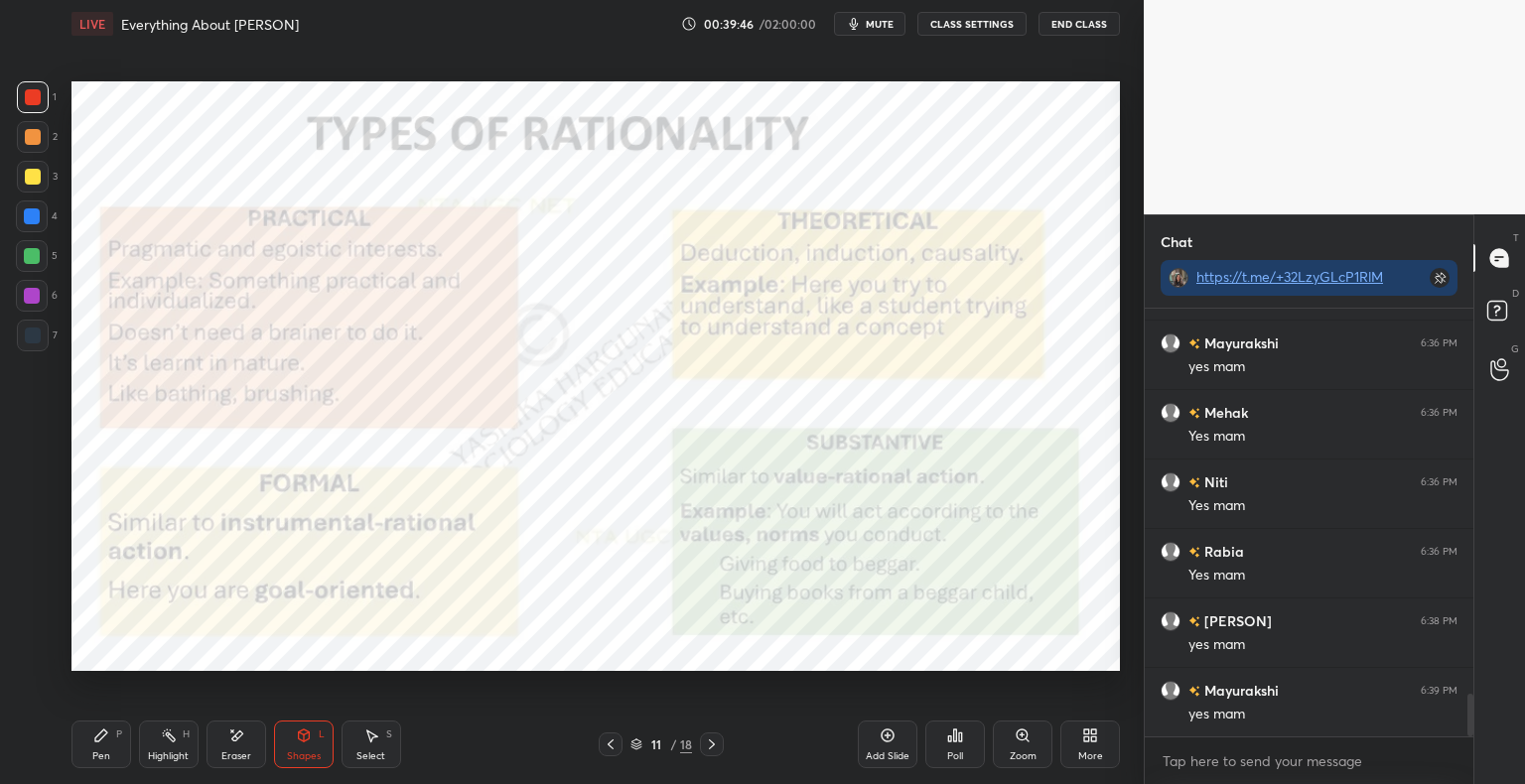 scroll, scrollTop: 3827, scrollLeft: 0, axis: vertical 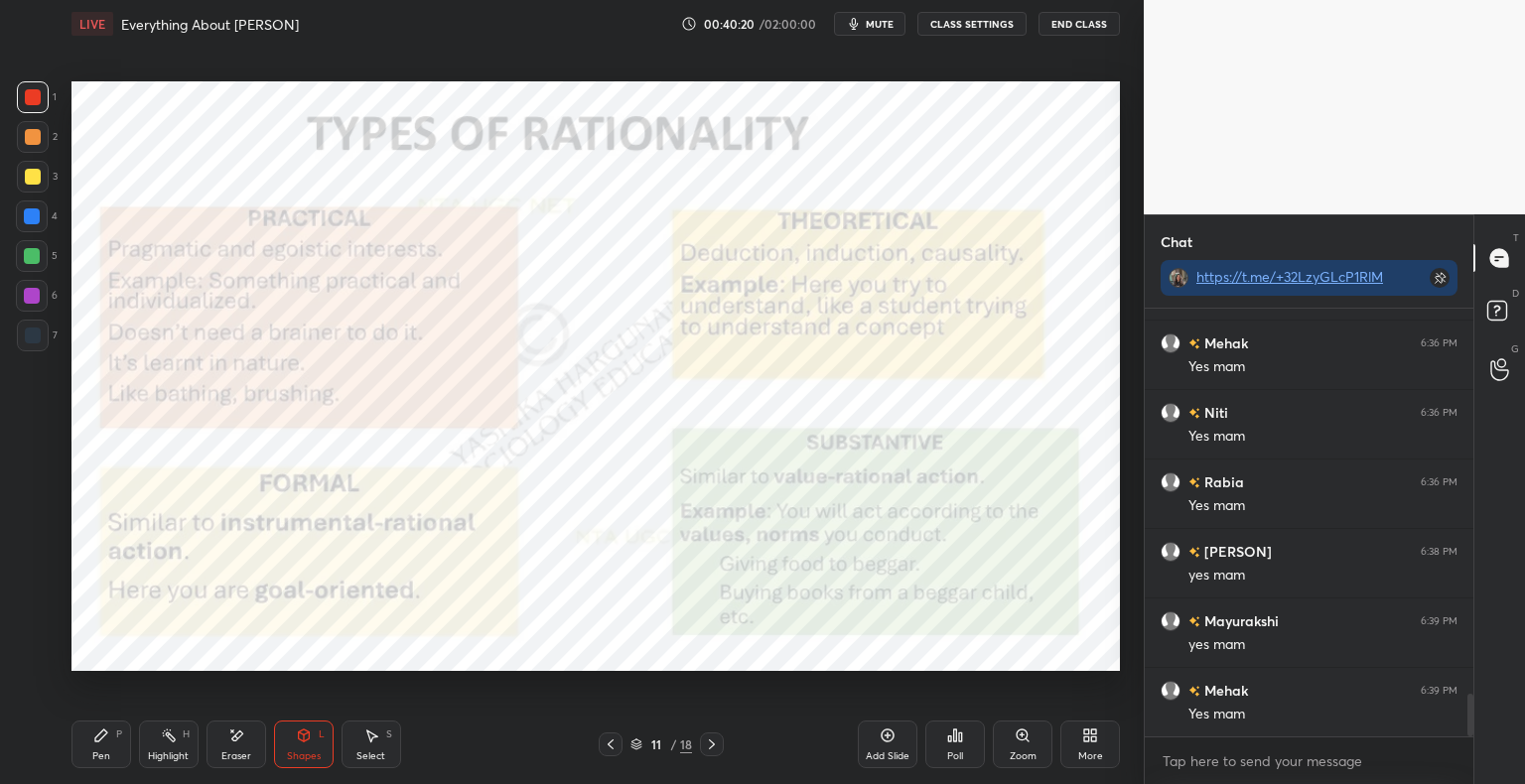click 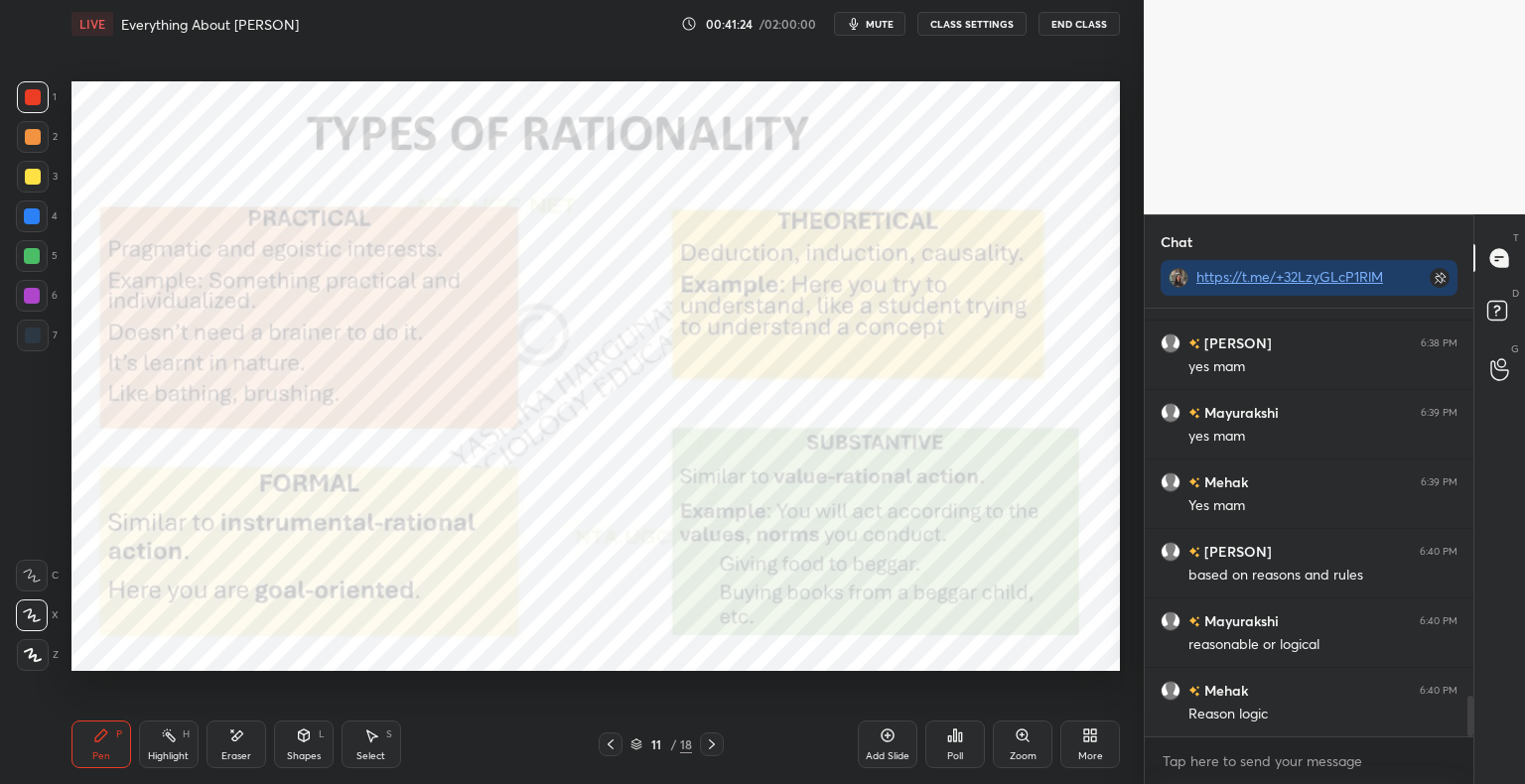 scroll, scrollTop: 4105, scrollLeft: 0, axis: vertical 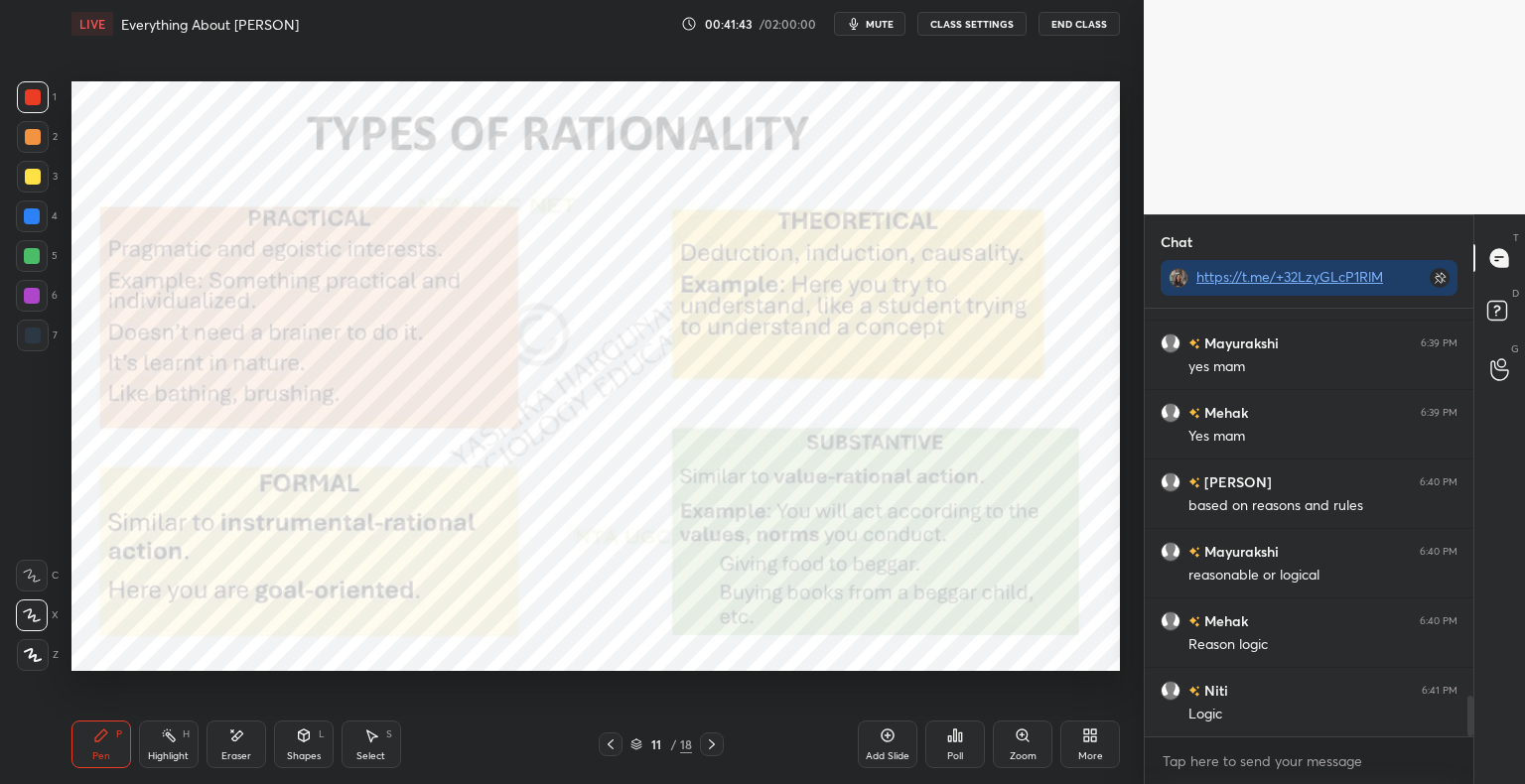 click on "Shapes L" at bounding box center (304, 744) 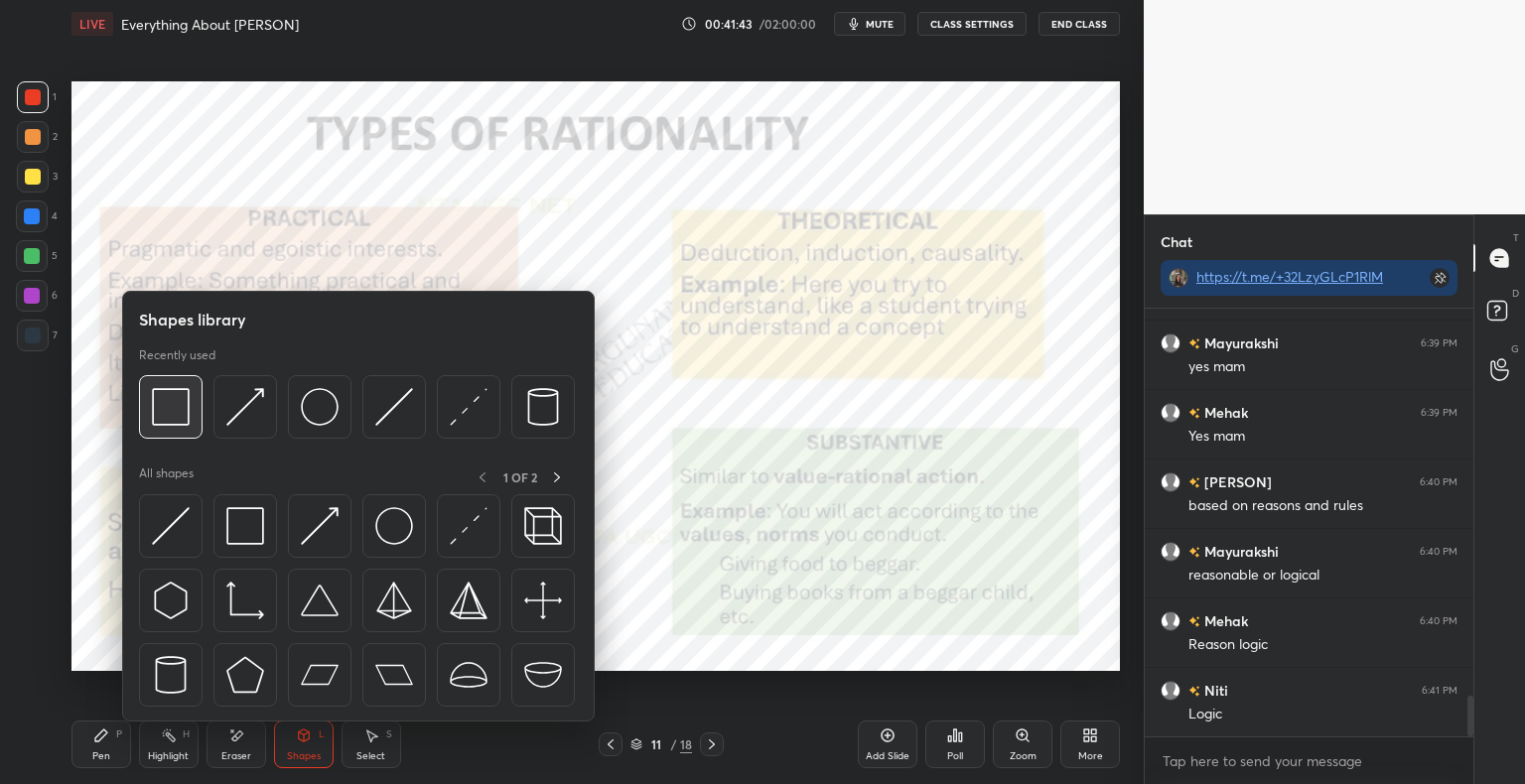 click at bounding box center (171, 407) 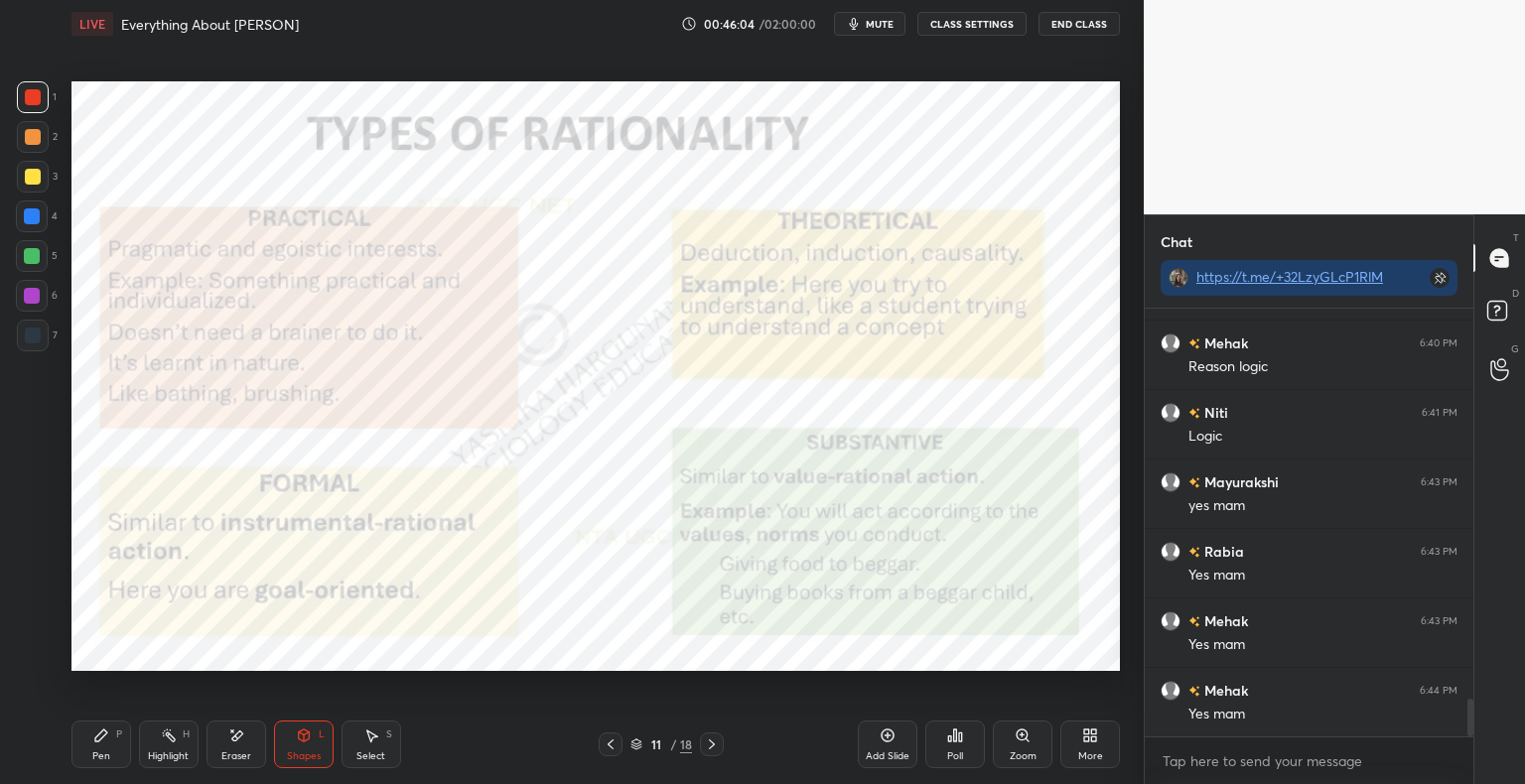 scroll, scrollTop: 4430, scrollLeft: 0, axis: vertical 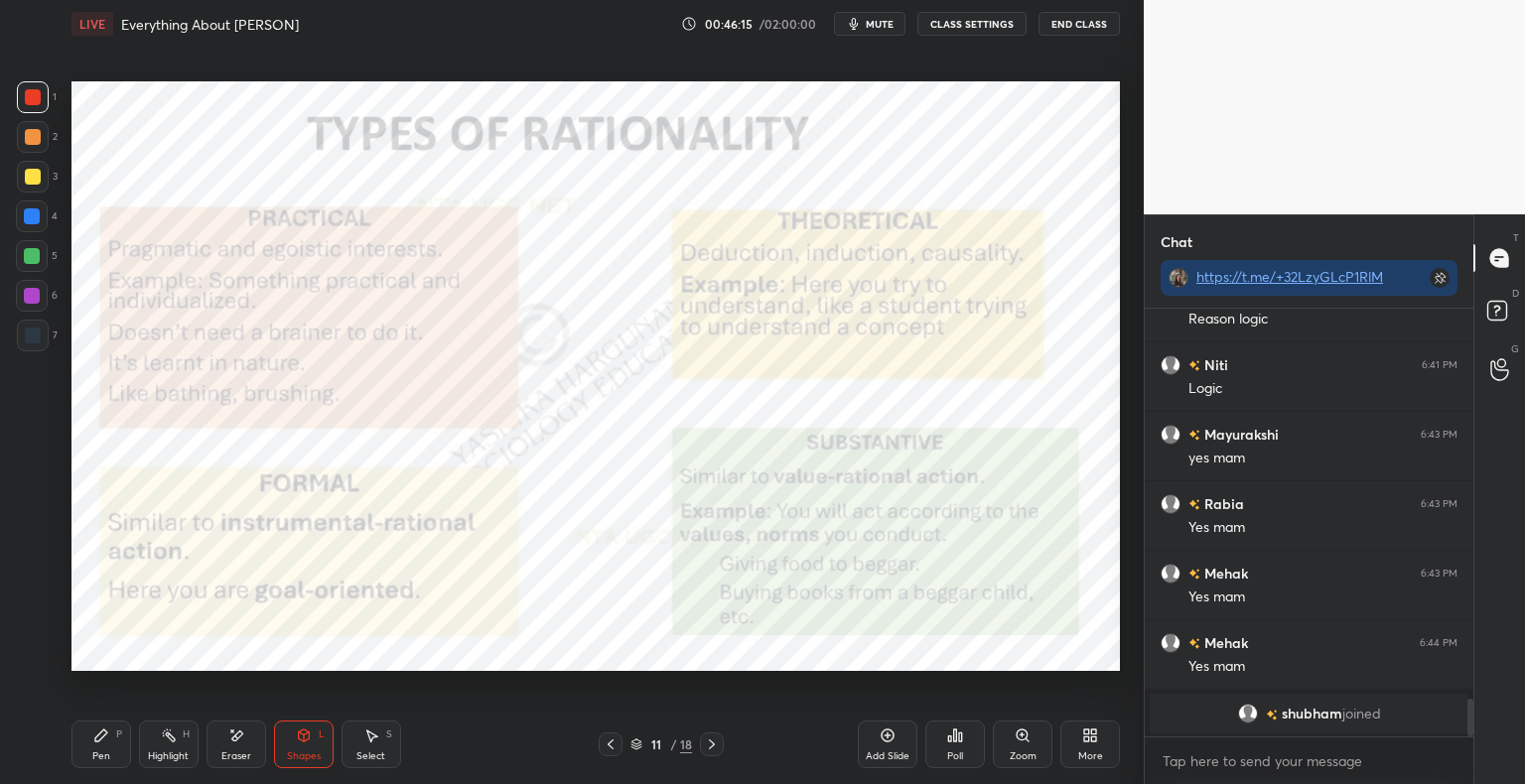 click on "Pen P" at bounding box center (101, 744) 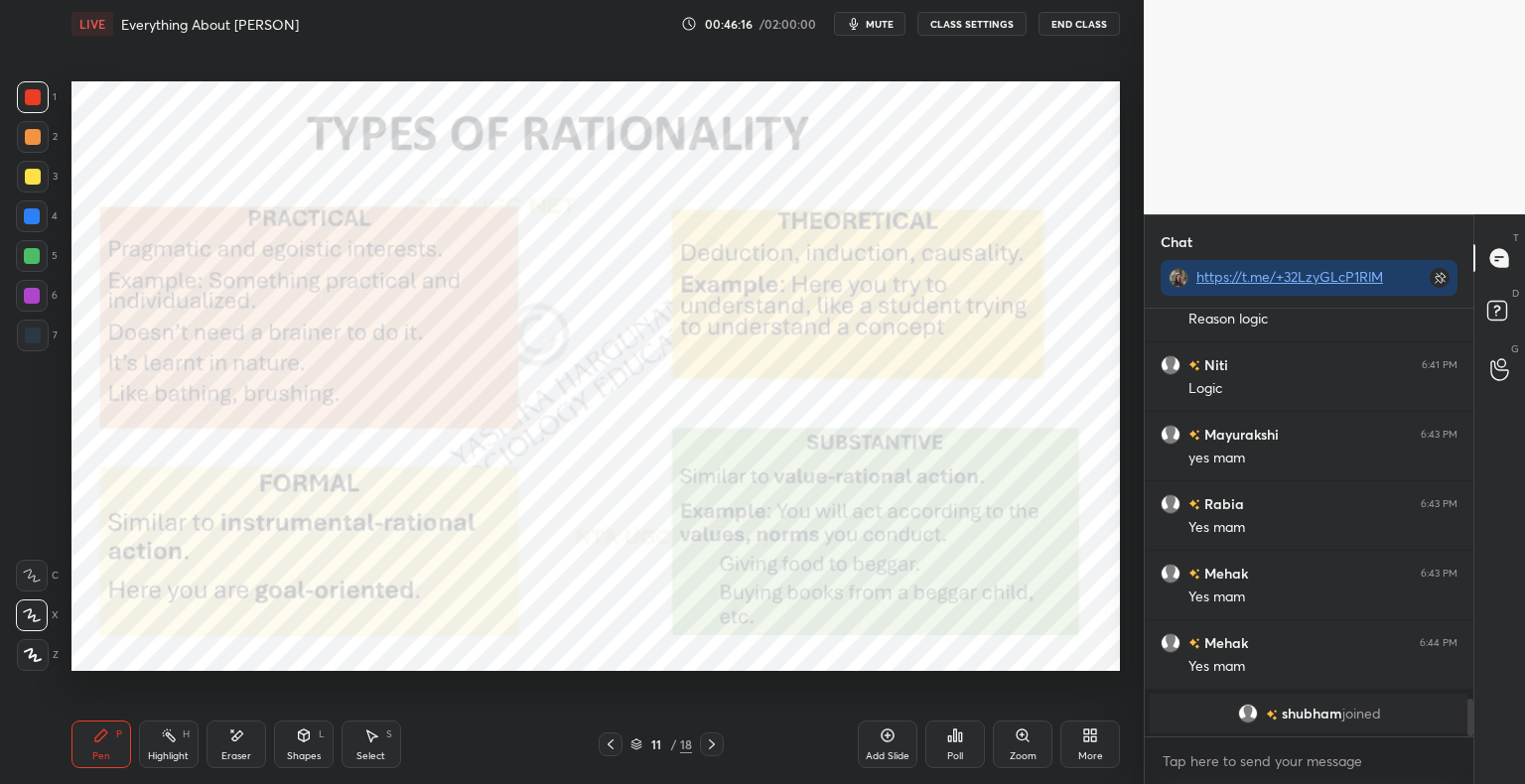 click at bounding box center (33, 335) 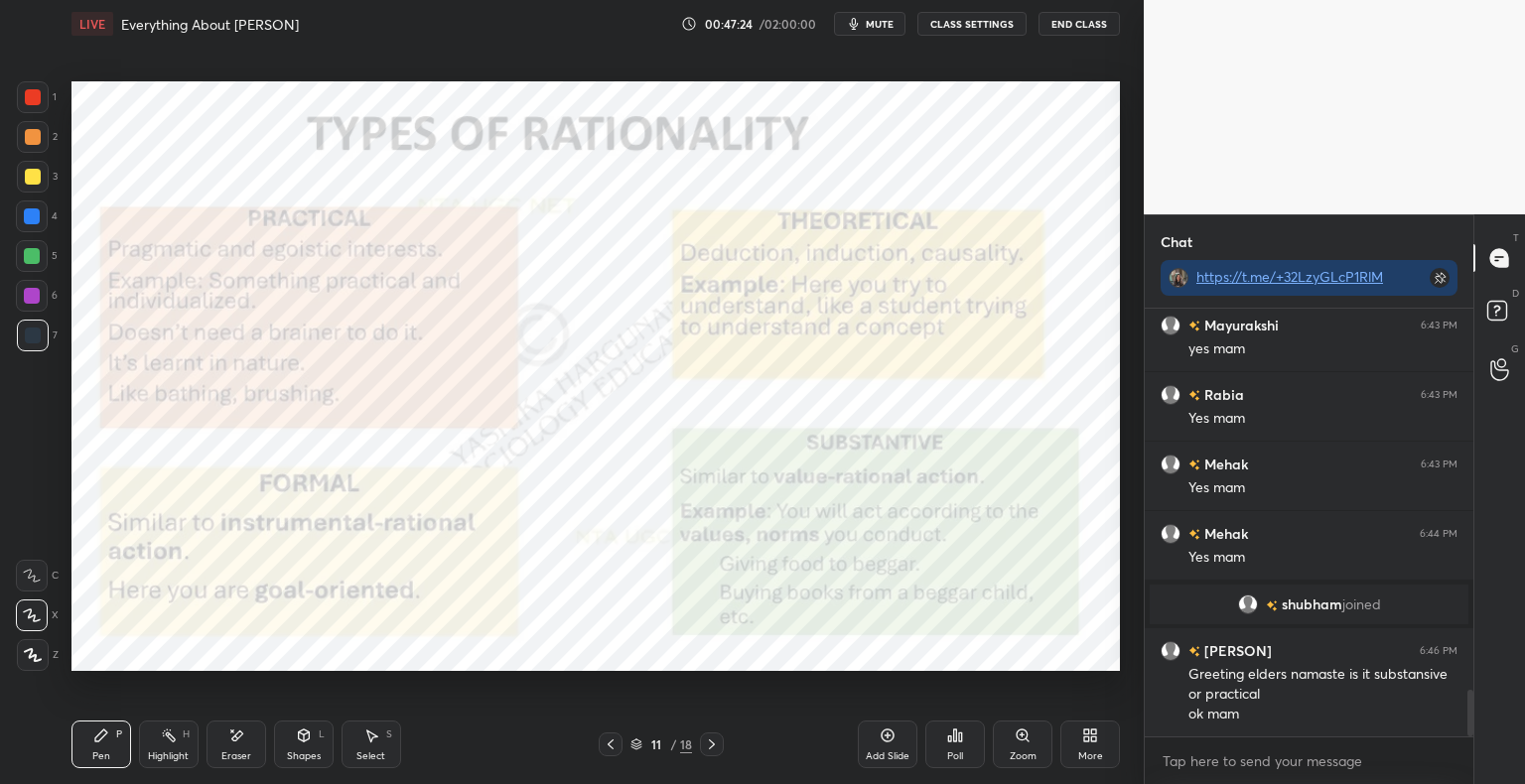 scroll, scrollTop: 3529, scrollLeft: 0, axis: vertical 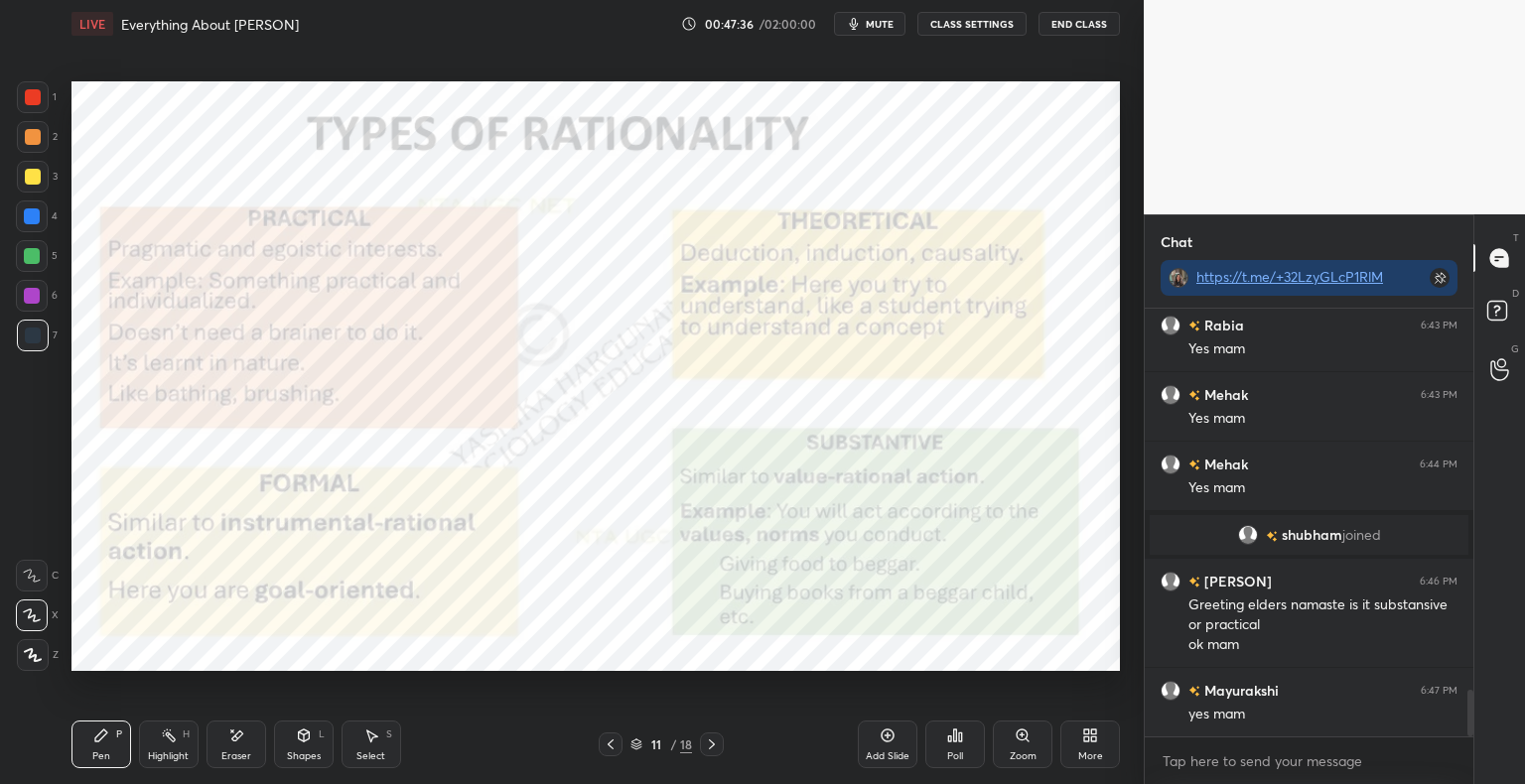 click 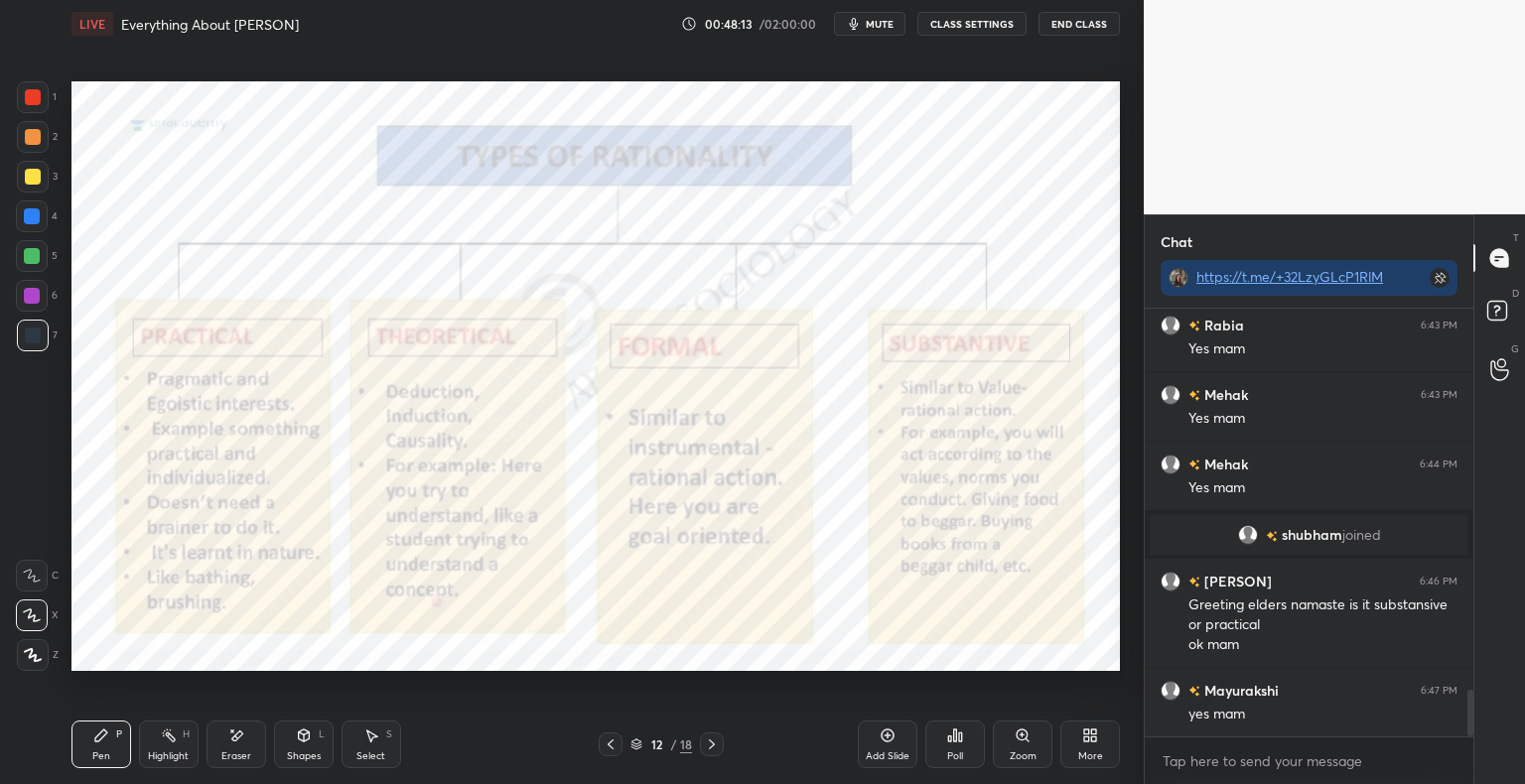 click 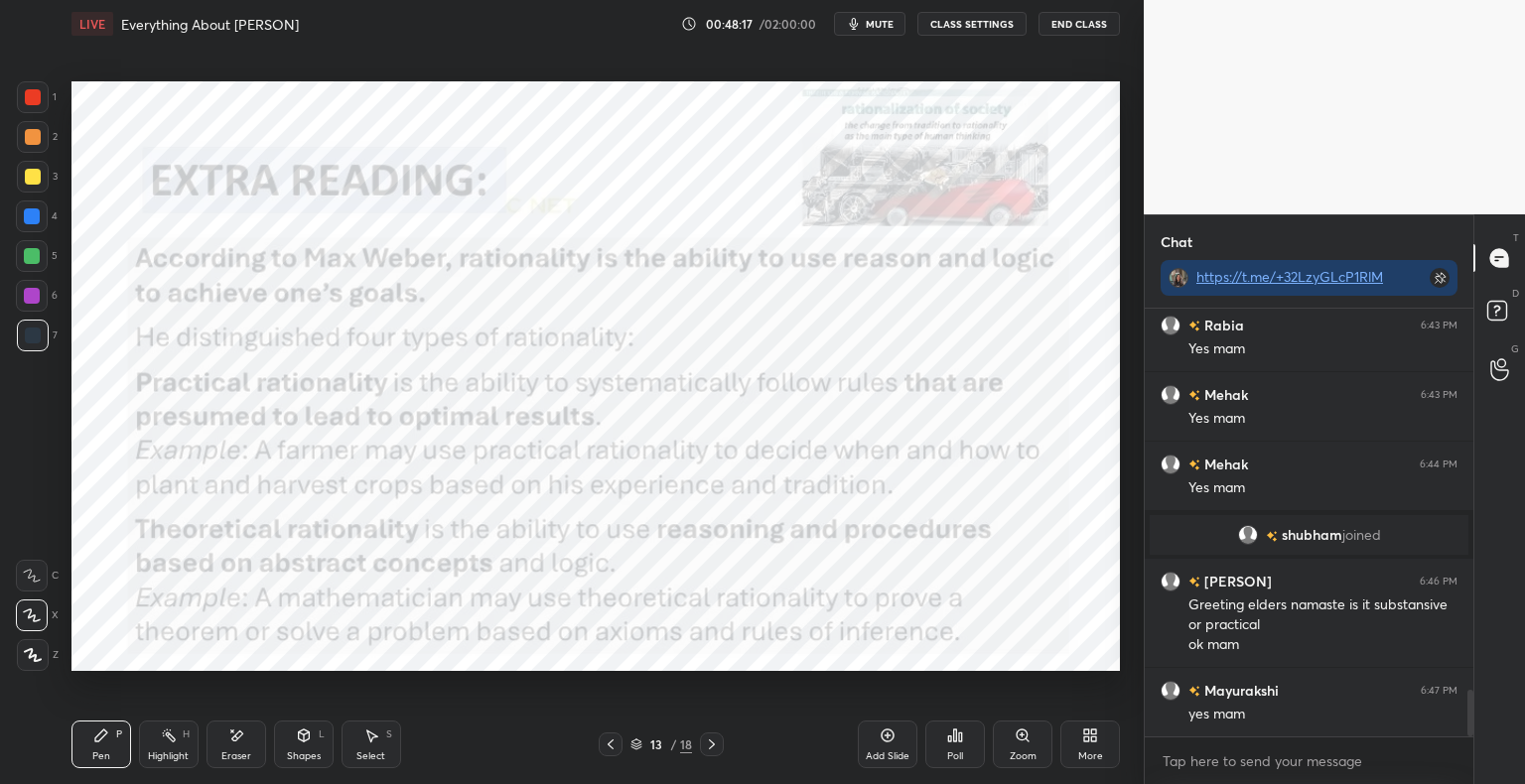 click 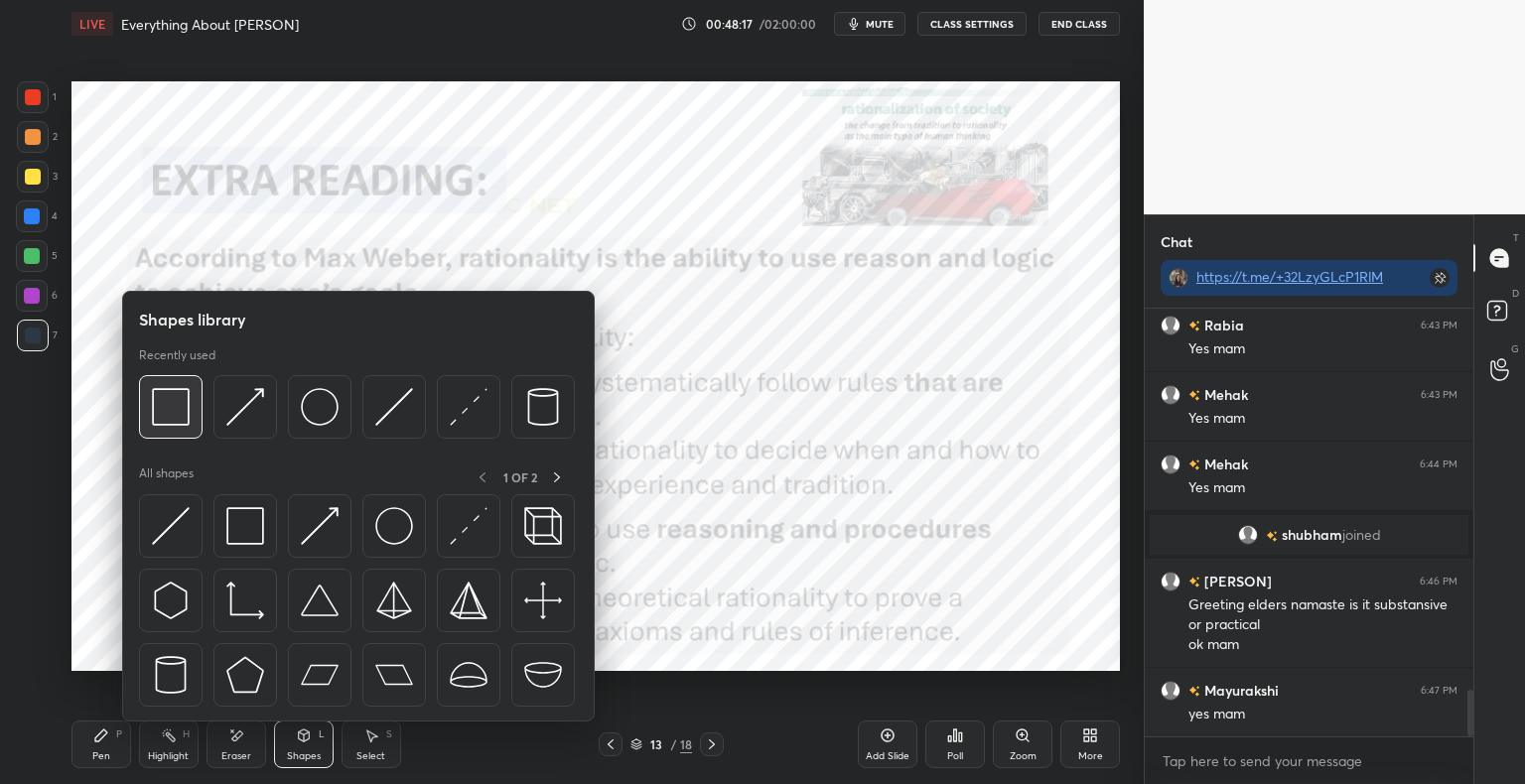 click at bounding box center (171, 407) 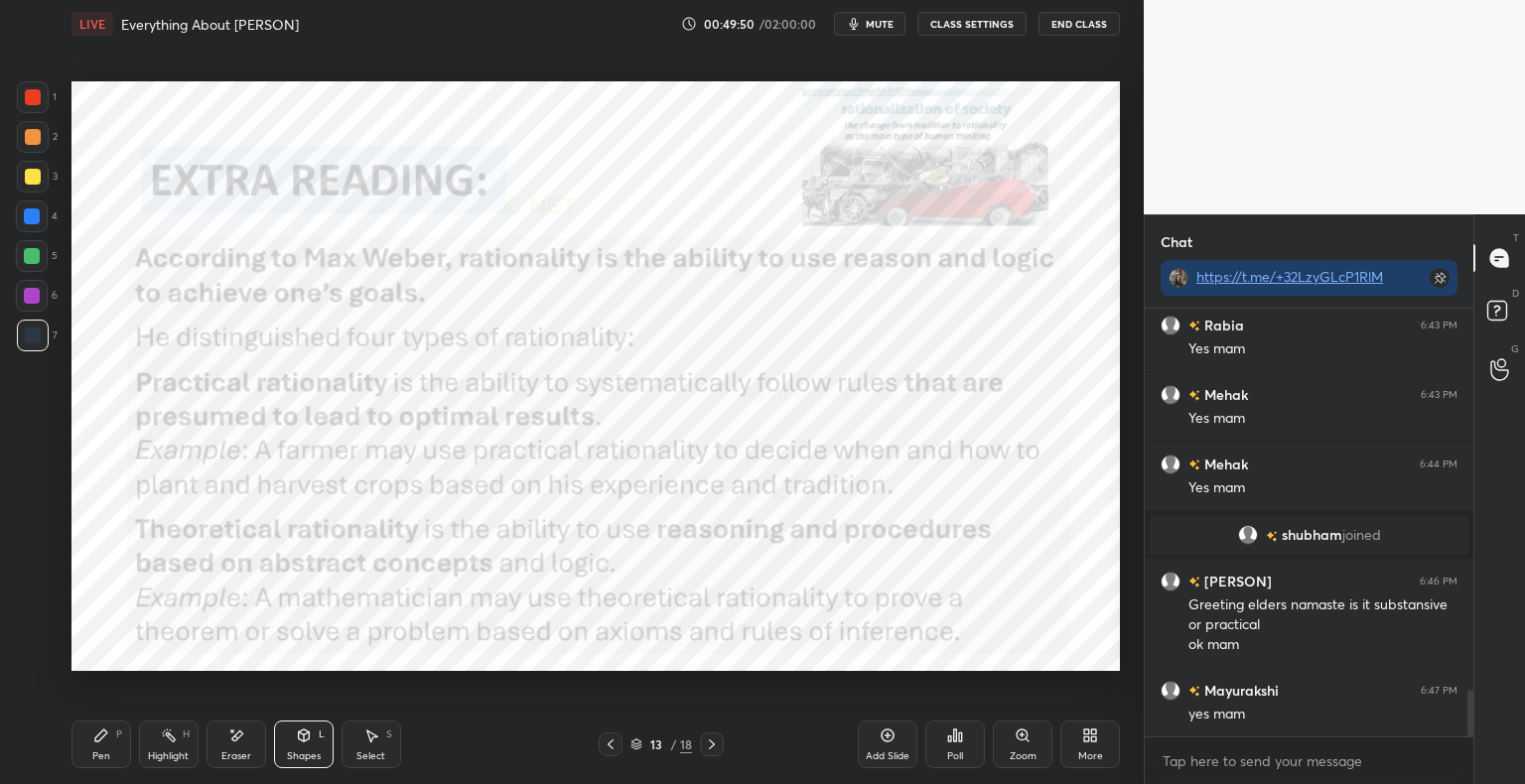 click 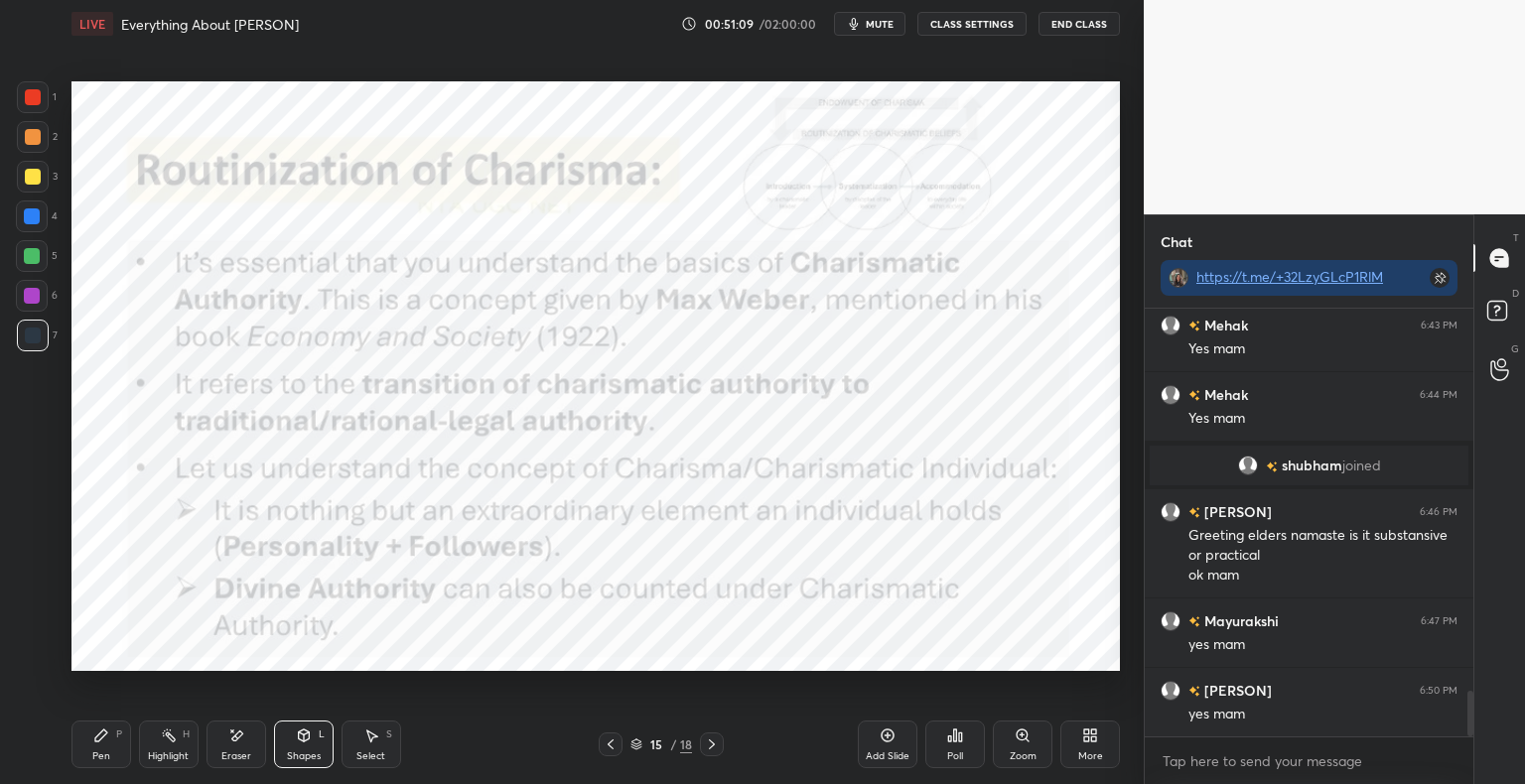 scroll, scrollTop: 3668, scrollLeft: 0, axis: vertical 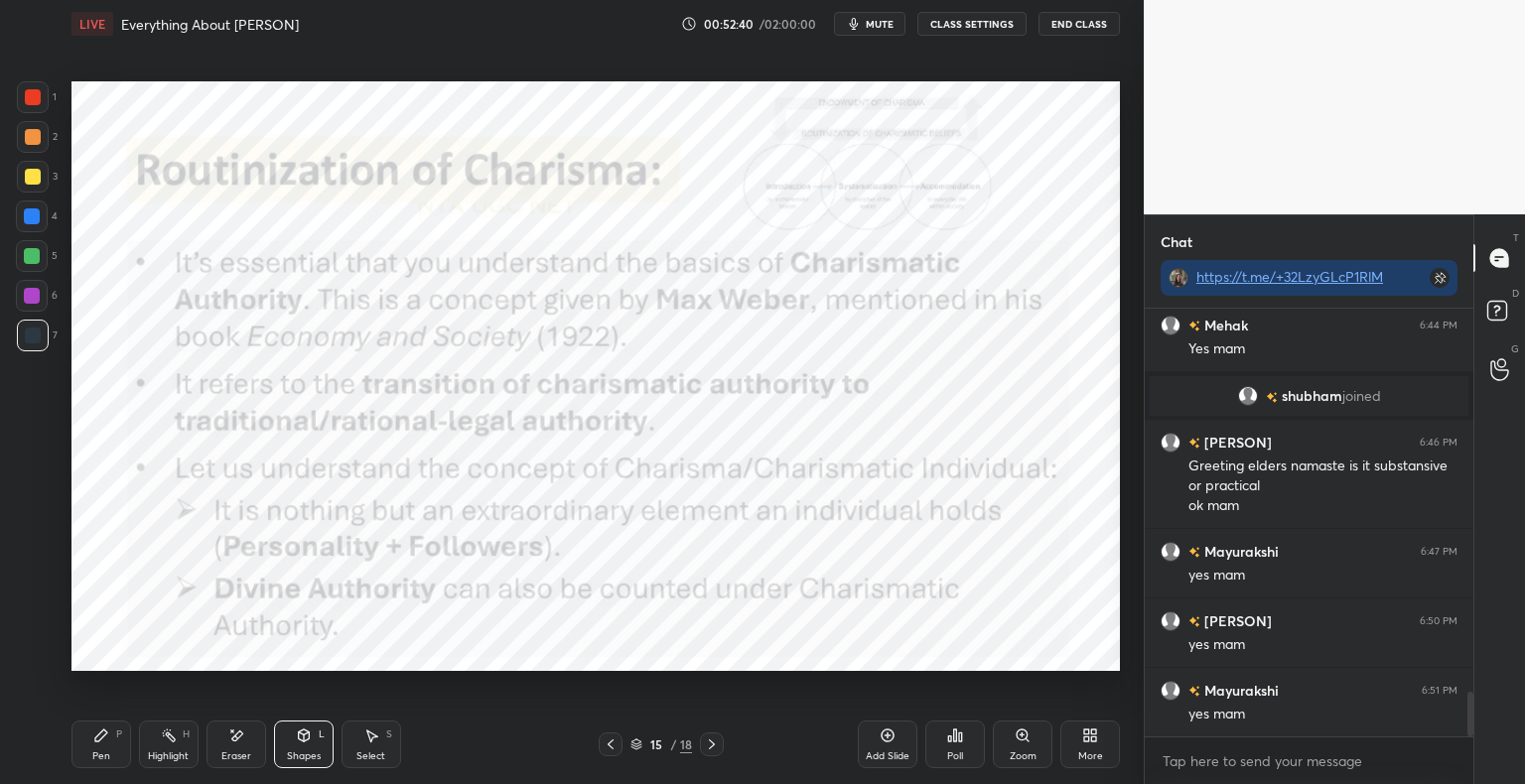 click on "Pen P" at bounding box center (101, 744) 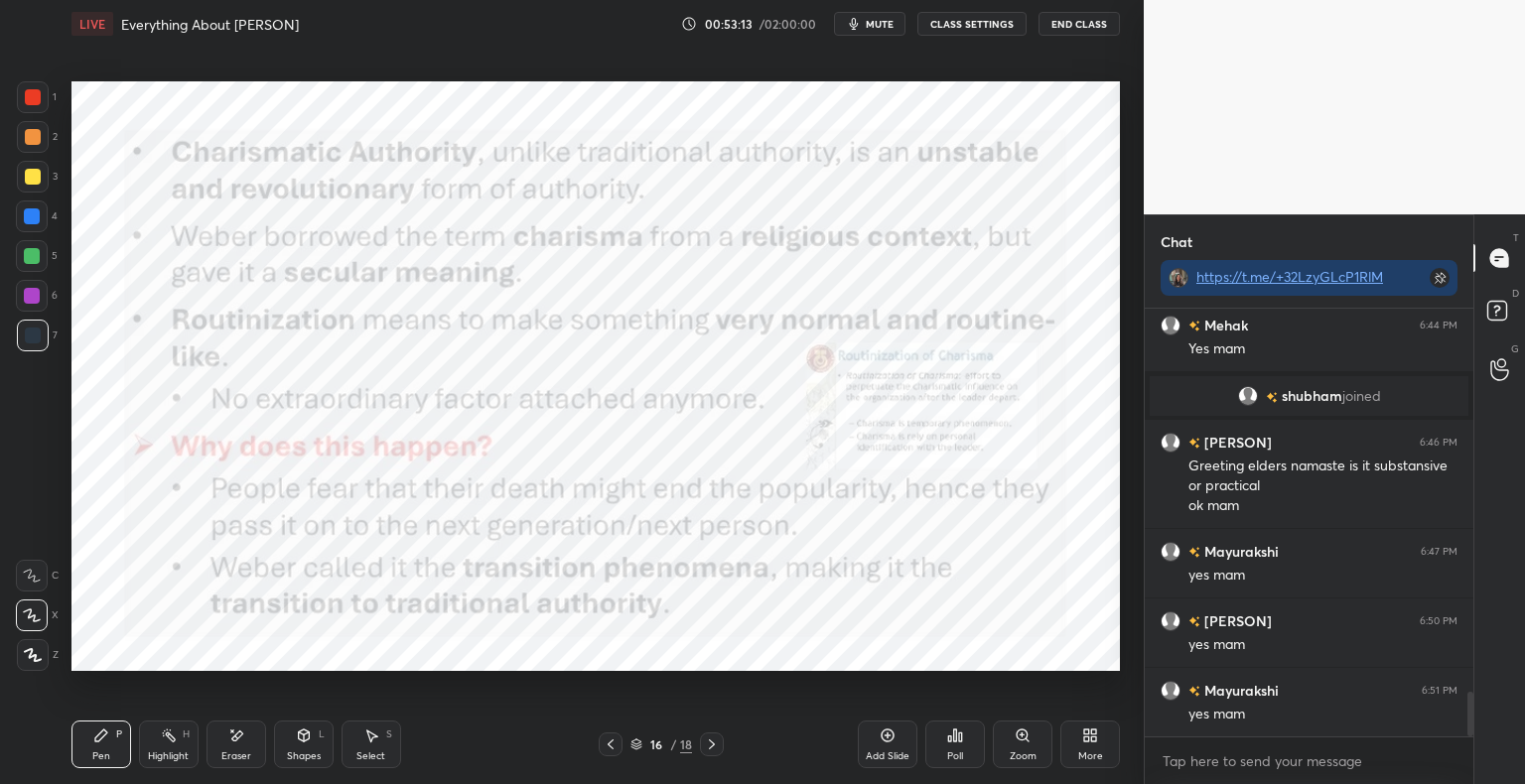 click on "Shapes" at bounding box center [304, 756] 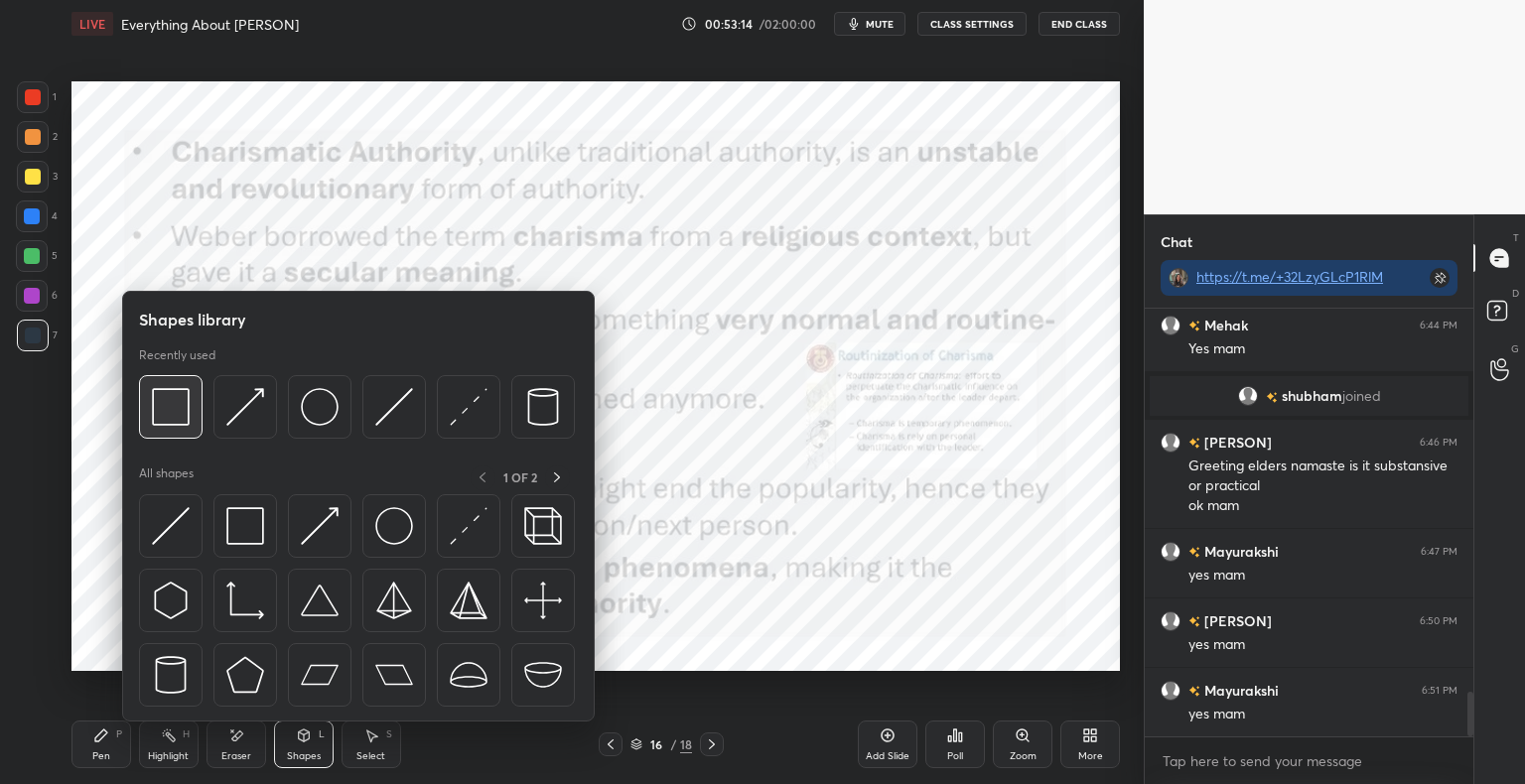 click at bounding box center [171, 407] 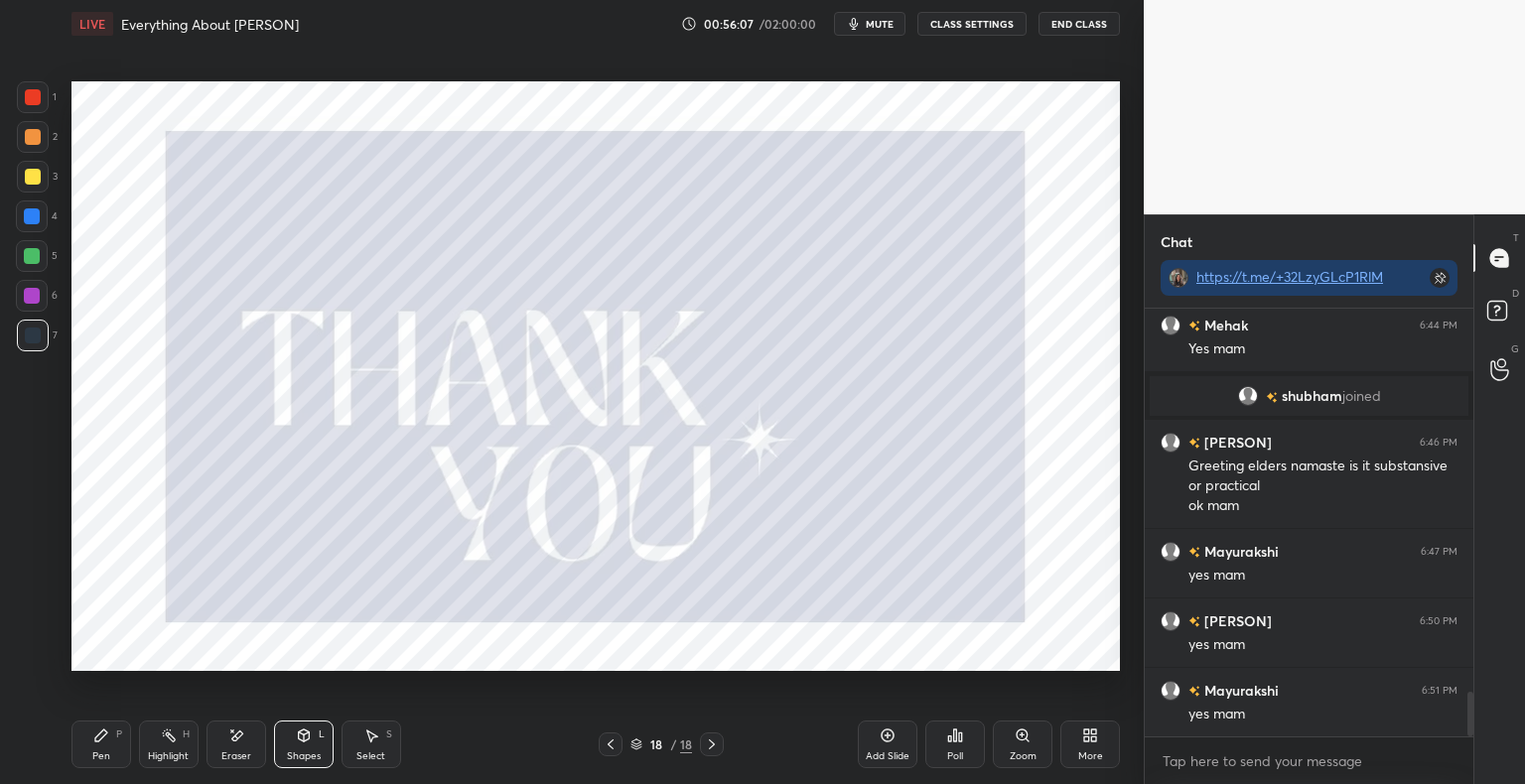 click 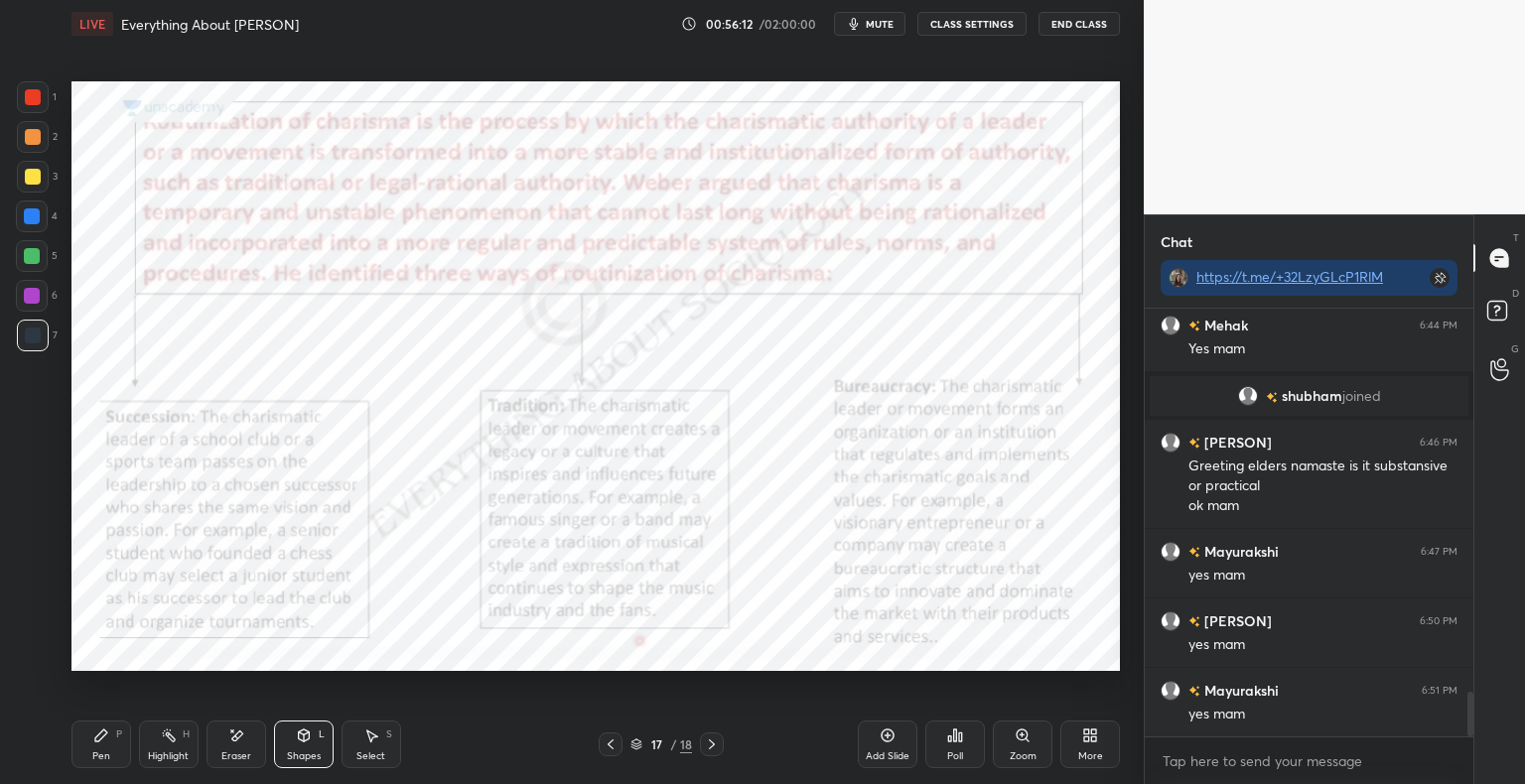 click 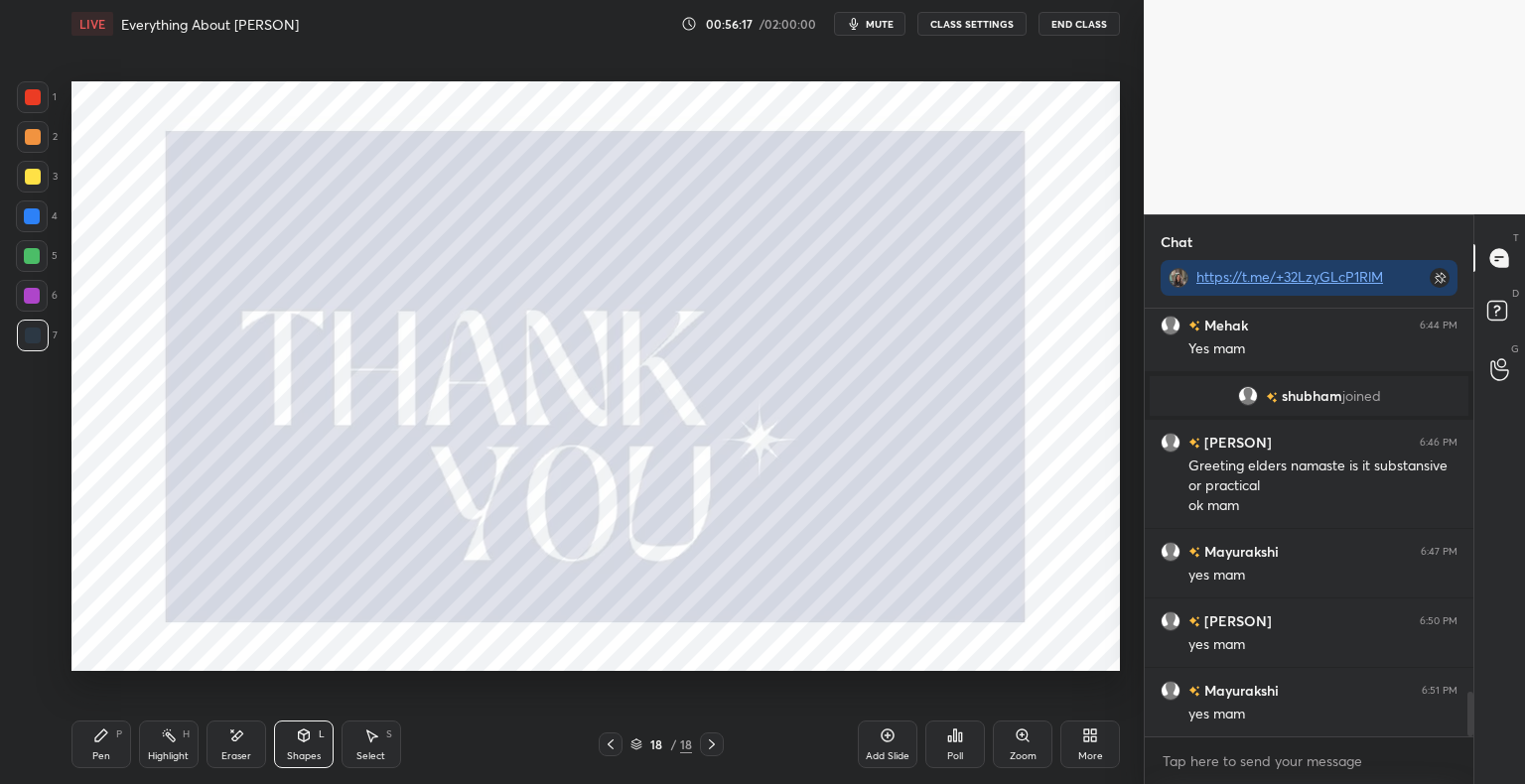 click on "Add Slide" at bounding box center [888, 744] 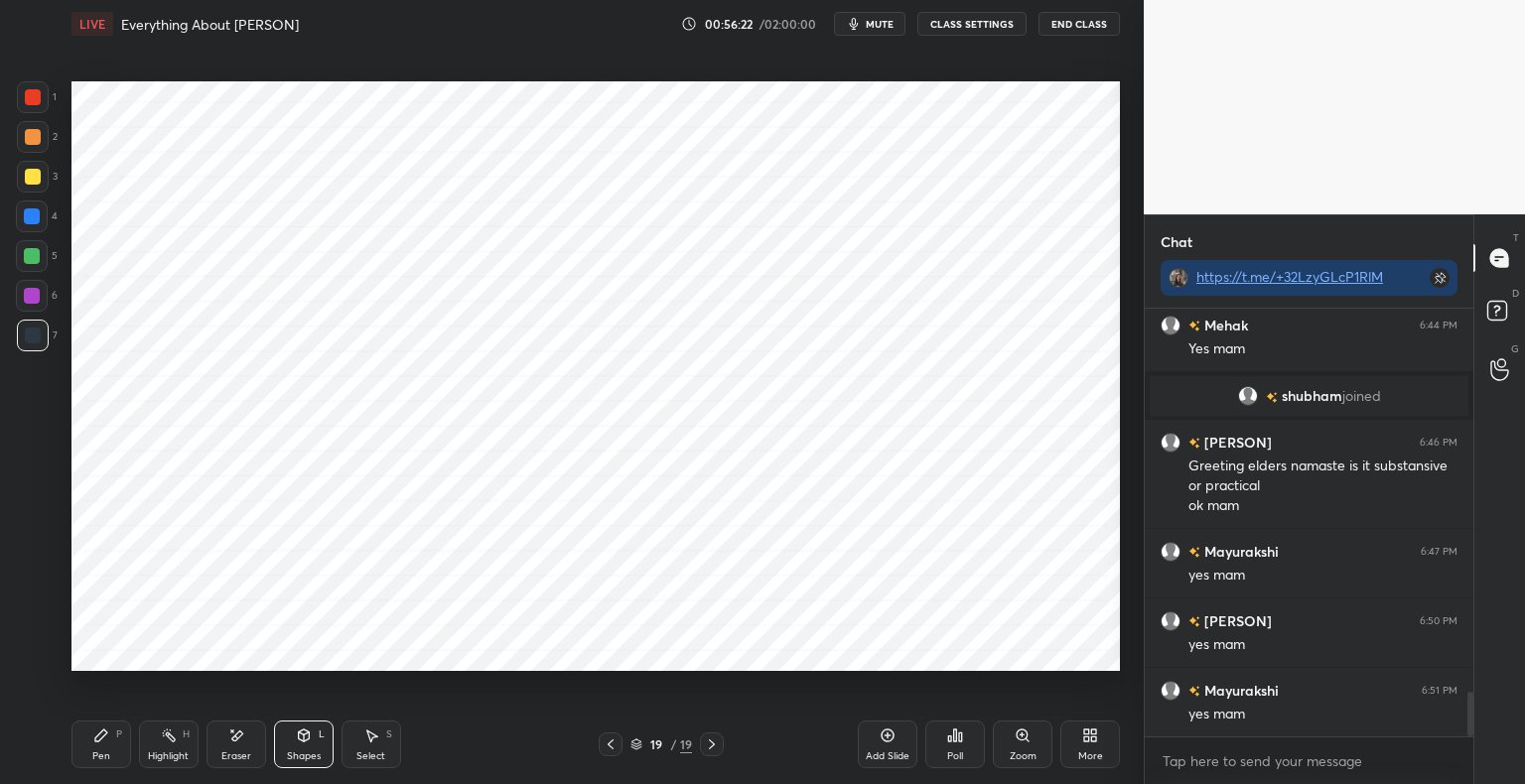 click 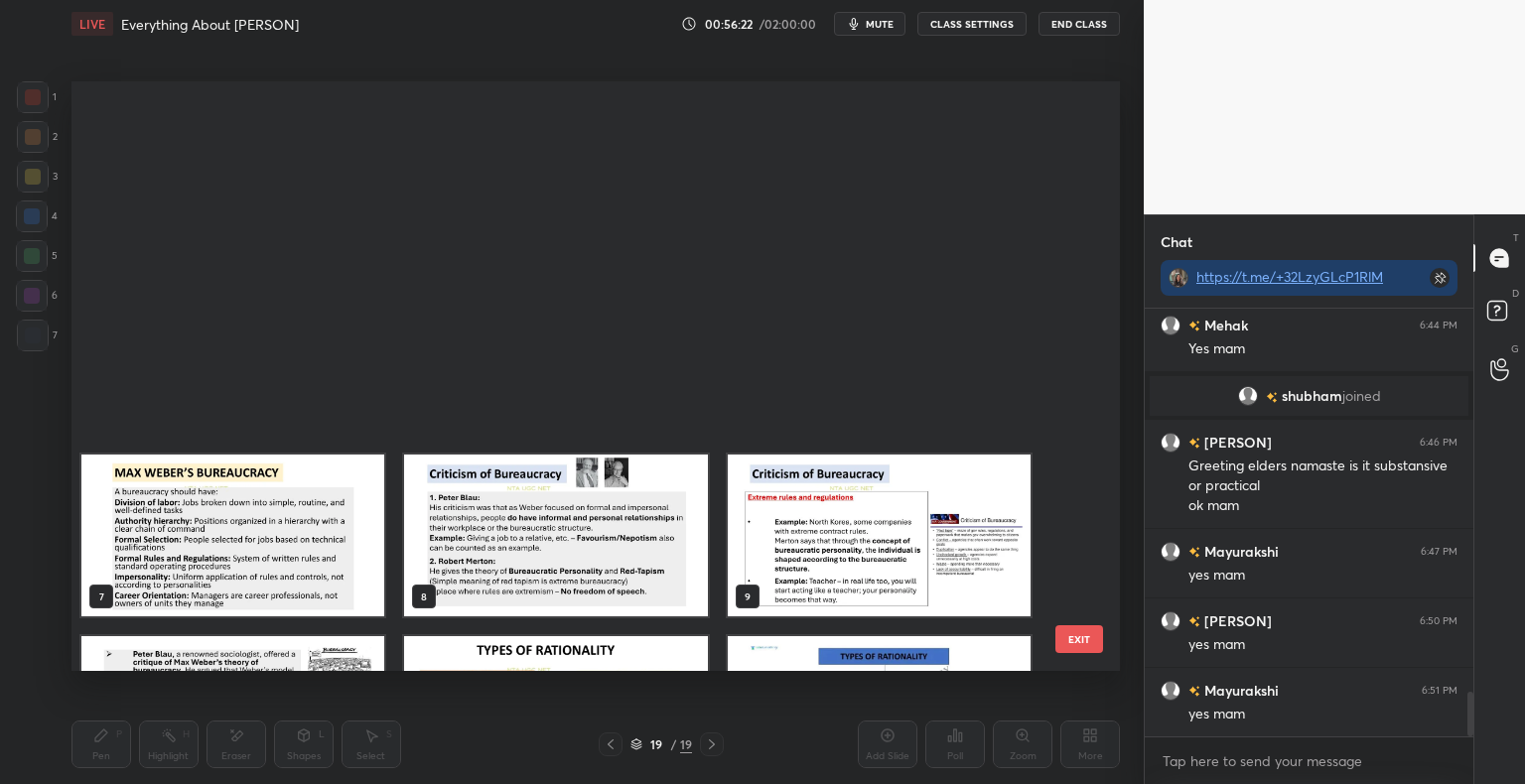 scroll, scrollTop: 681, scrollLeft: 0, axis: vertical 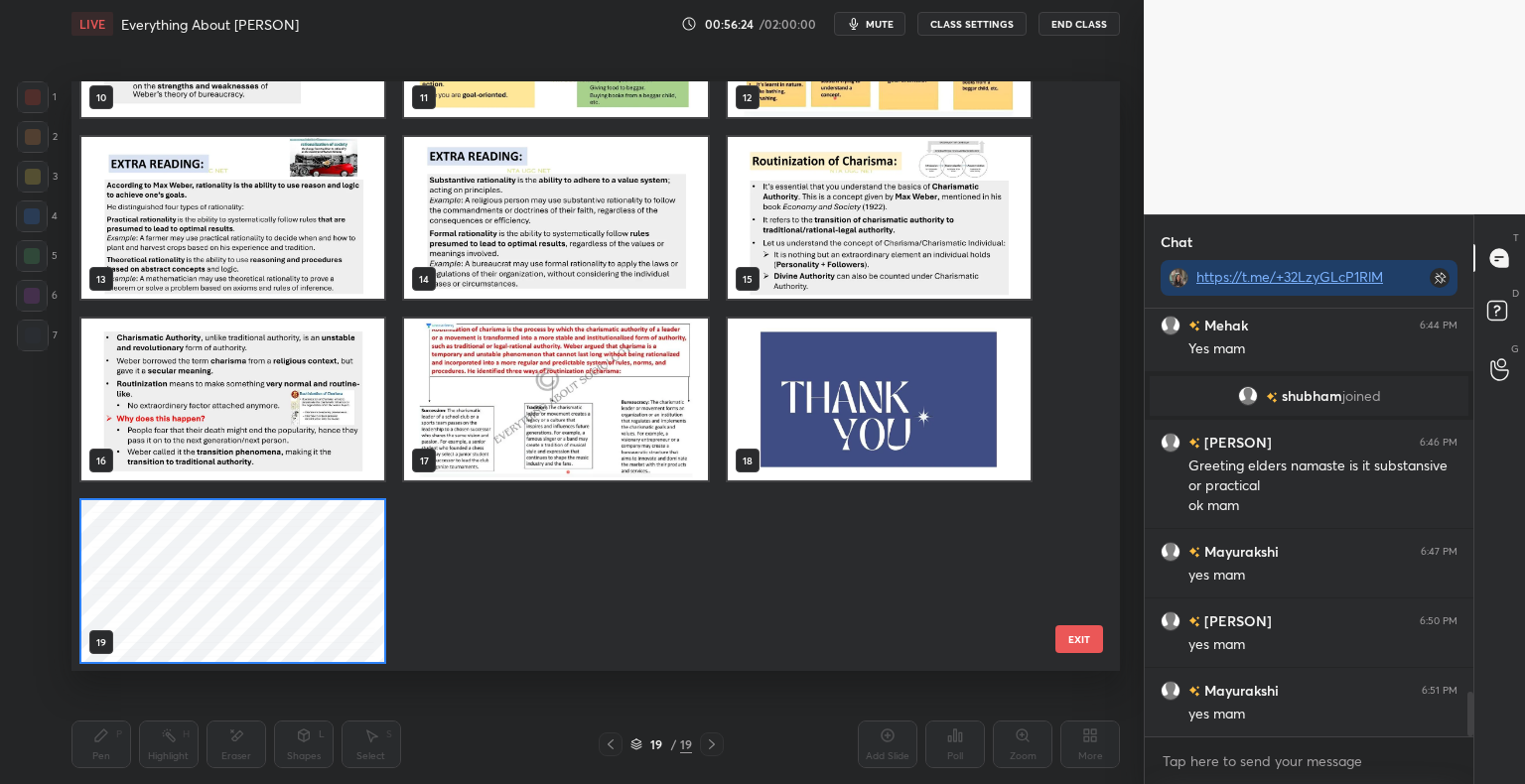 click at bounding box center [879, 399] 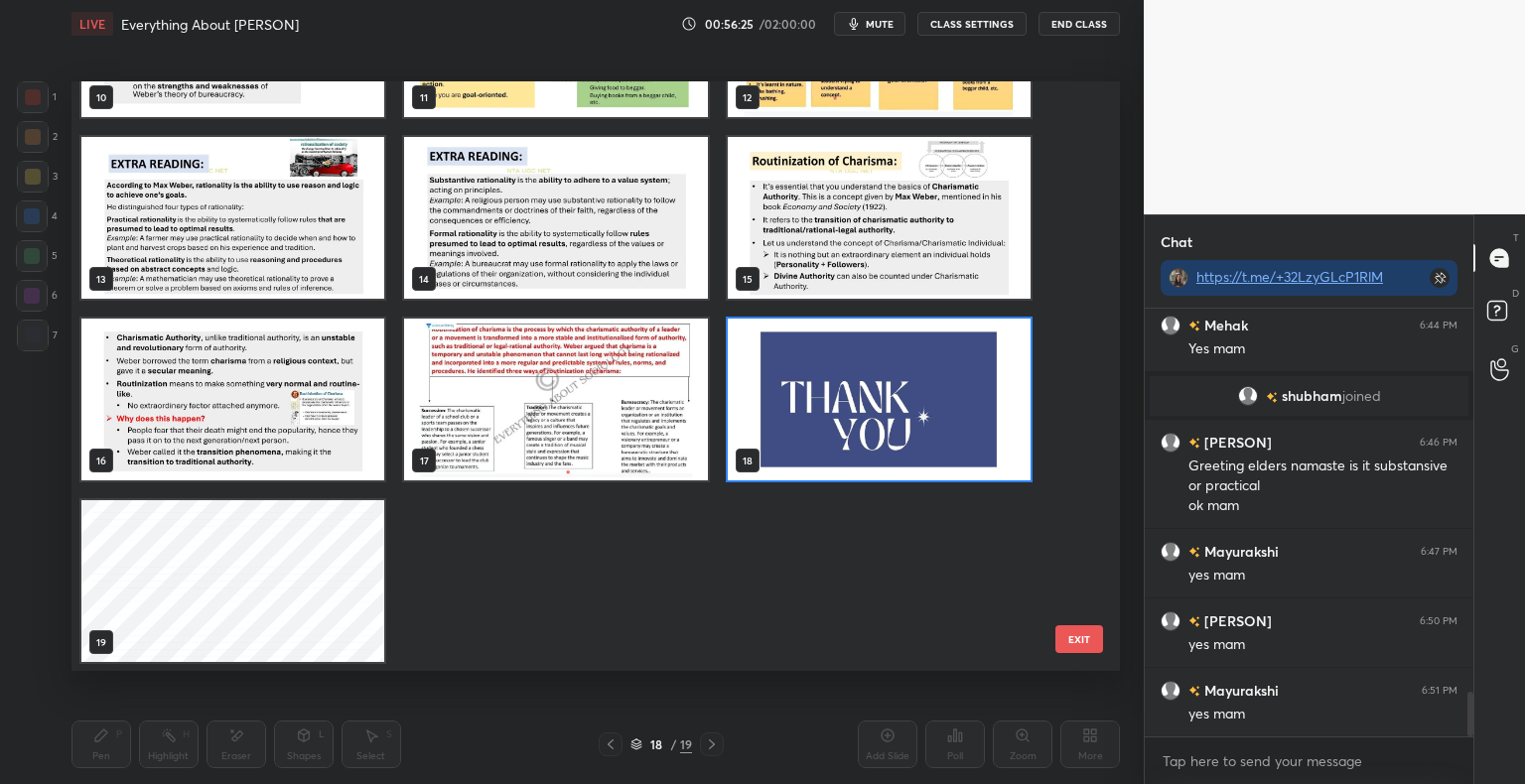click at bounding box center (555, 399) 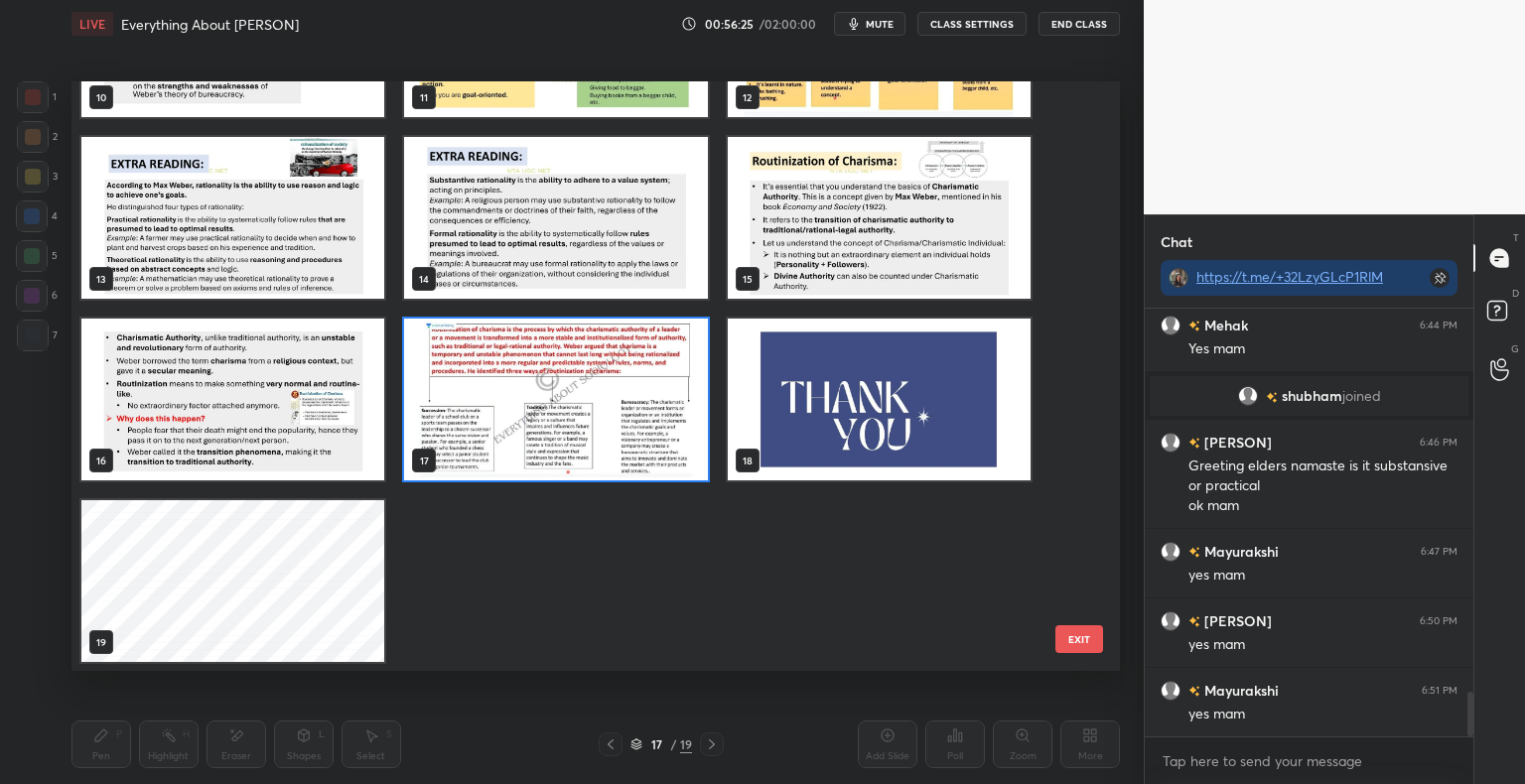 click at bounding box center (555, 399) 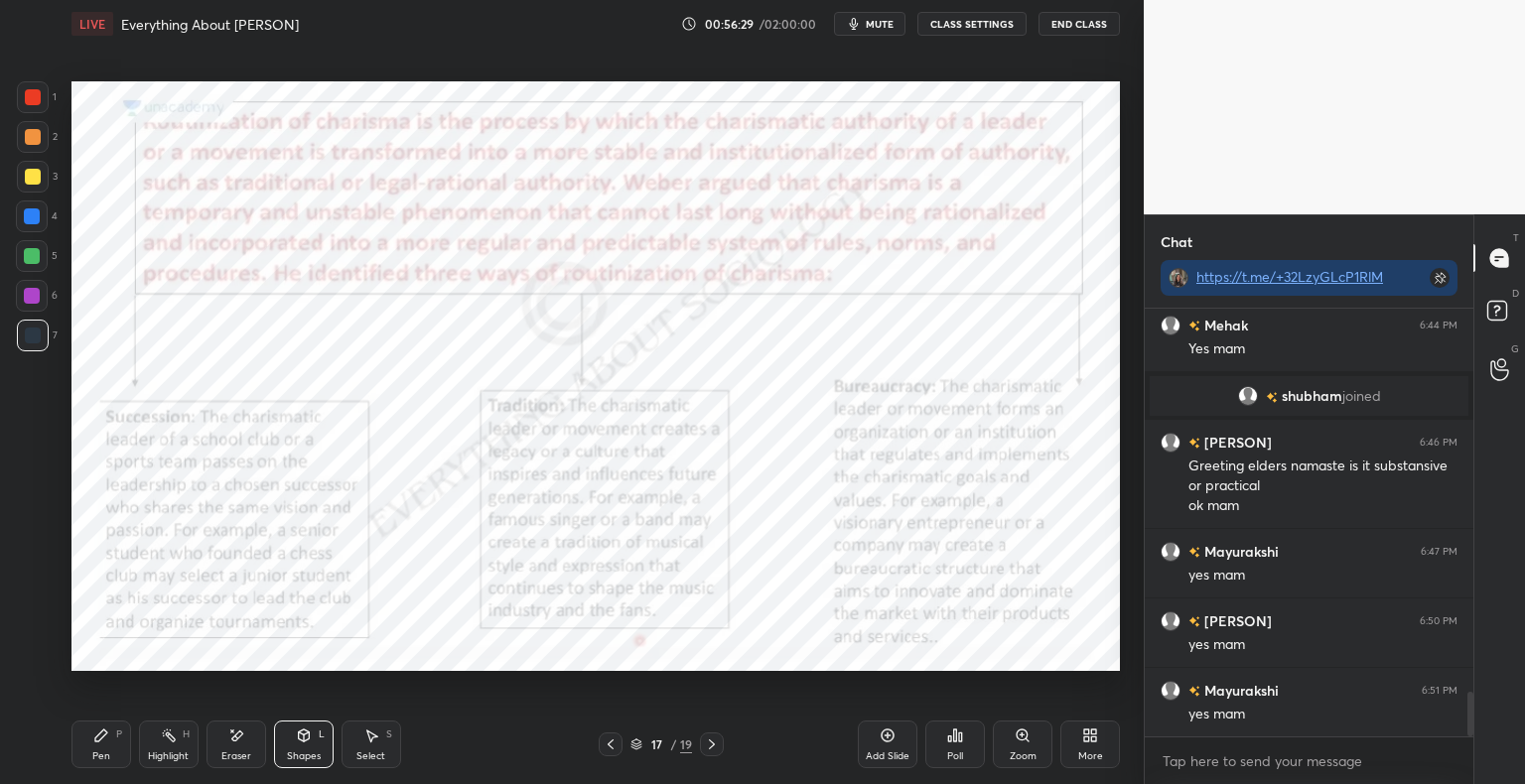 click on "Add Slide" at bounding box center [888, 744] 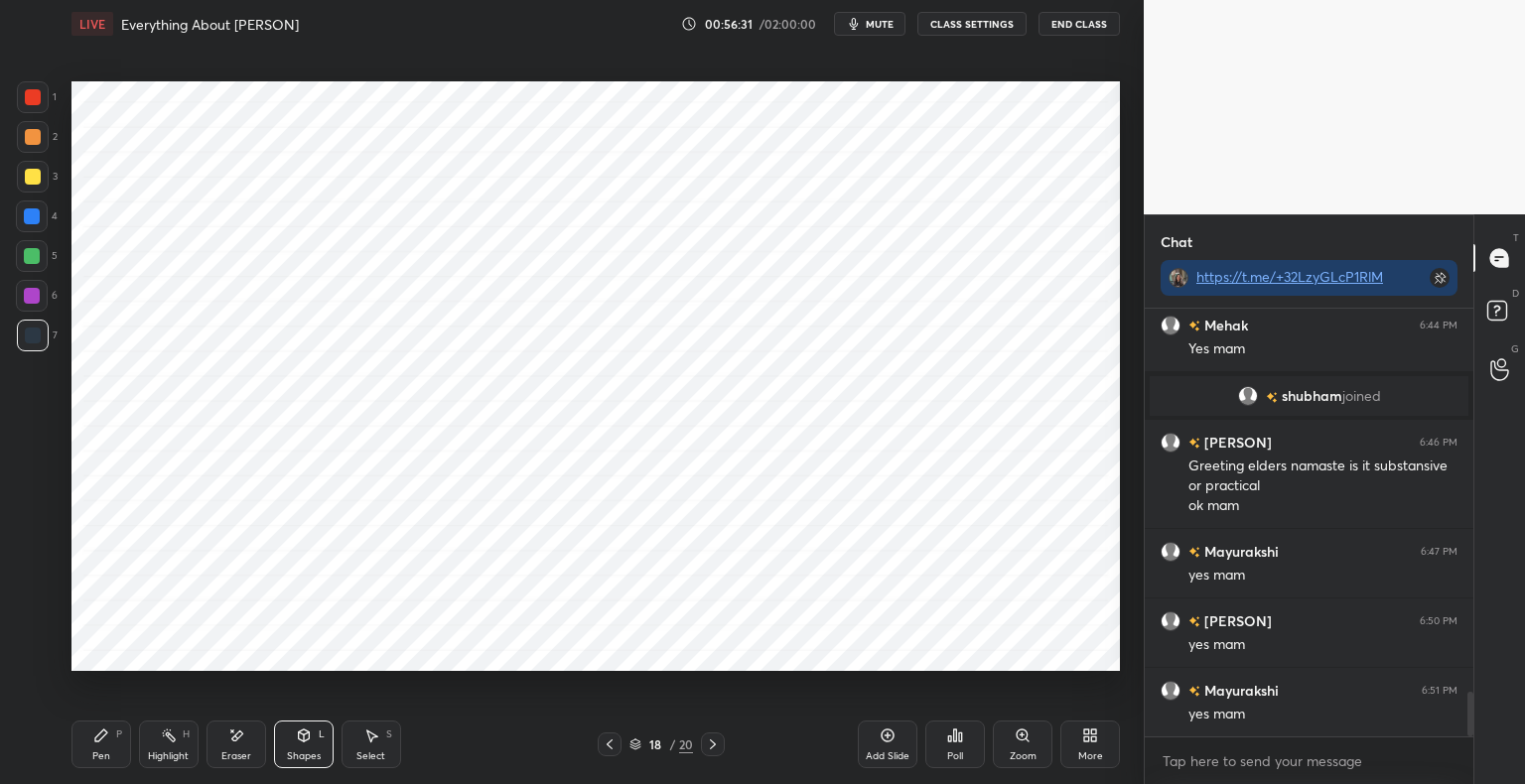 click 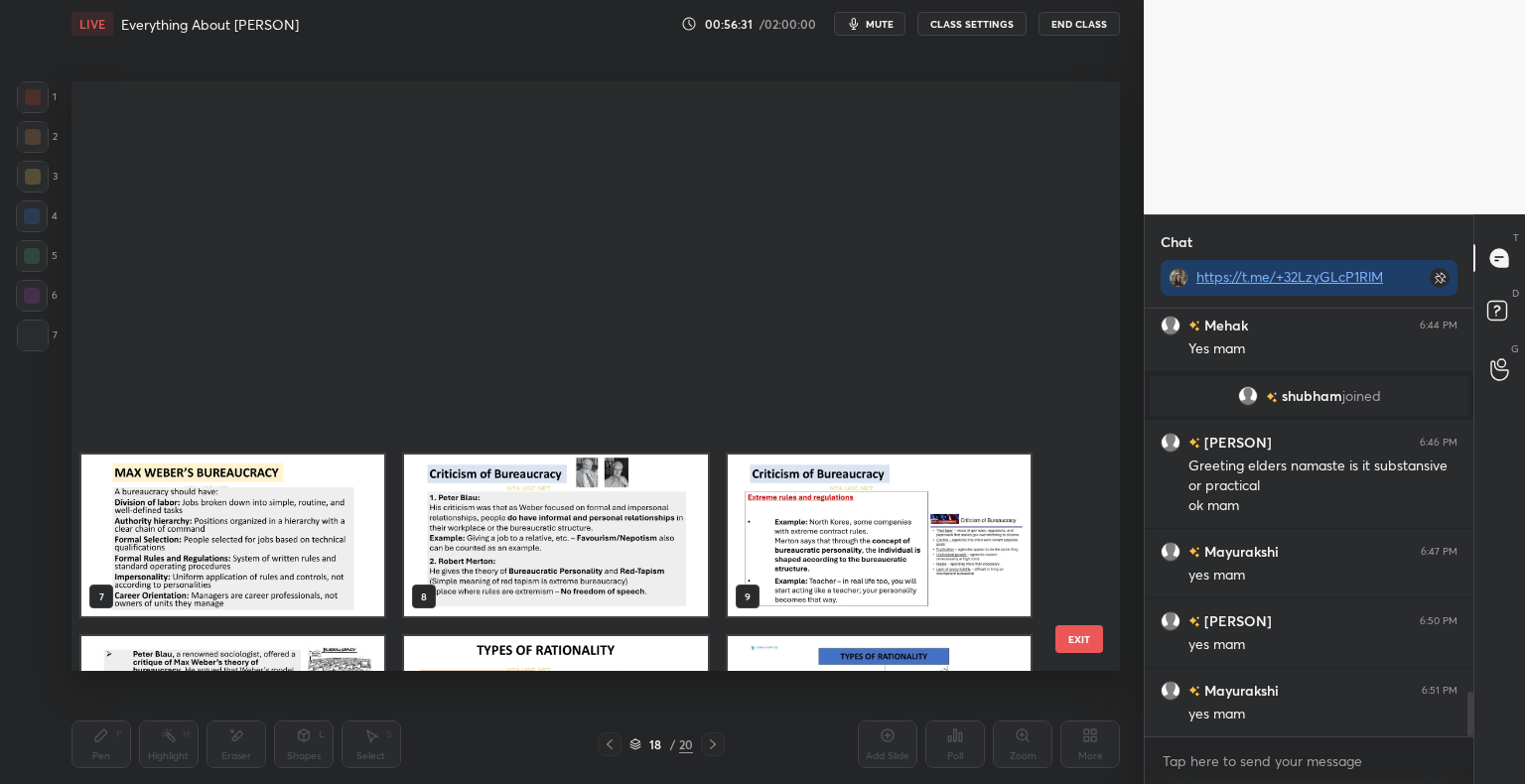 scroll, scrollTop: 500, scrollLeft: 0, axis: vertical 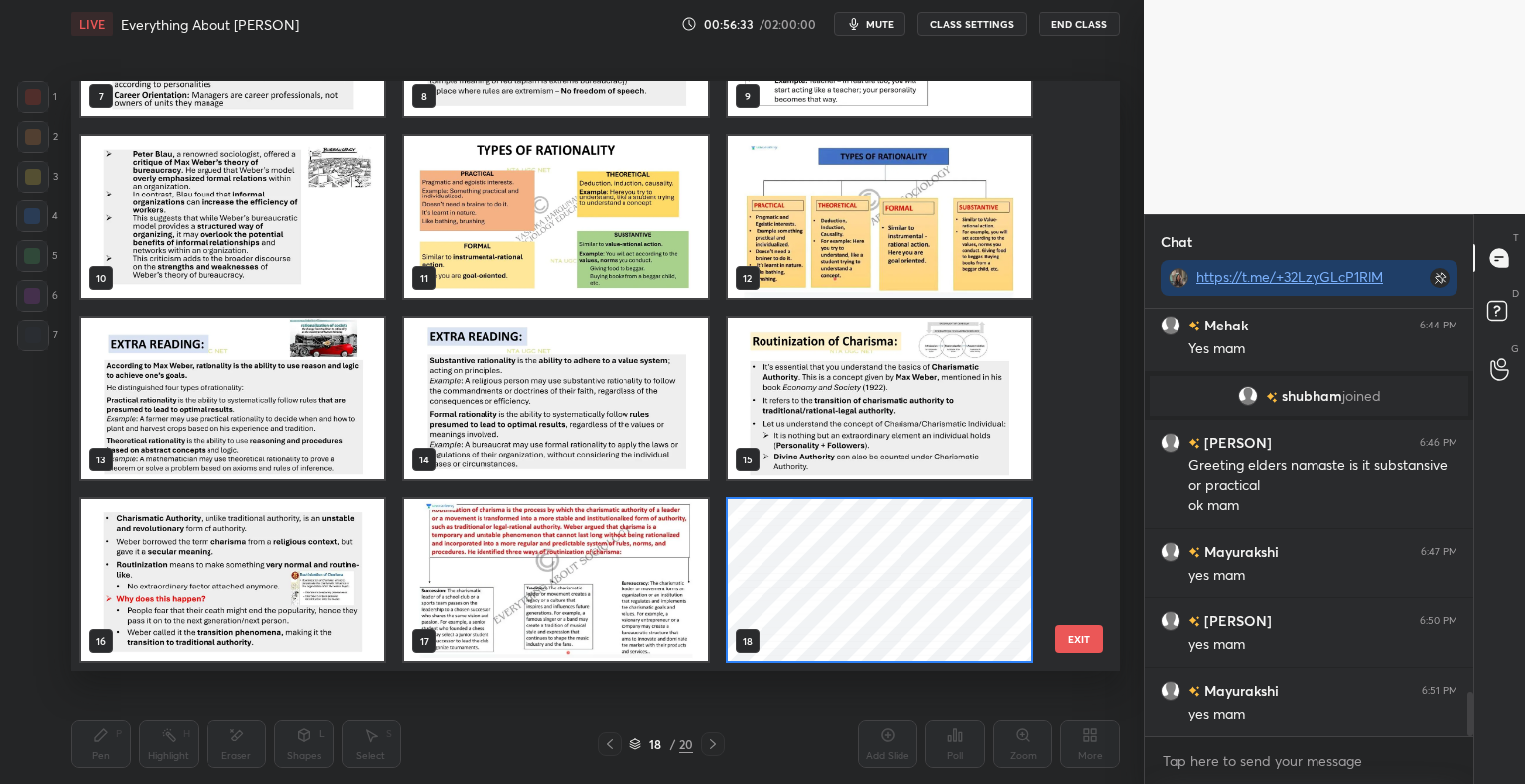 click on "Pen P Highlight H Eraser Shapes L Select S 18 / 20 Add Slide Poll Zoom More" at bounding box center (596, 744) 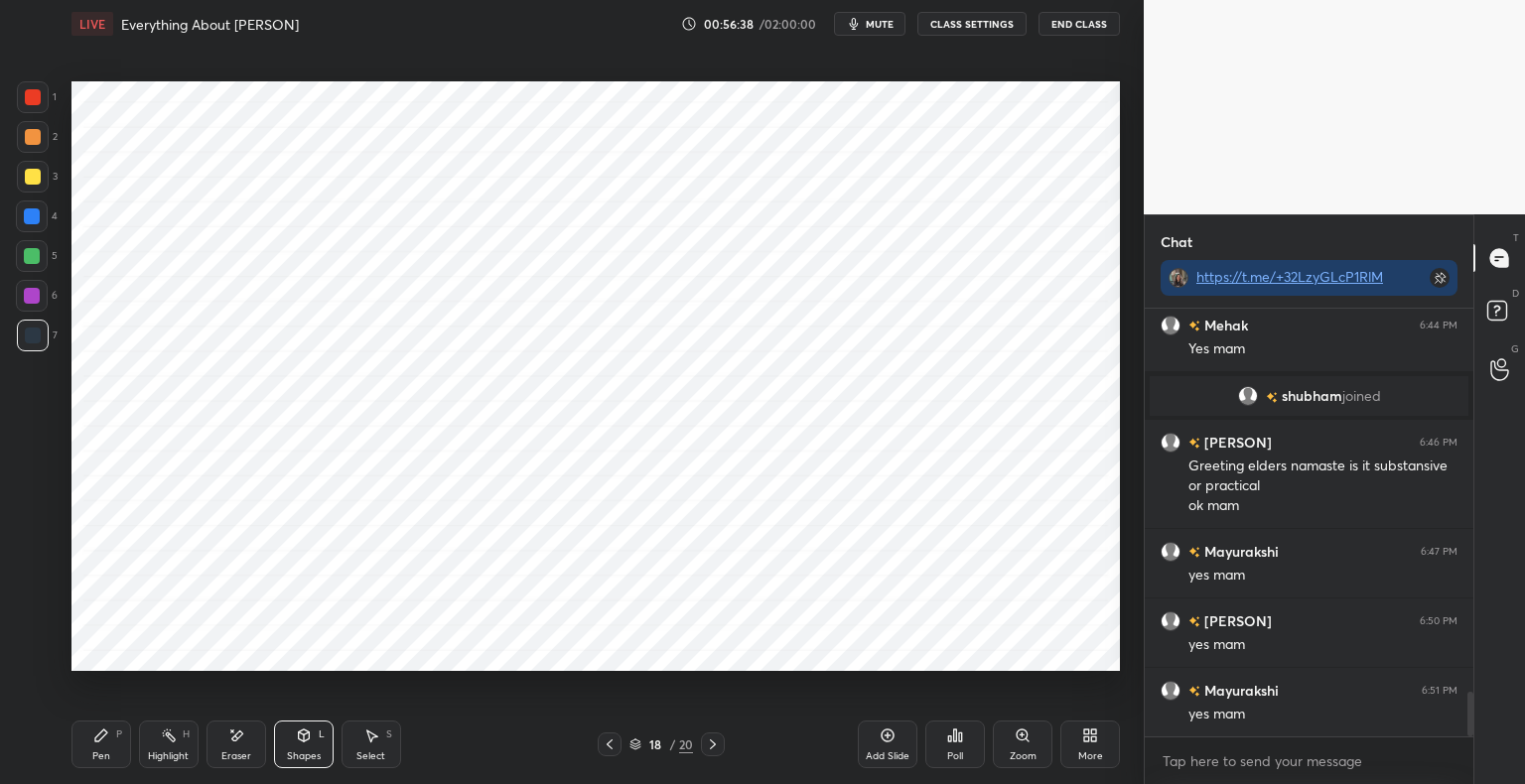 click on "More" at bounding box center (1090, 744) 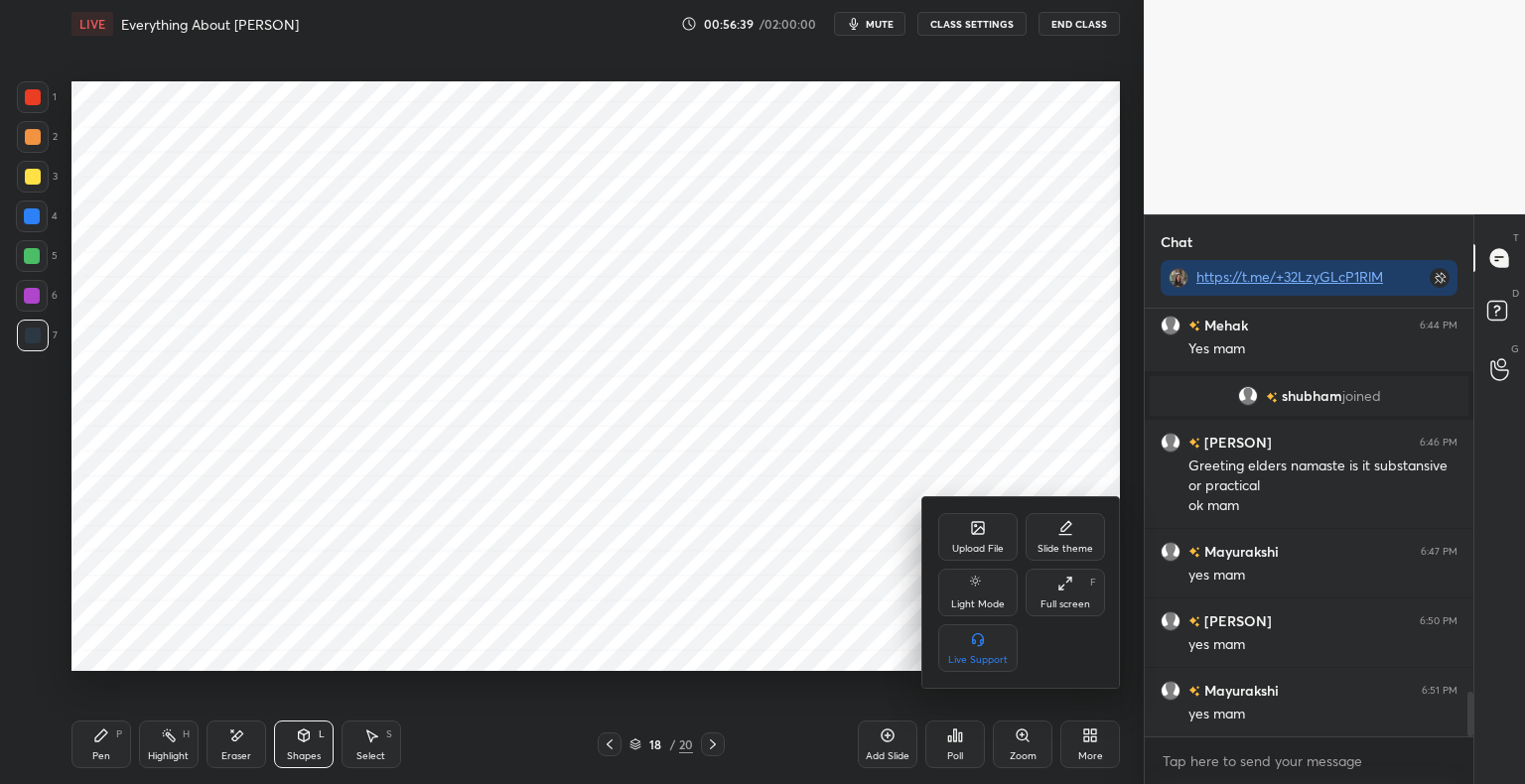 click on "Upload File" at bounding box center (978, 537) 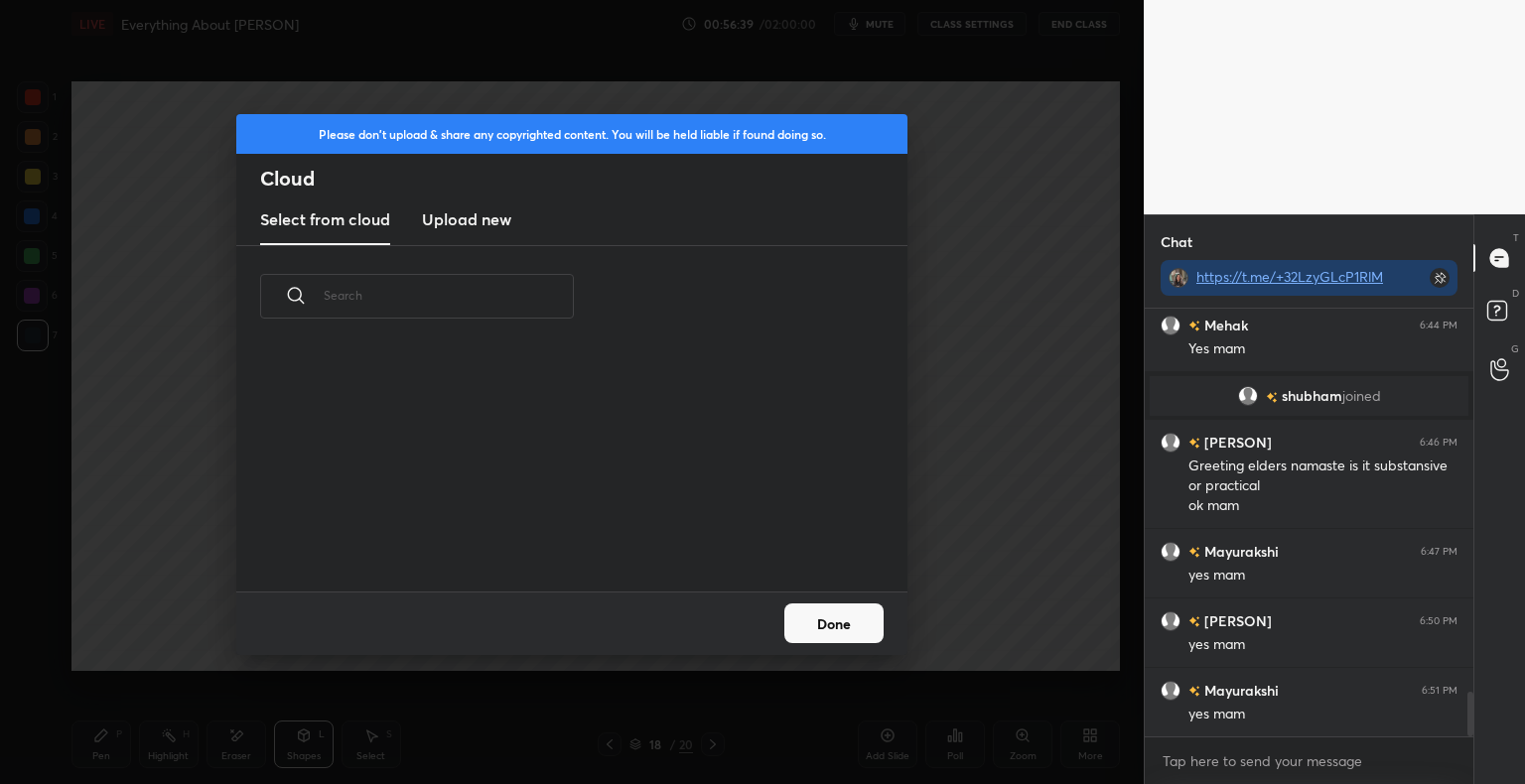 scroll, scrollTop: 5, scrollLeft: 10, axis: both 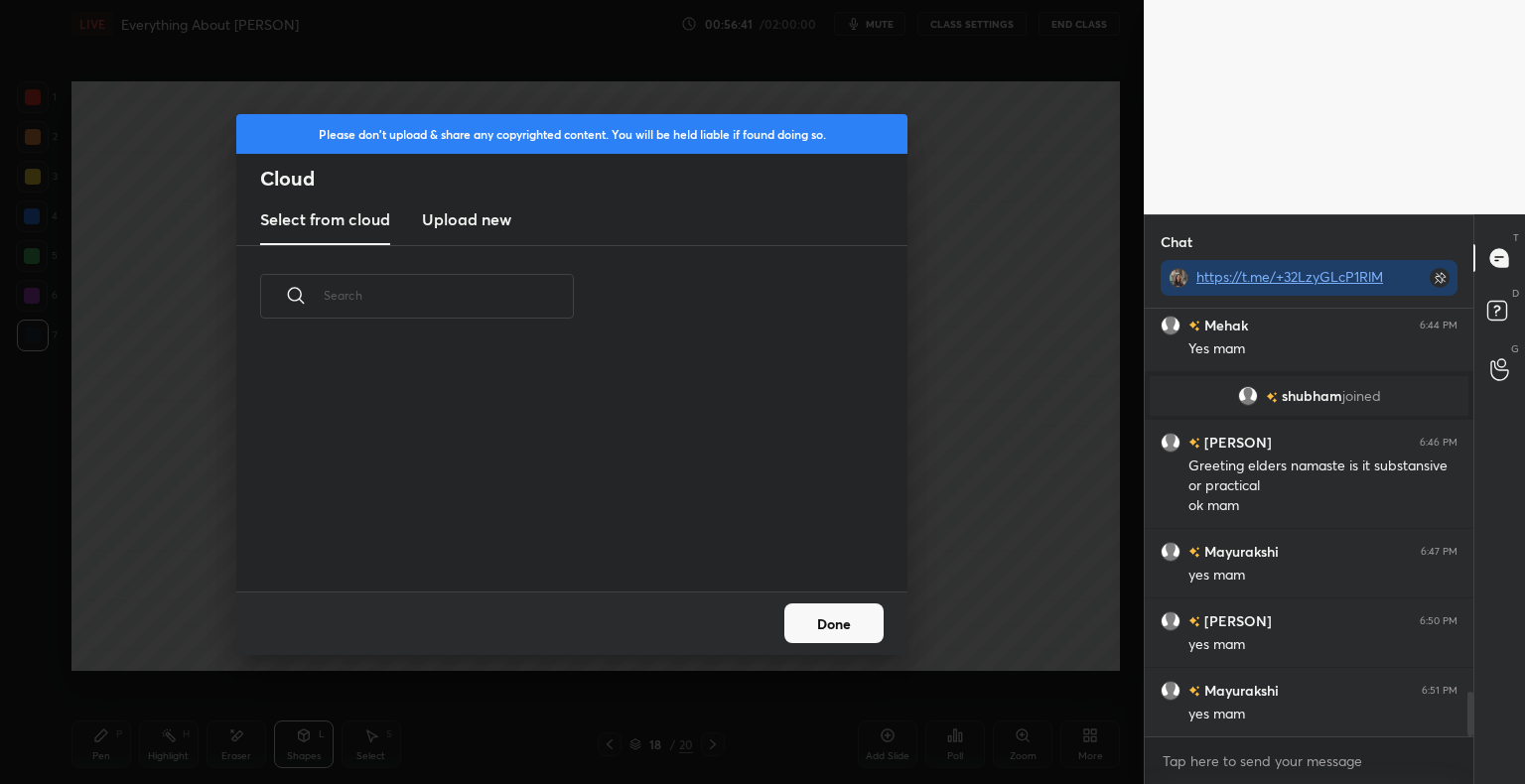 click on "Upload new" at bounding box center [467, 219] 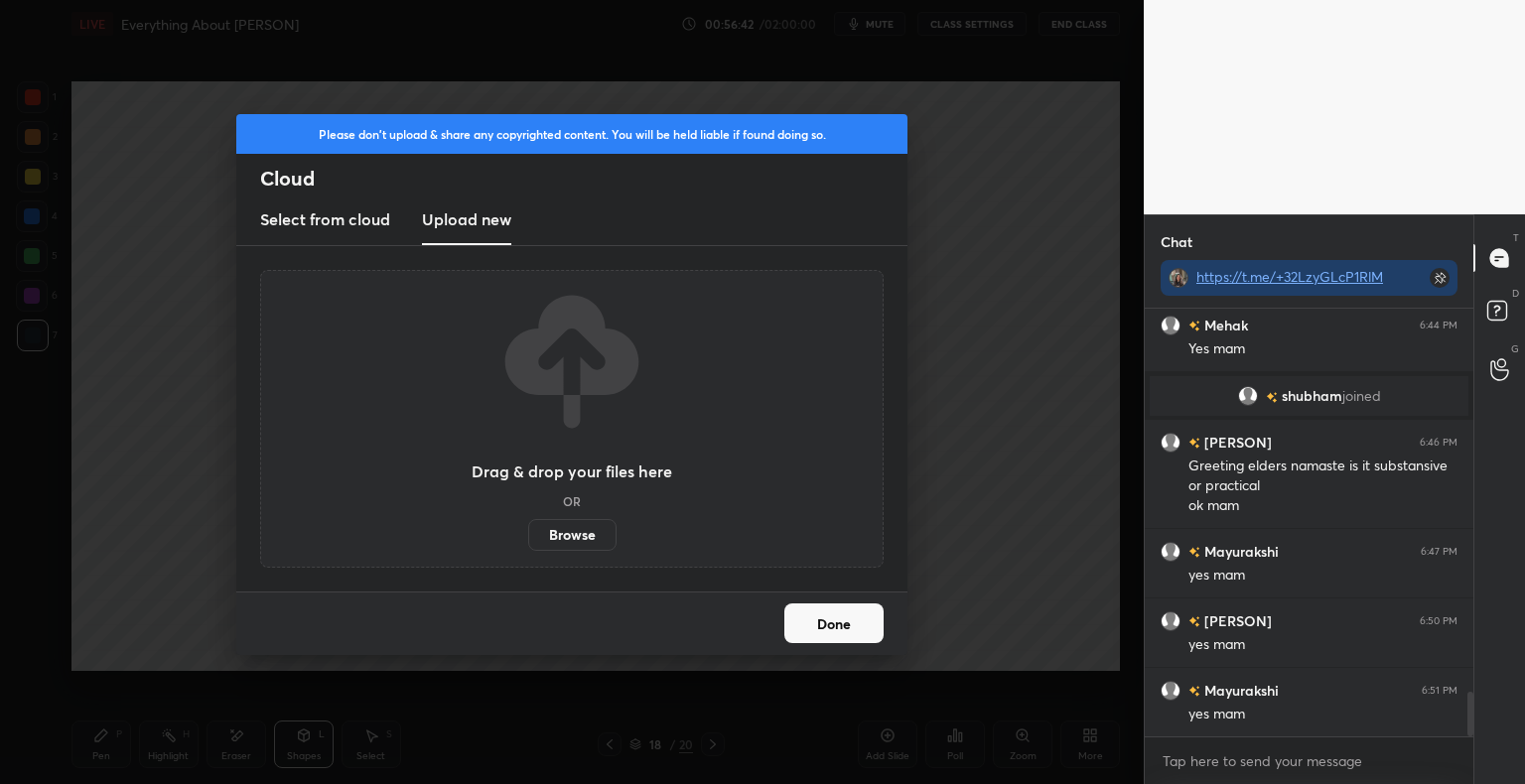 click on "Browse" at bounding box center [572, 535] 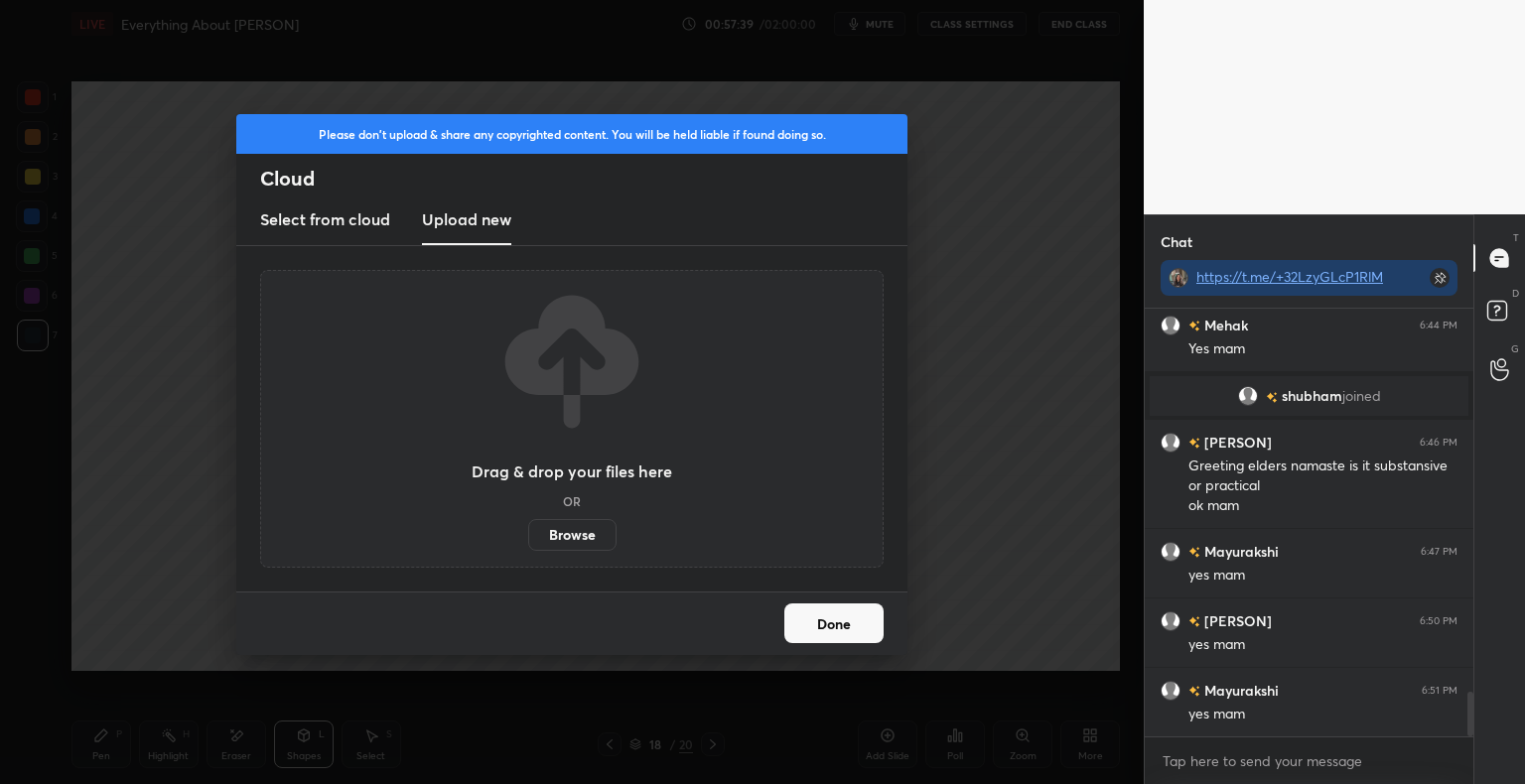 click on "Browse" at bounding box center (572, 535) 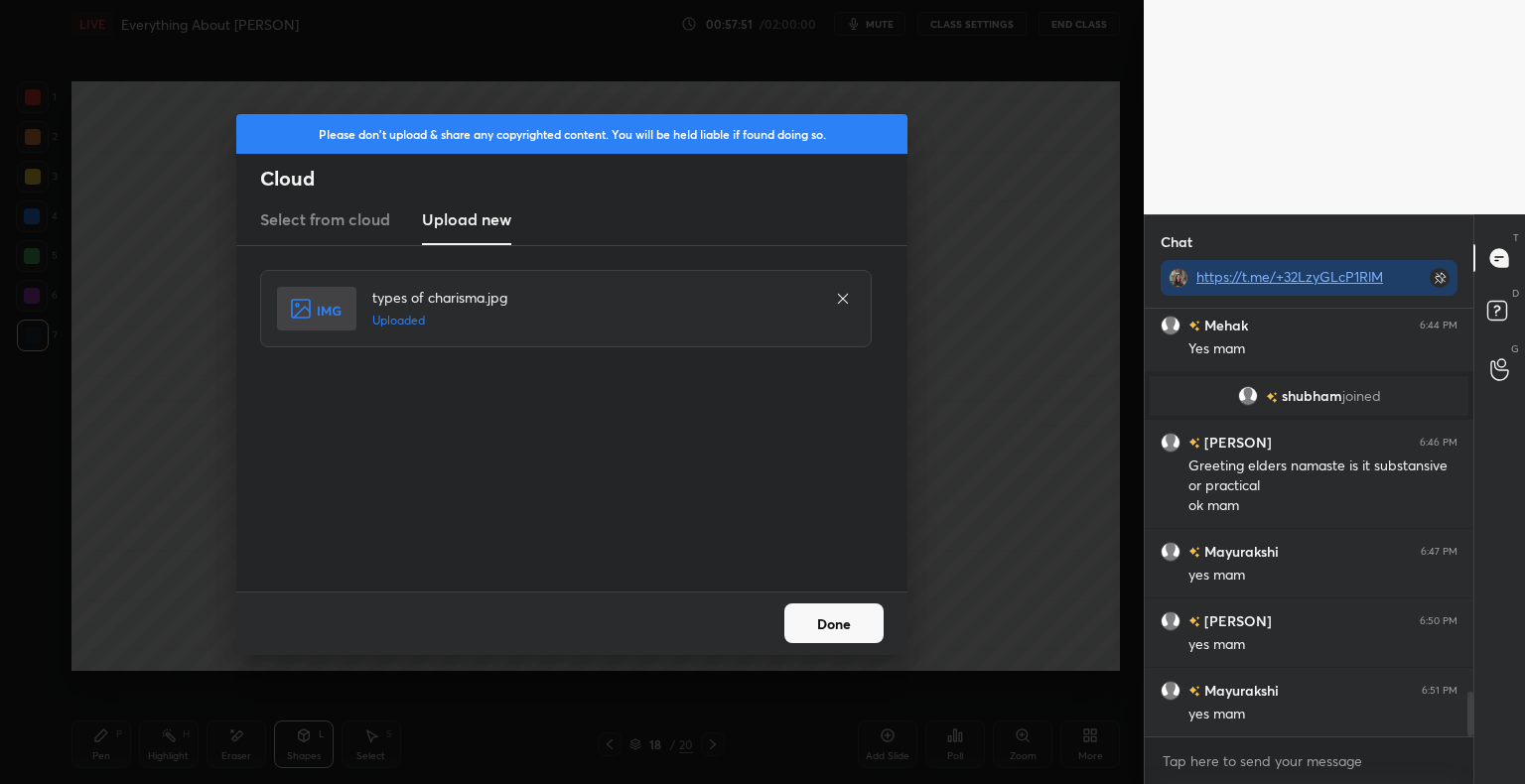 click on "Done" at bounding box center (834, 623) 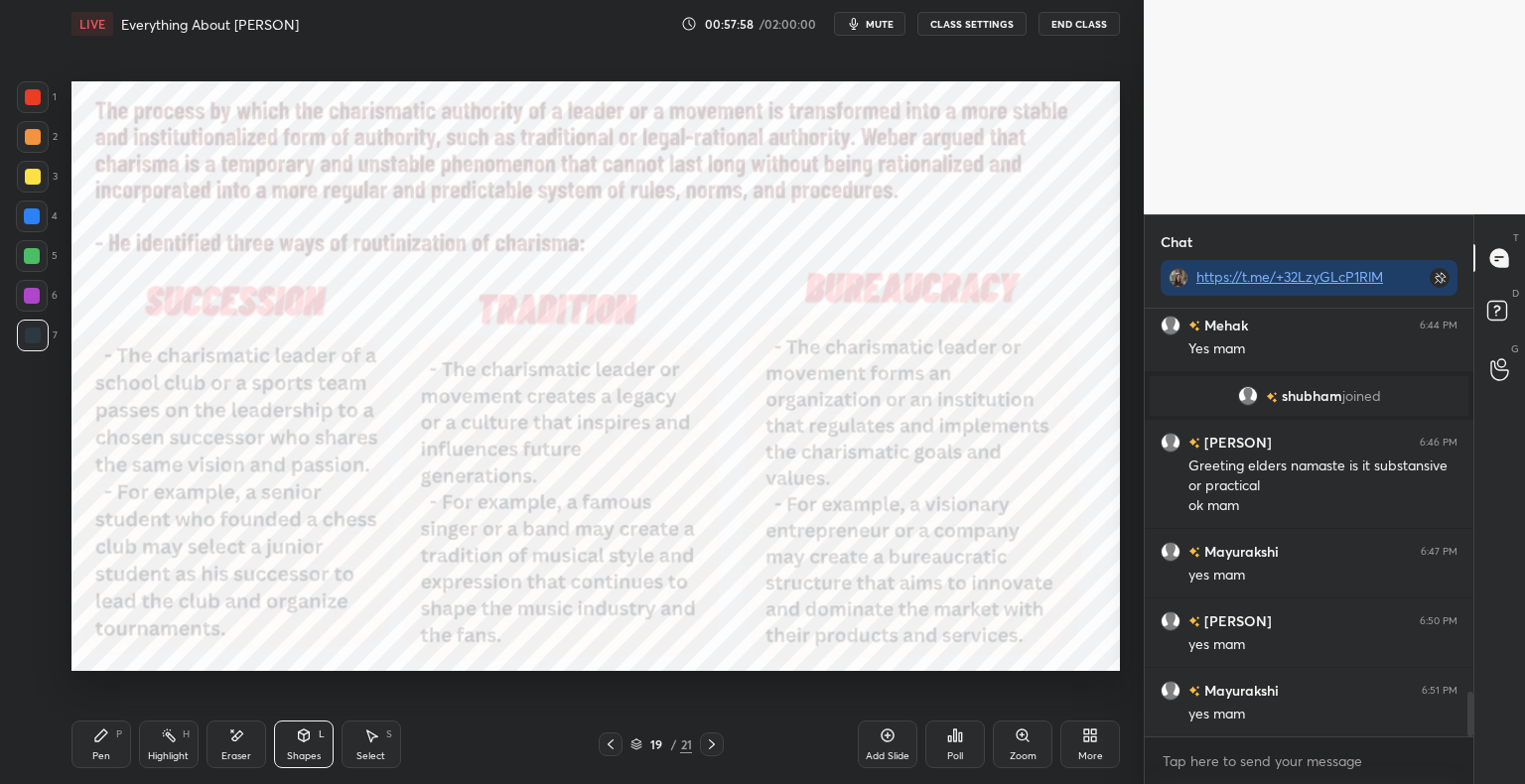 scroll, scrollTop: 3737, scrollLeft: 0, axis: vertical 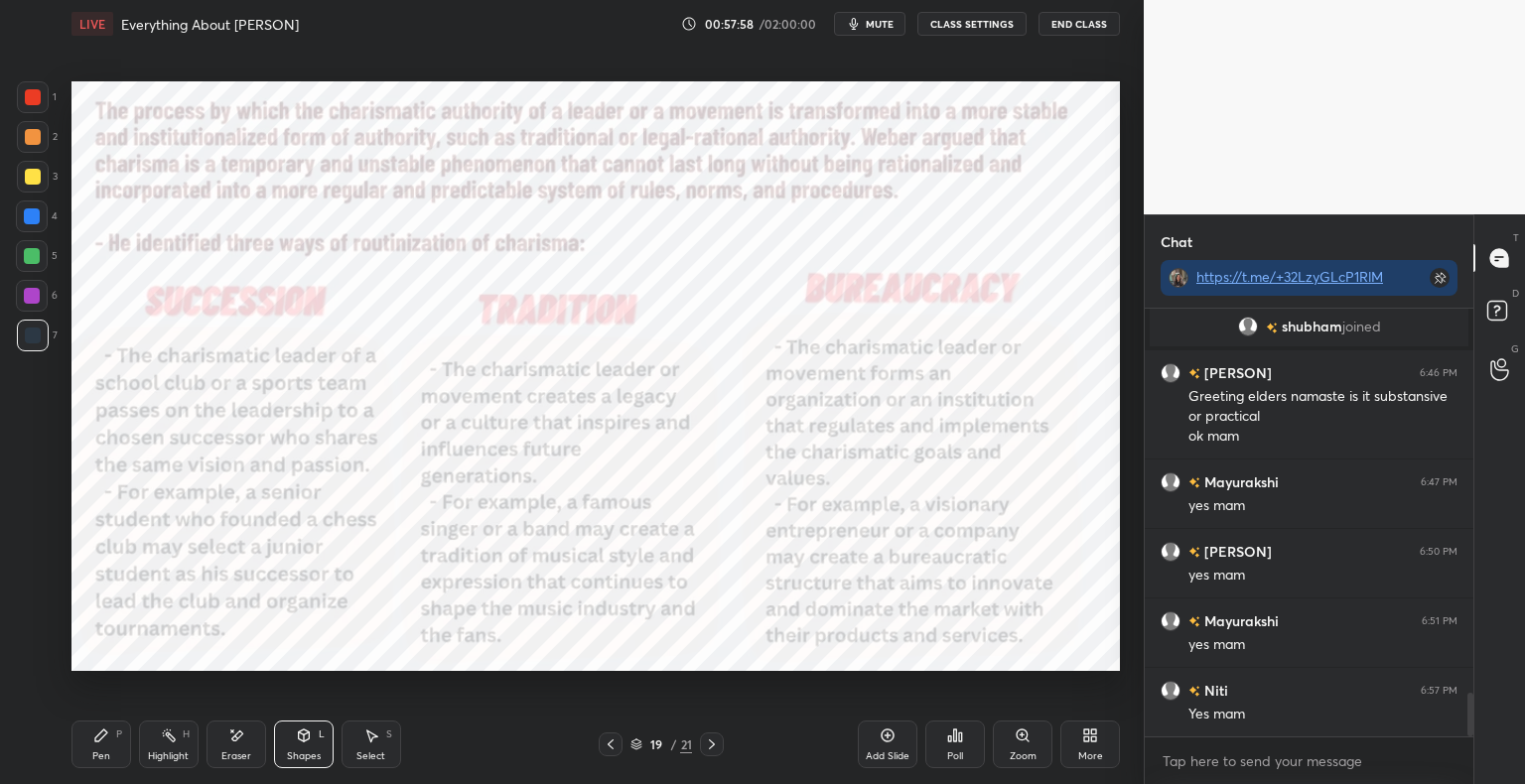 click 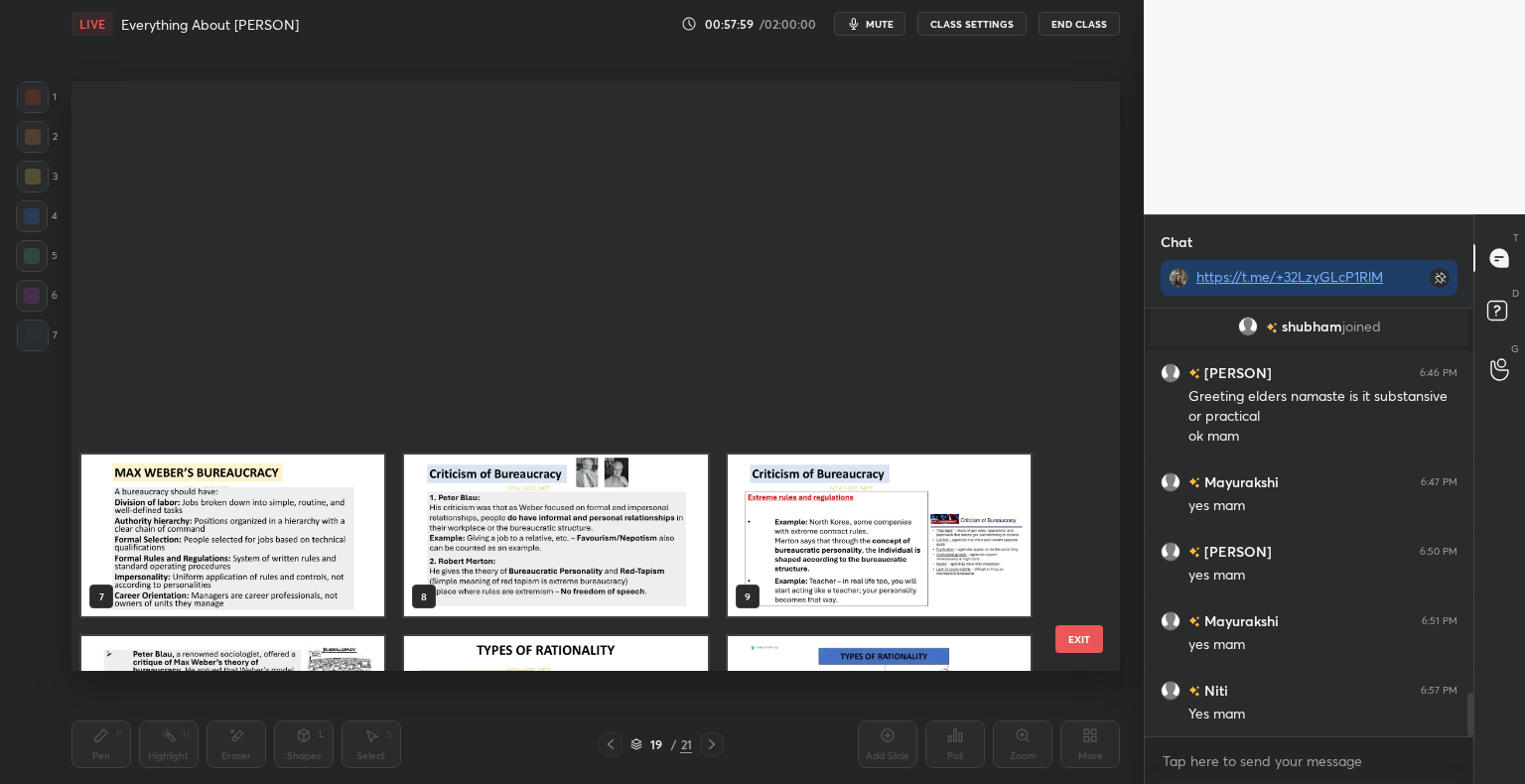 scroll, scrollTop: 681, scrollLeft: 0, axis: vertical 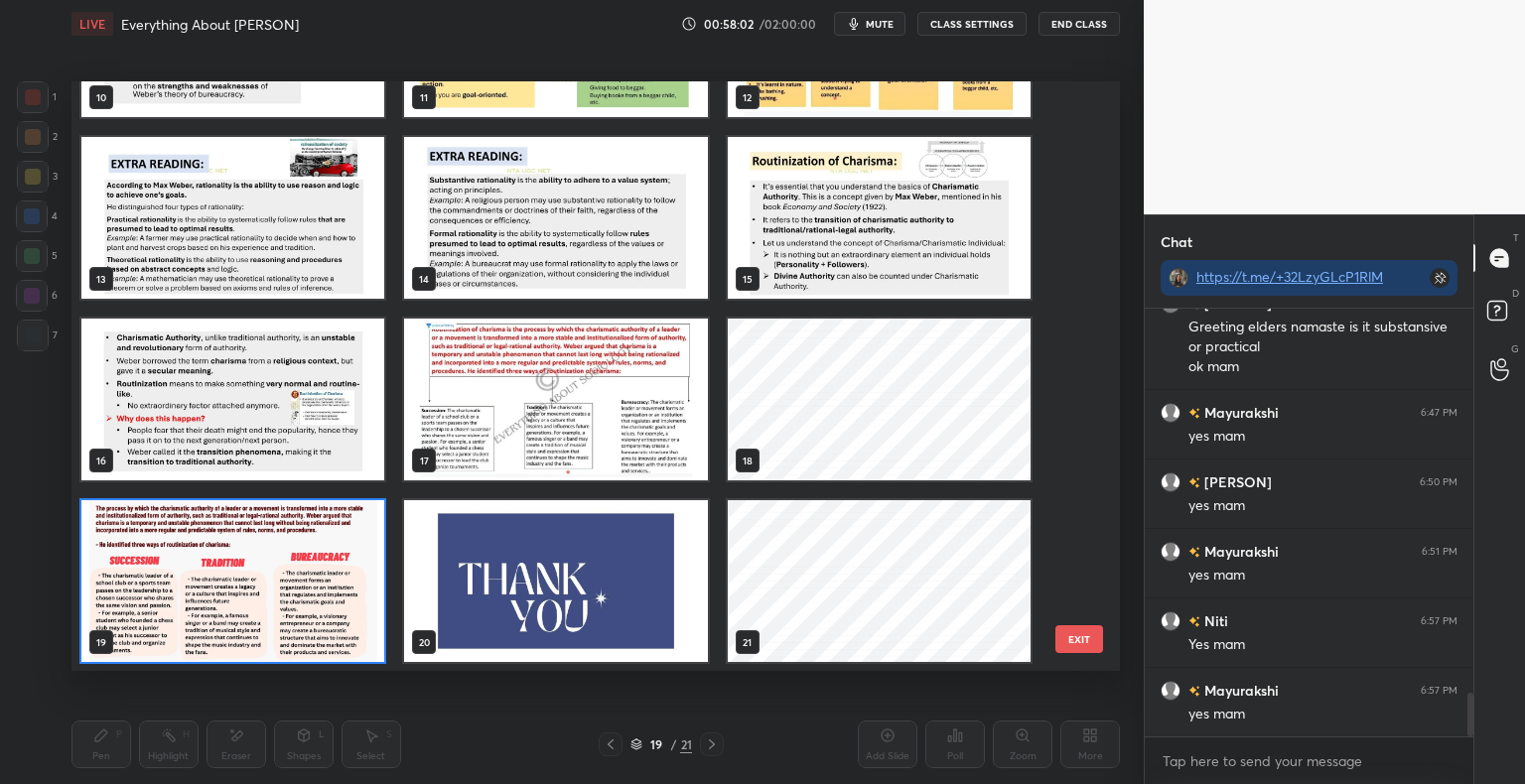 click at bounding box center [232, 581] 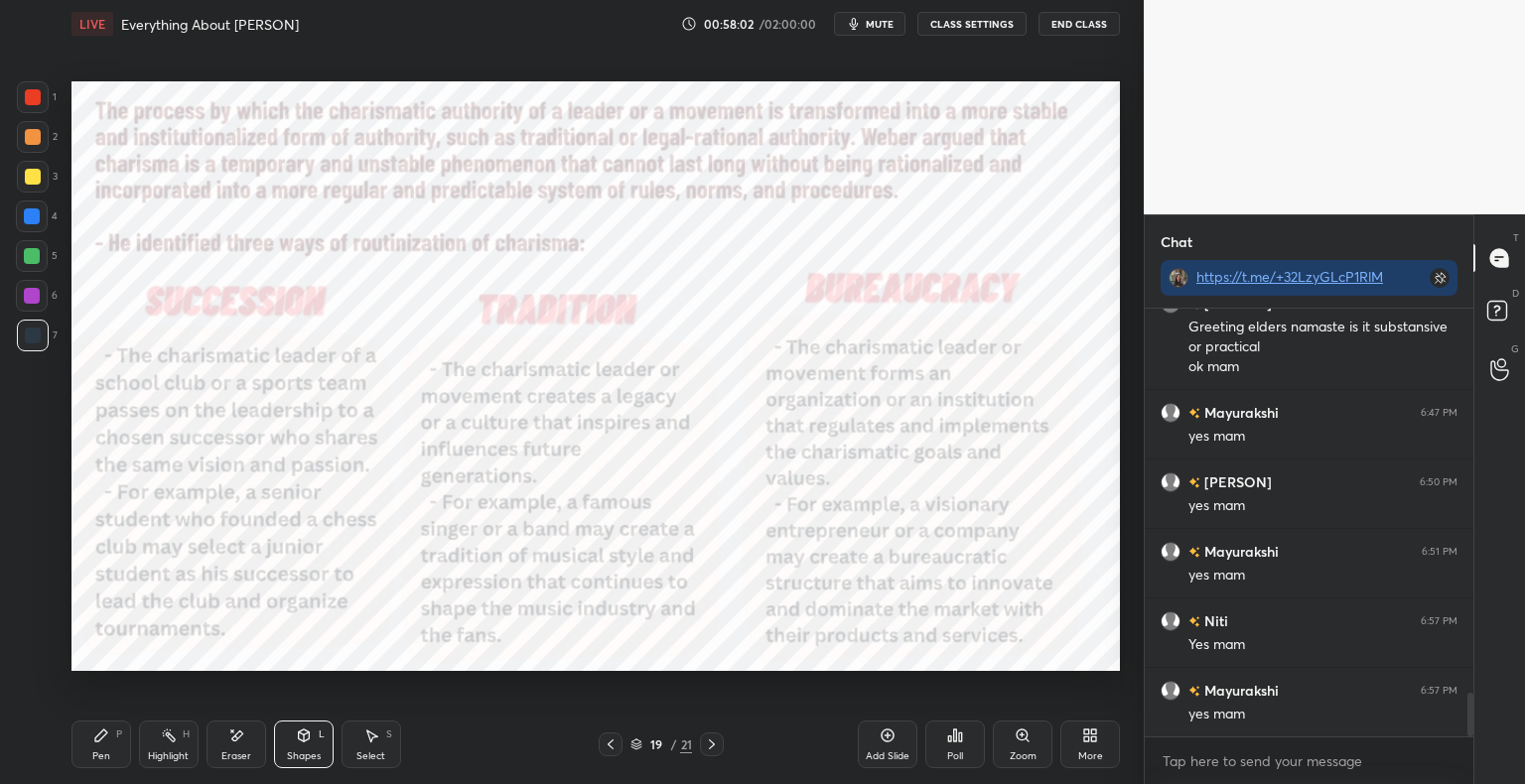 click at bounding box center (232, 581) 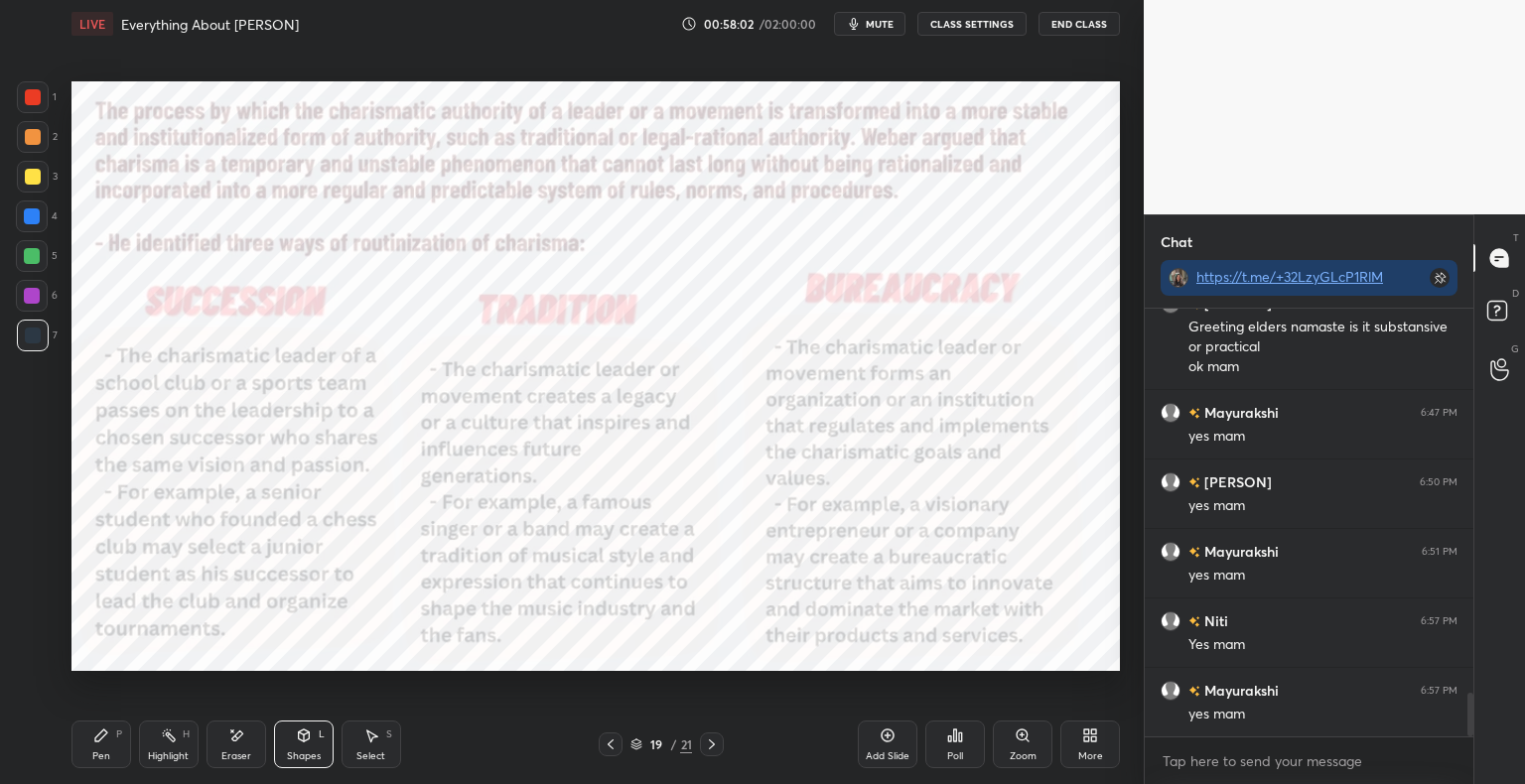 scroll, scrollTop: 3876, scrollLeft: 0, axis: vertical 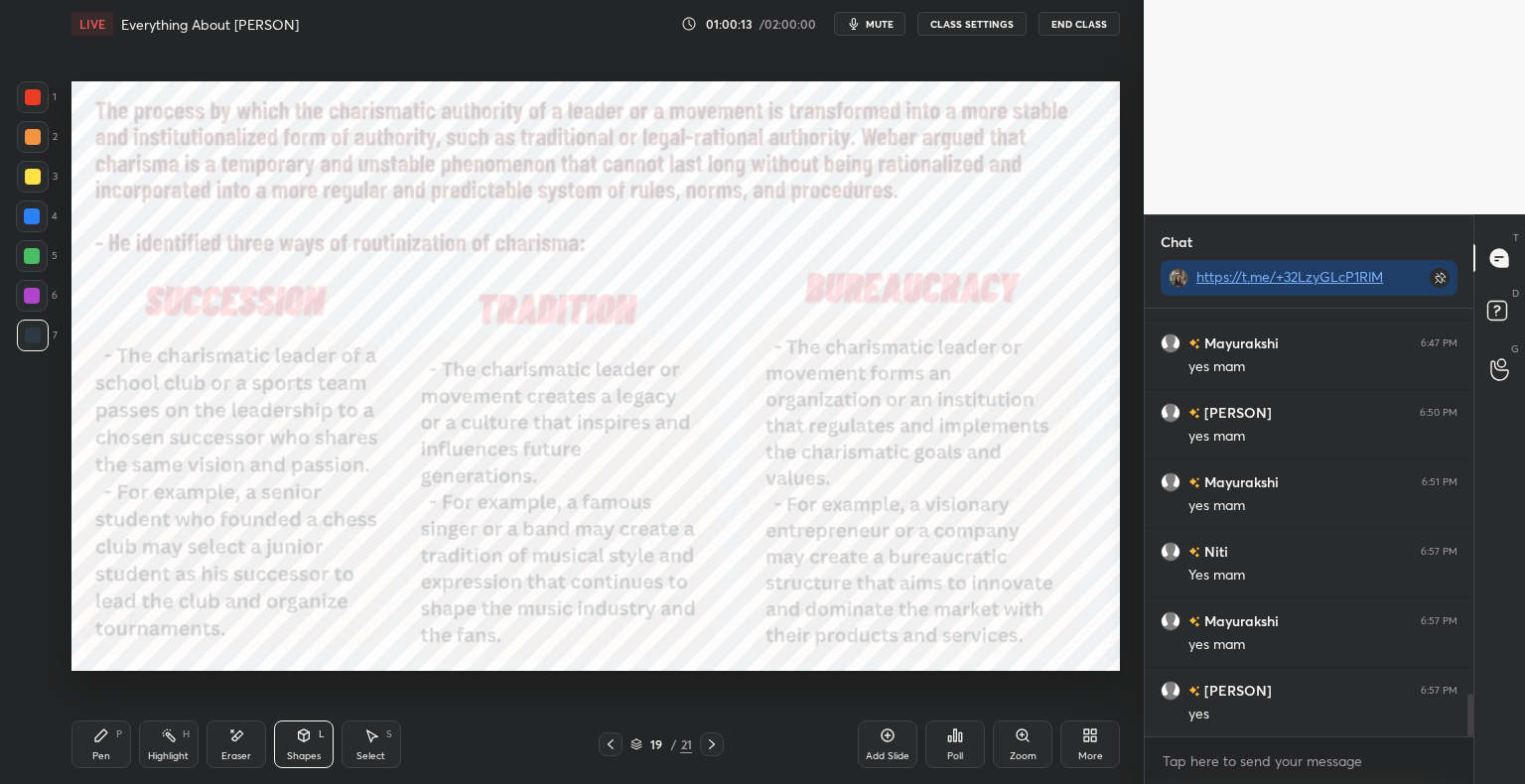 click on "Pen P" at bounding box center [101, 744] 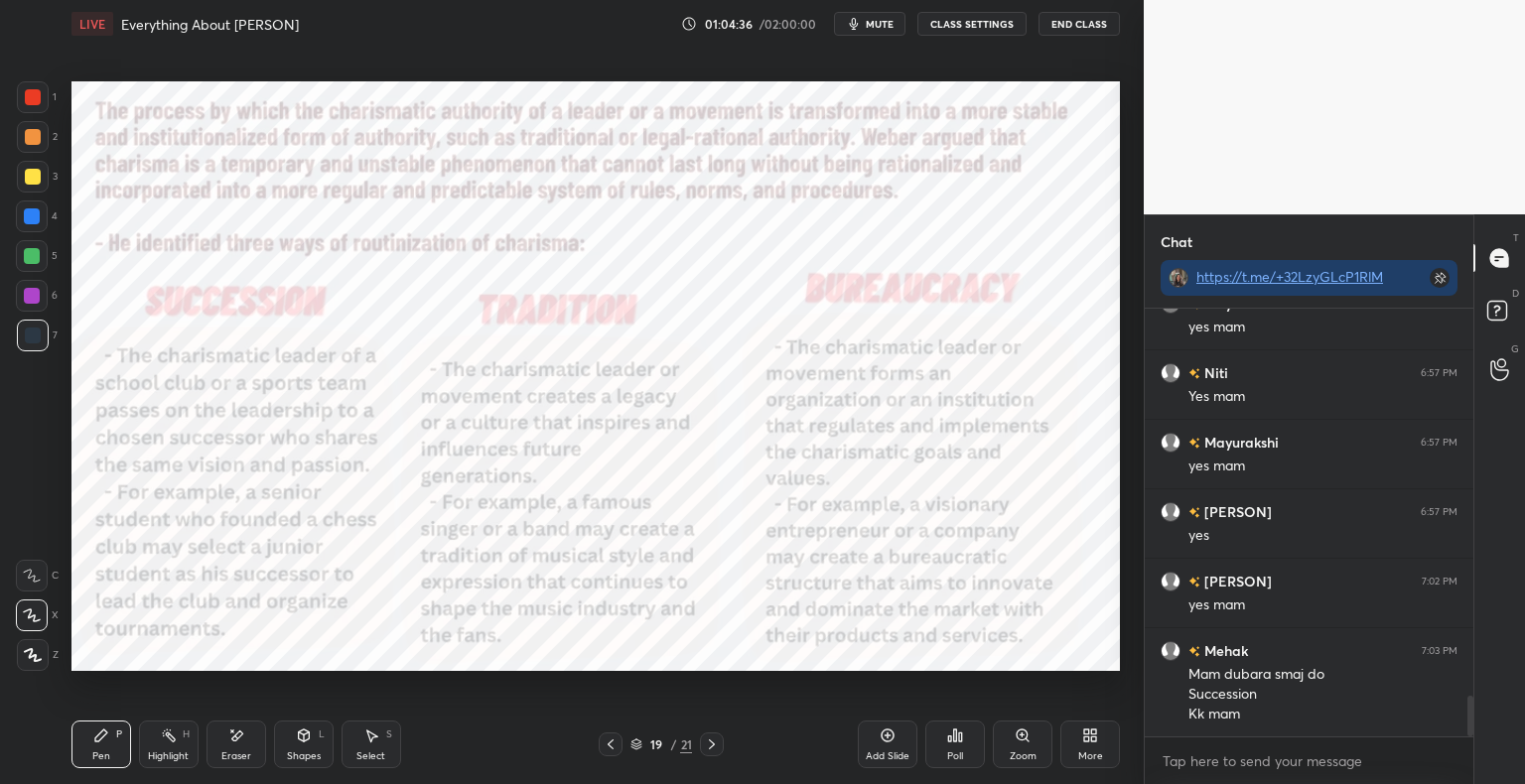 scroll, scrollTop: 4103, scrollLeft: 0, axis: vertical 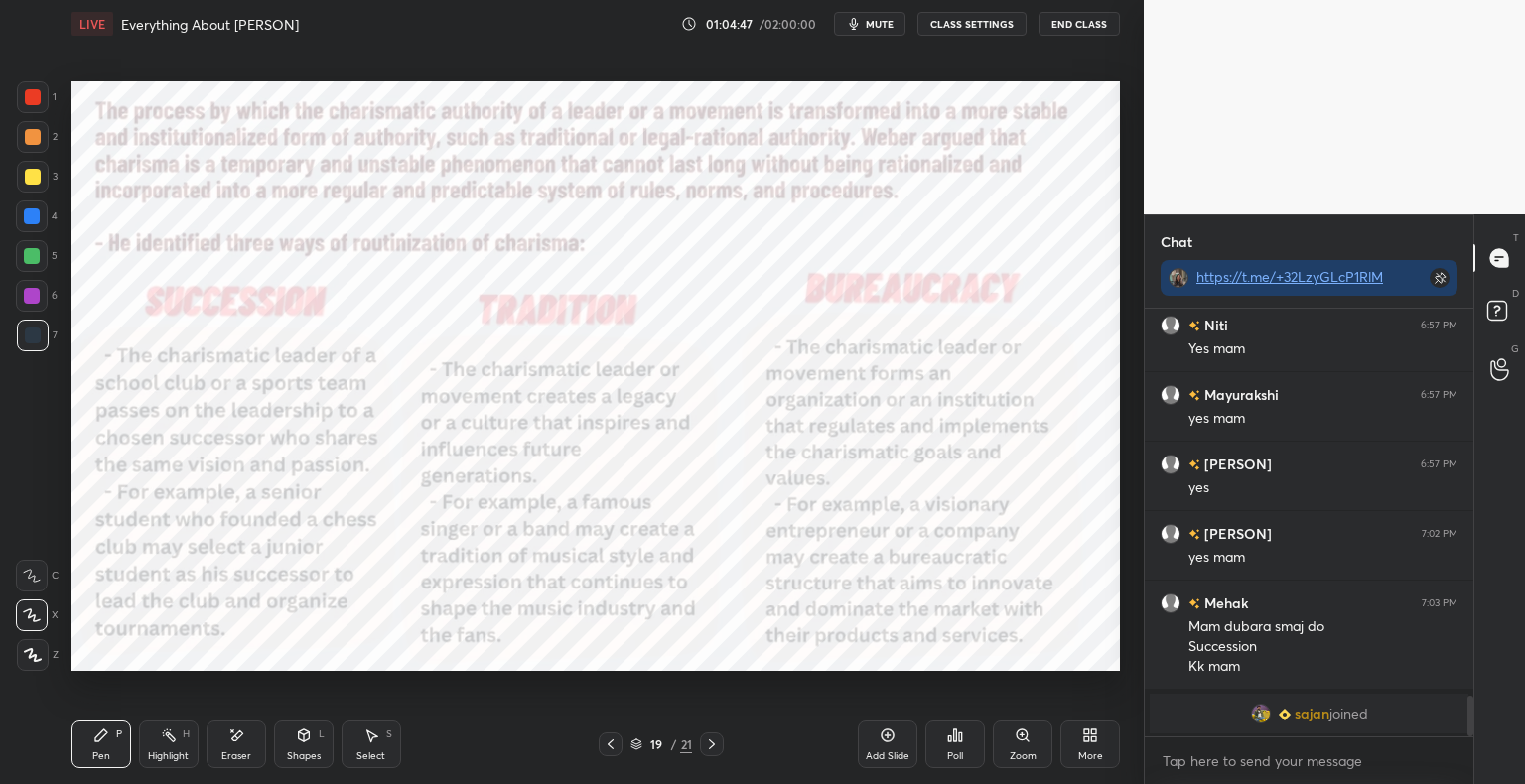 click on "sajan" at bounding box center (1312, 714) 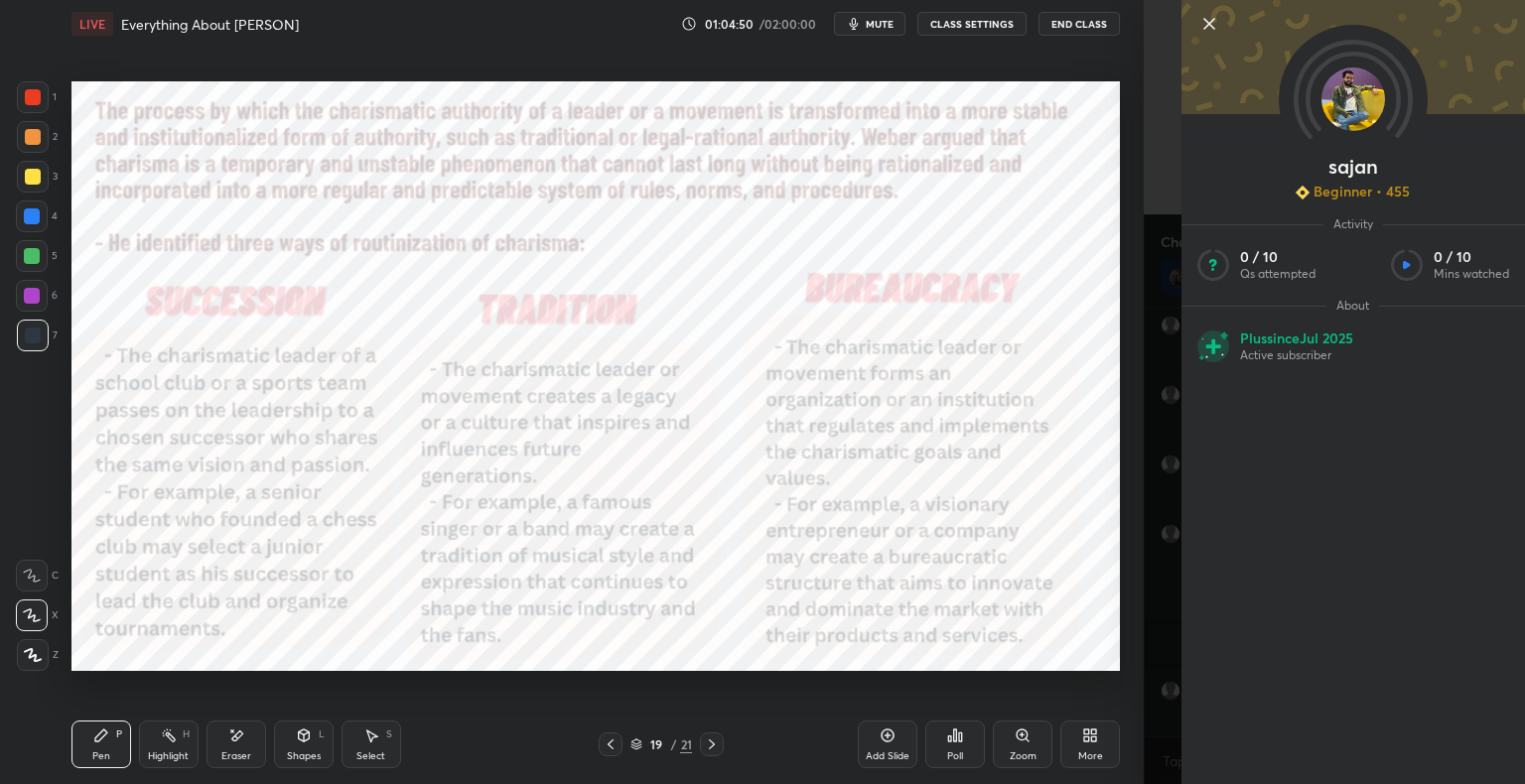 scroll, scrollTop: 4043, scrollLeft: 0, axis: vertical 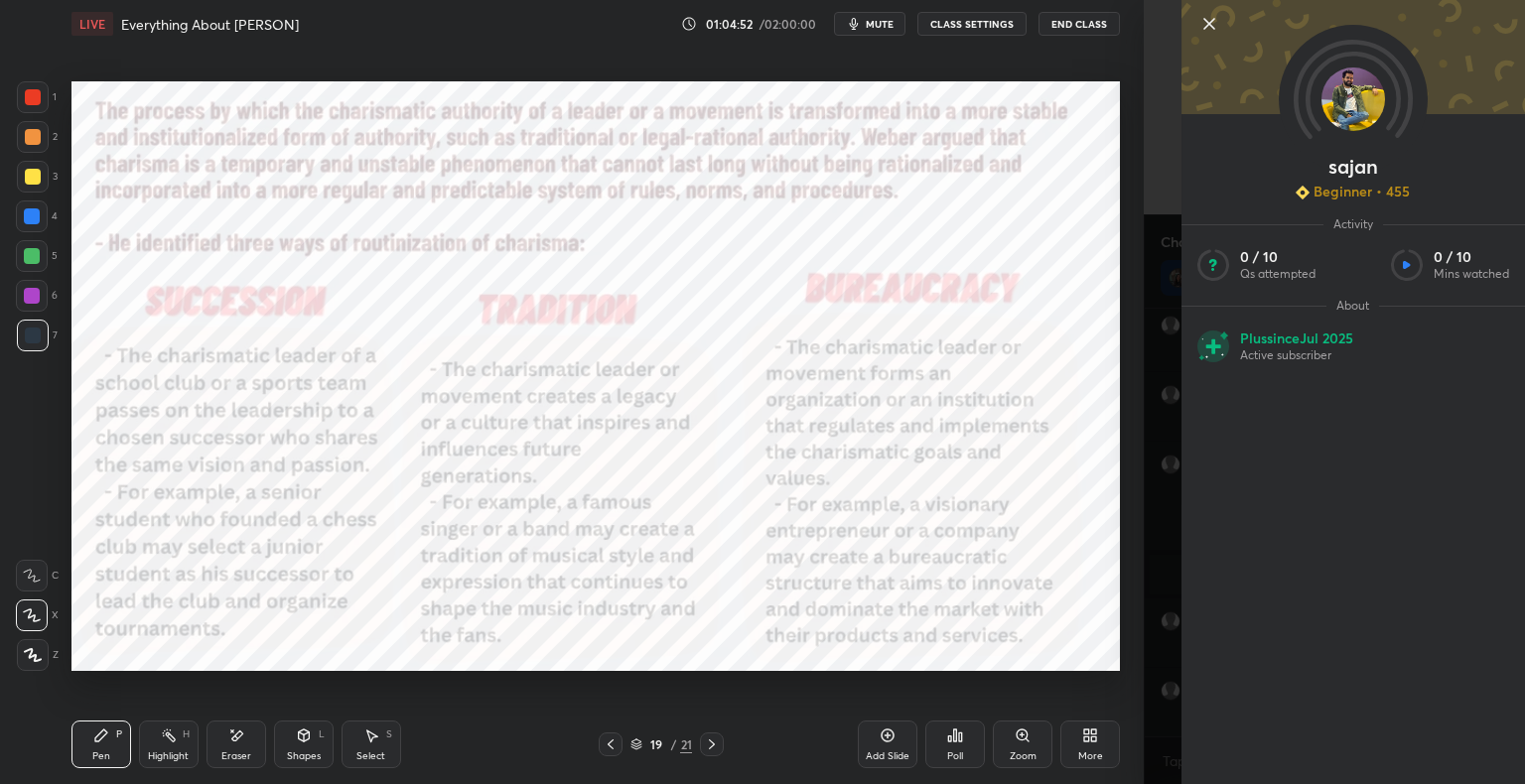 click 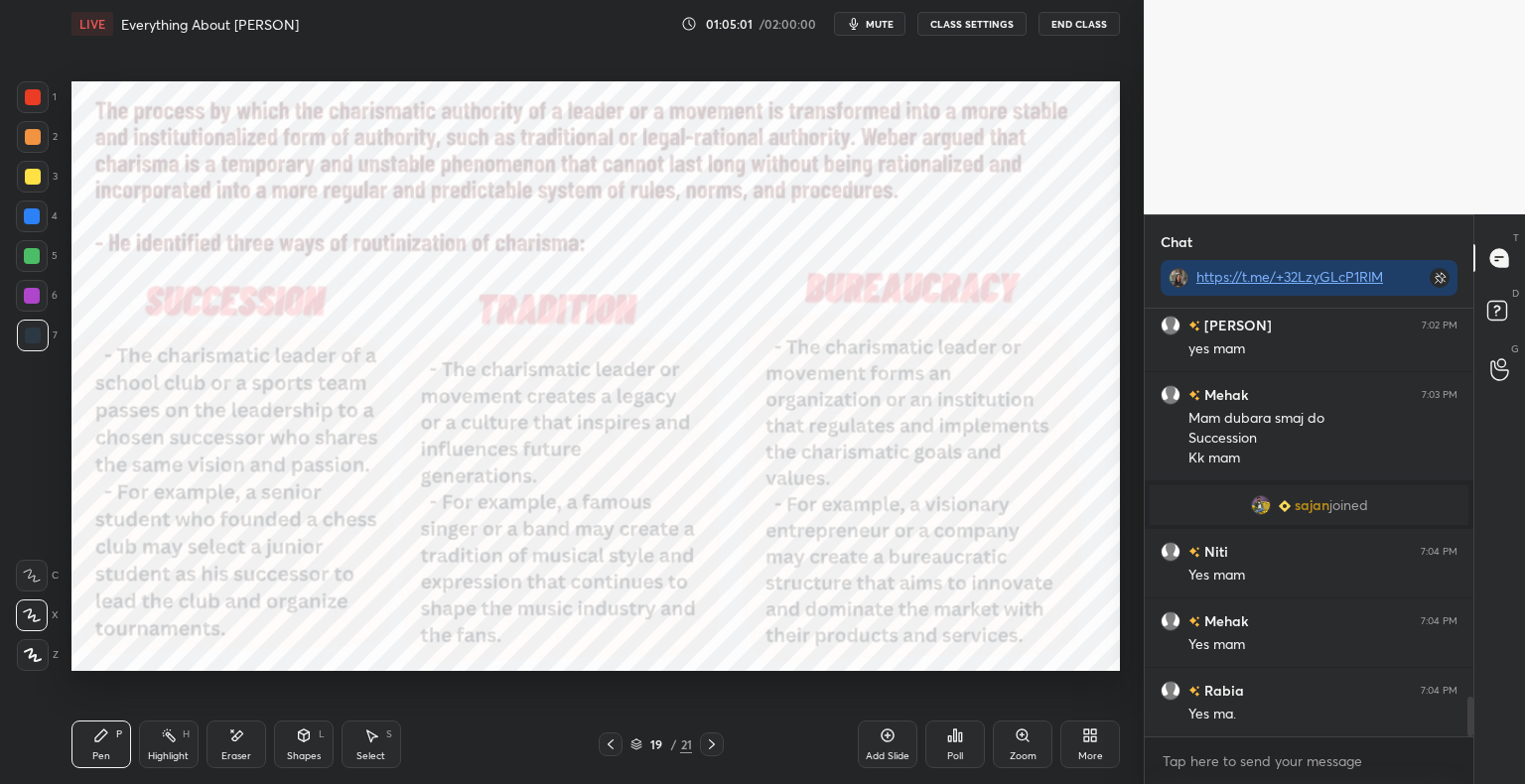 scroll, scrollTop: 4182, scrollLeft: 0, axis: vertical 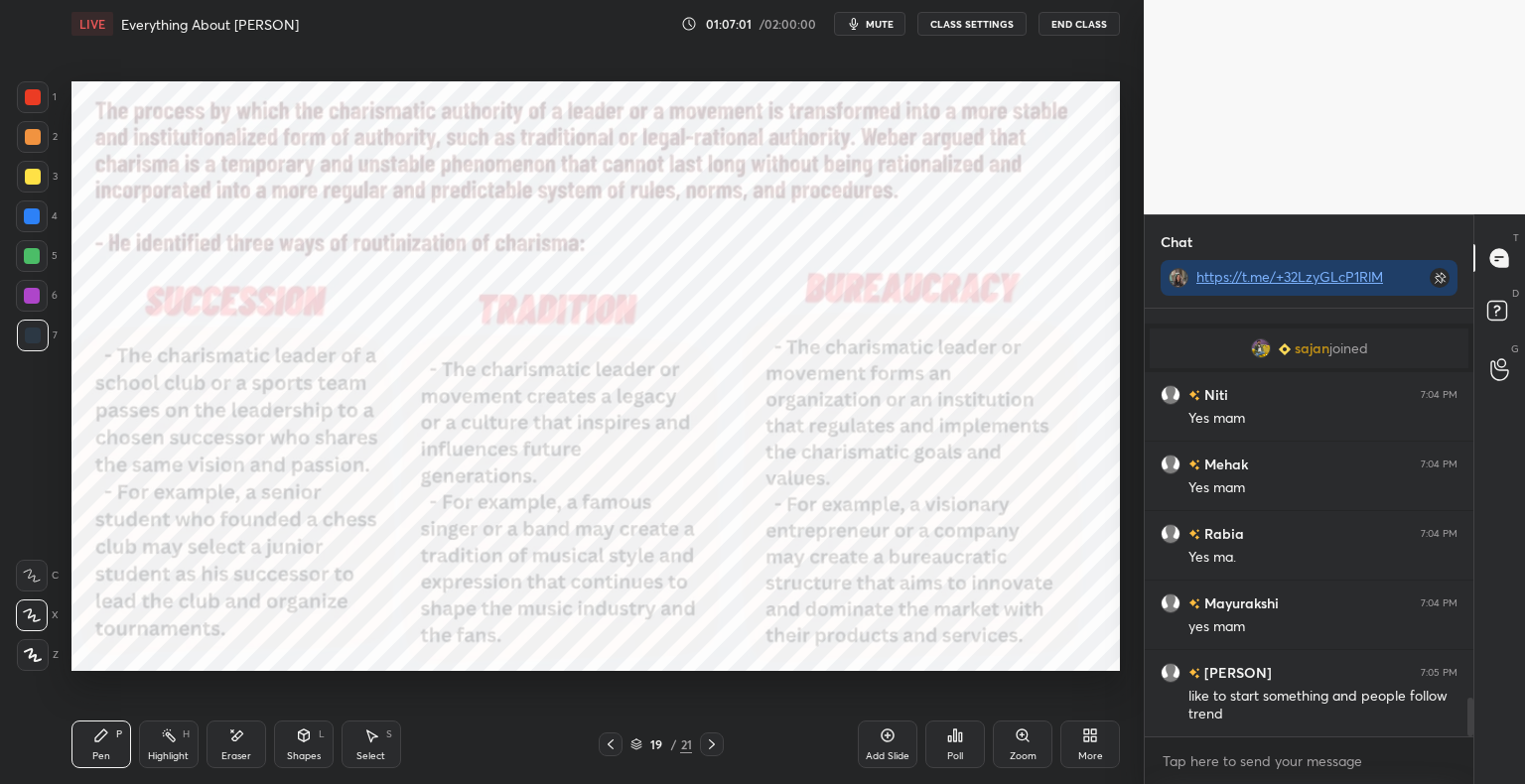 click 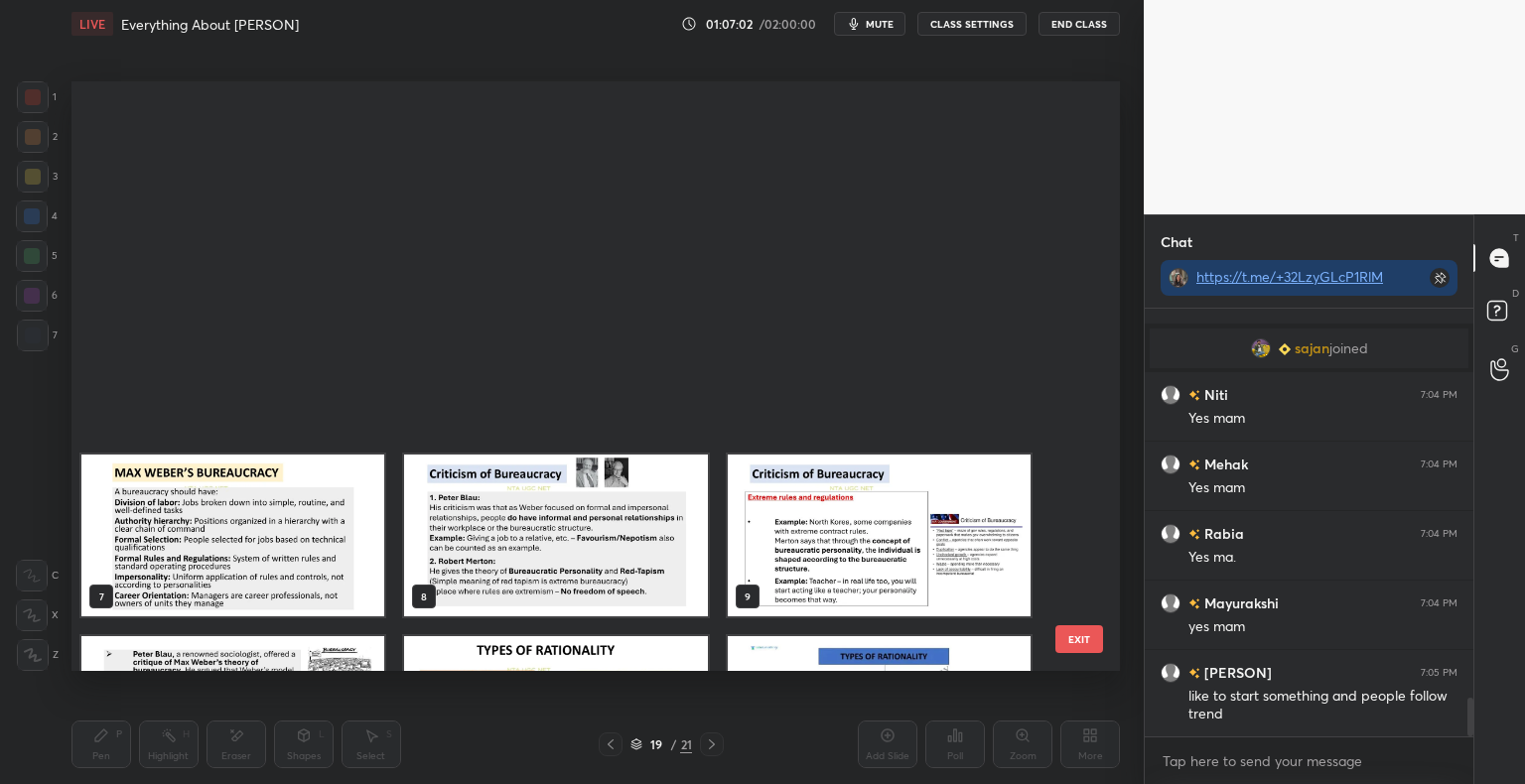scroll, scrollTop: 681, scrollLeft: 0, axis: vertical 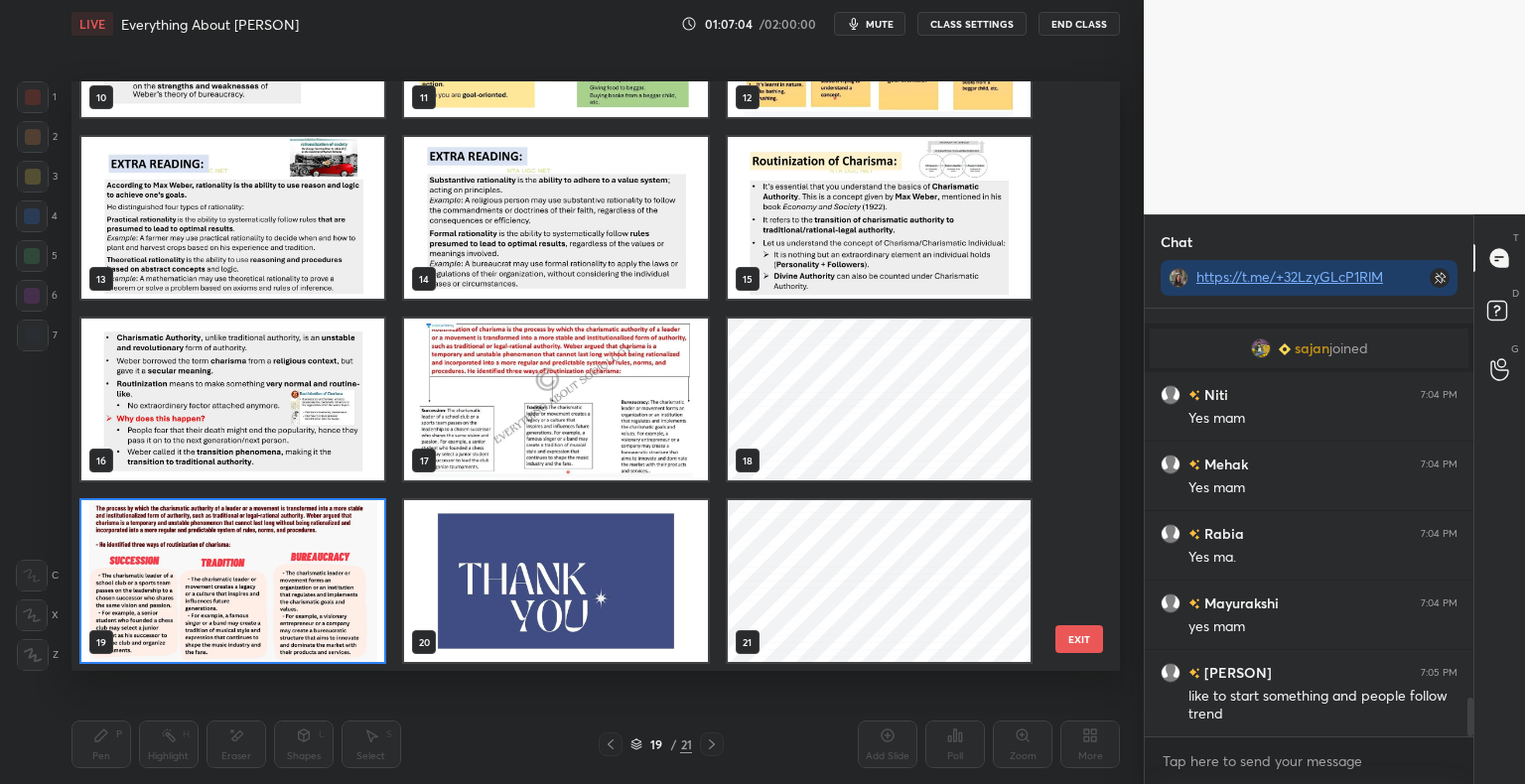 click at bounding box center [555, 581] 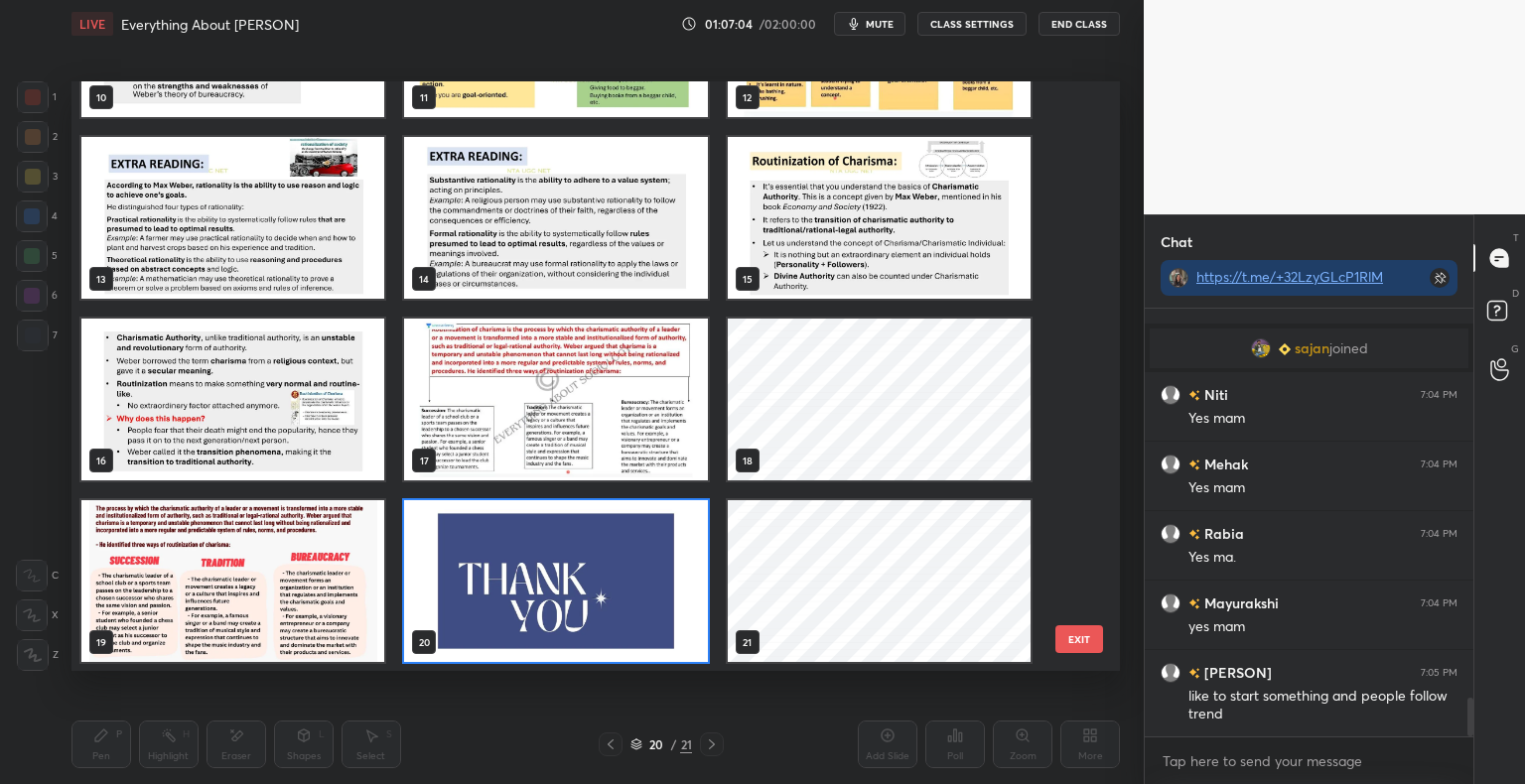 click at bounding box center [555, 581] 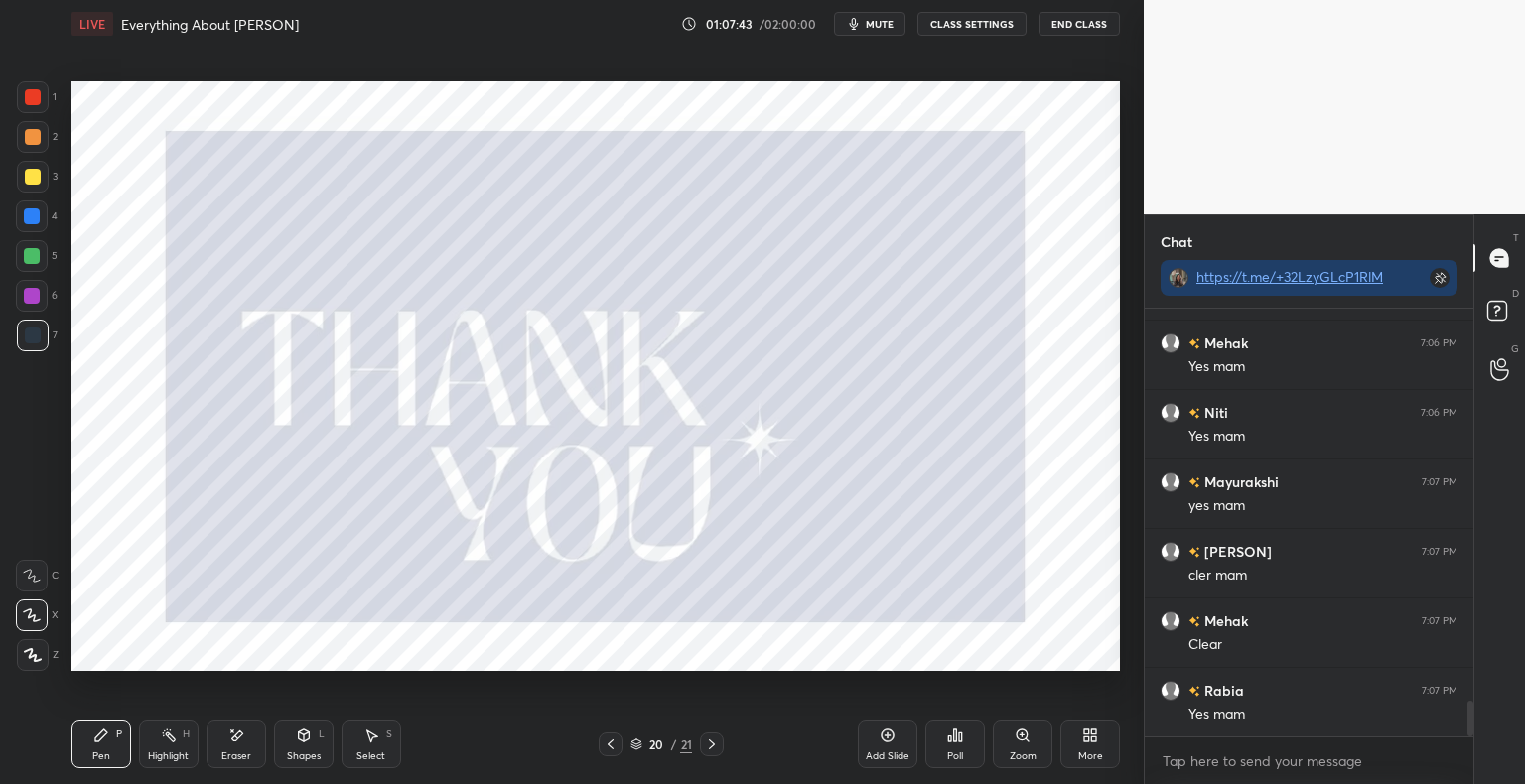 scroll, scrollTop: 4756, scrollLeft: 0, axis: vertical 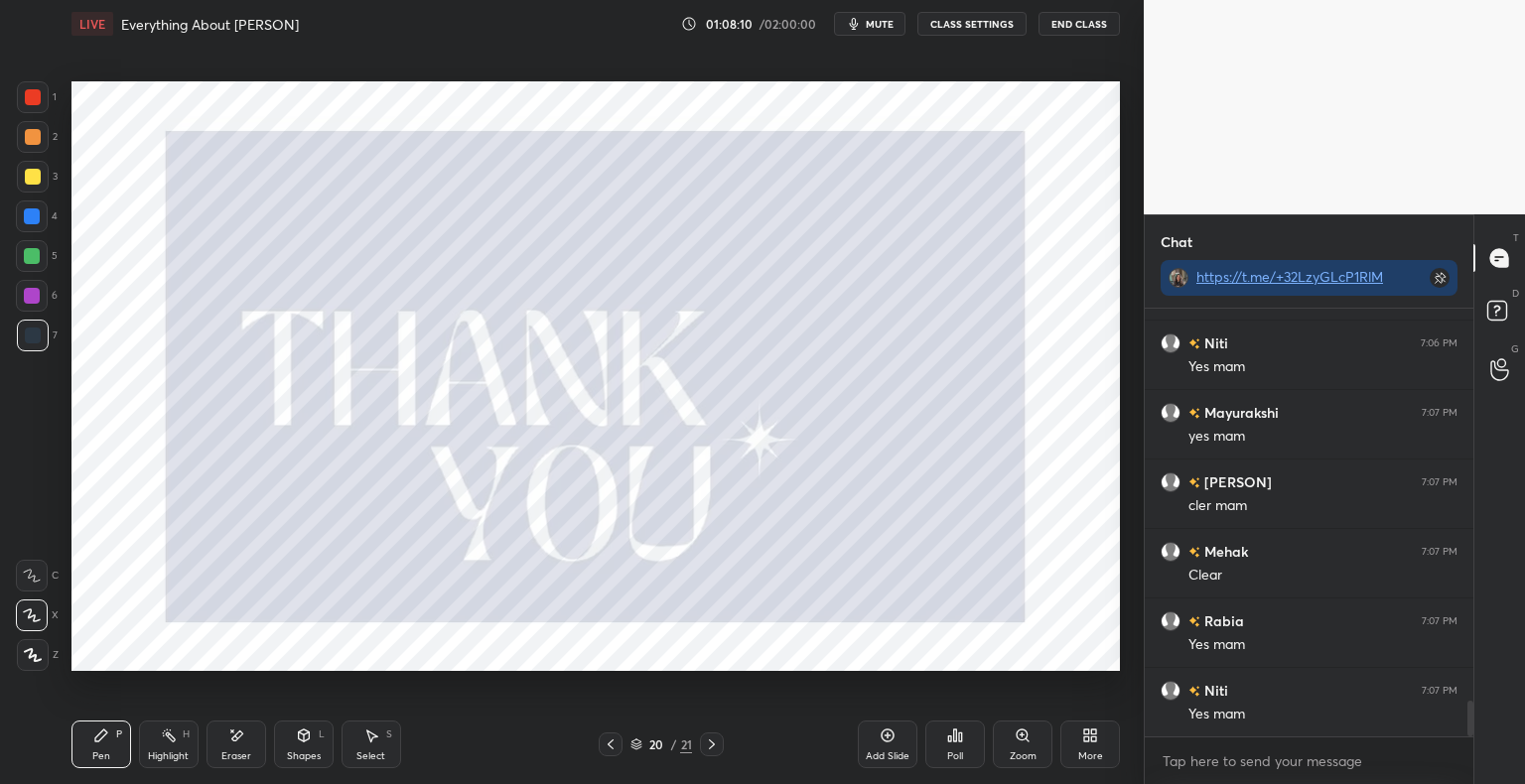 click on "End Class" at bounding box center (1079, 24) 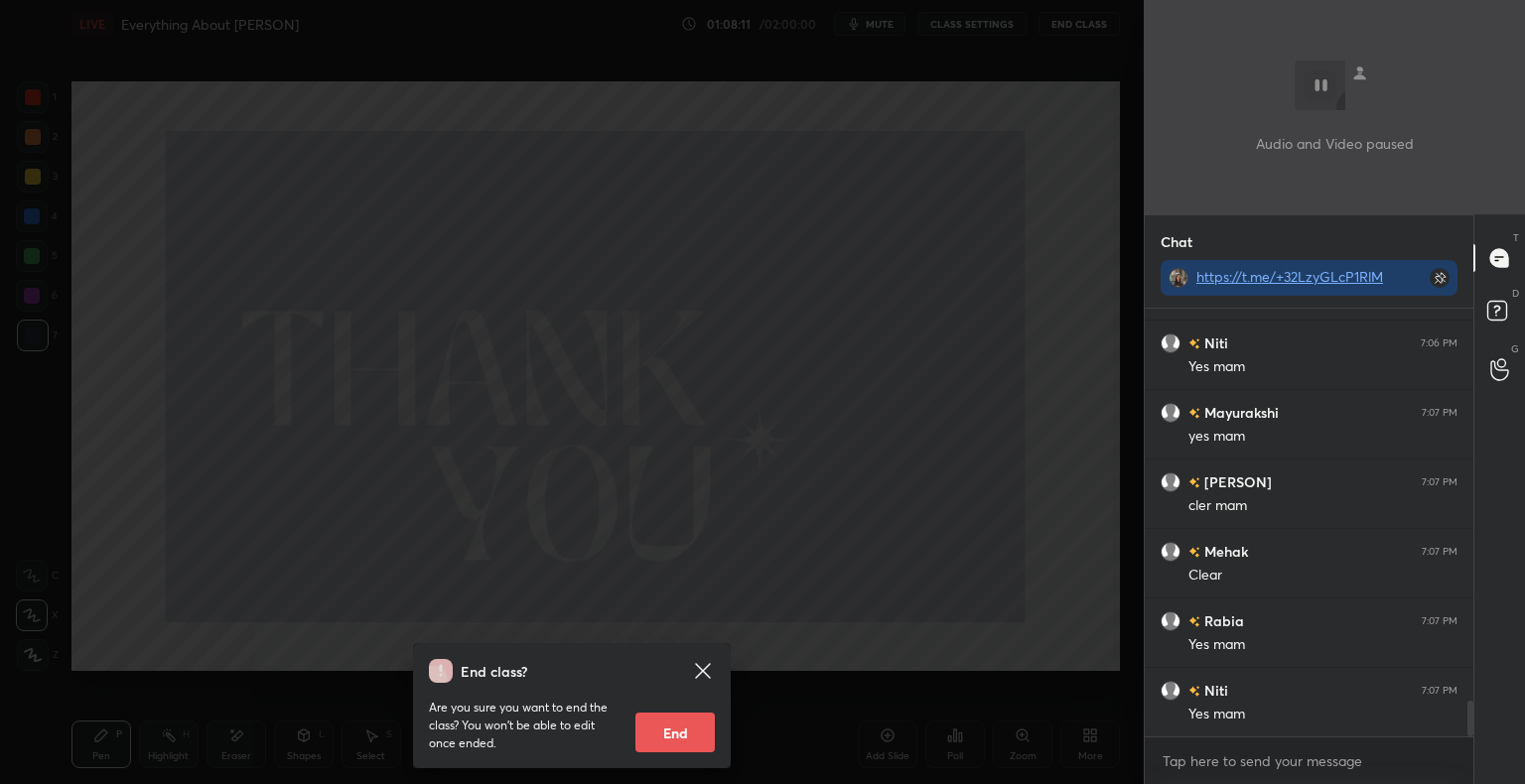 click on "End" at bounding box center (675, 732) 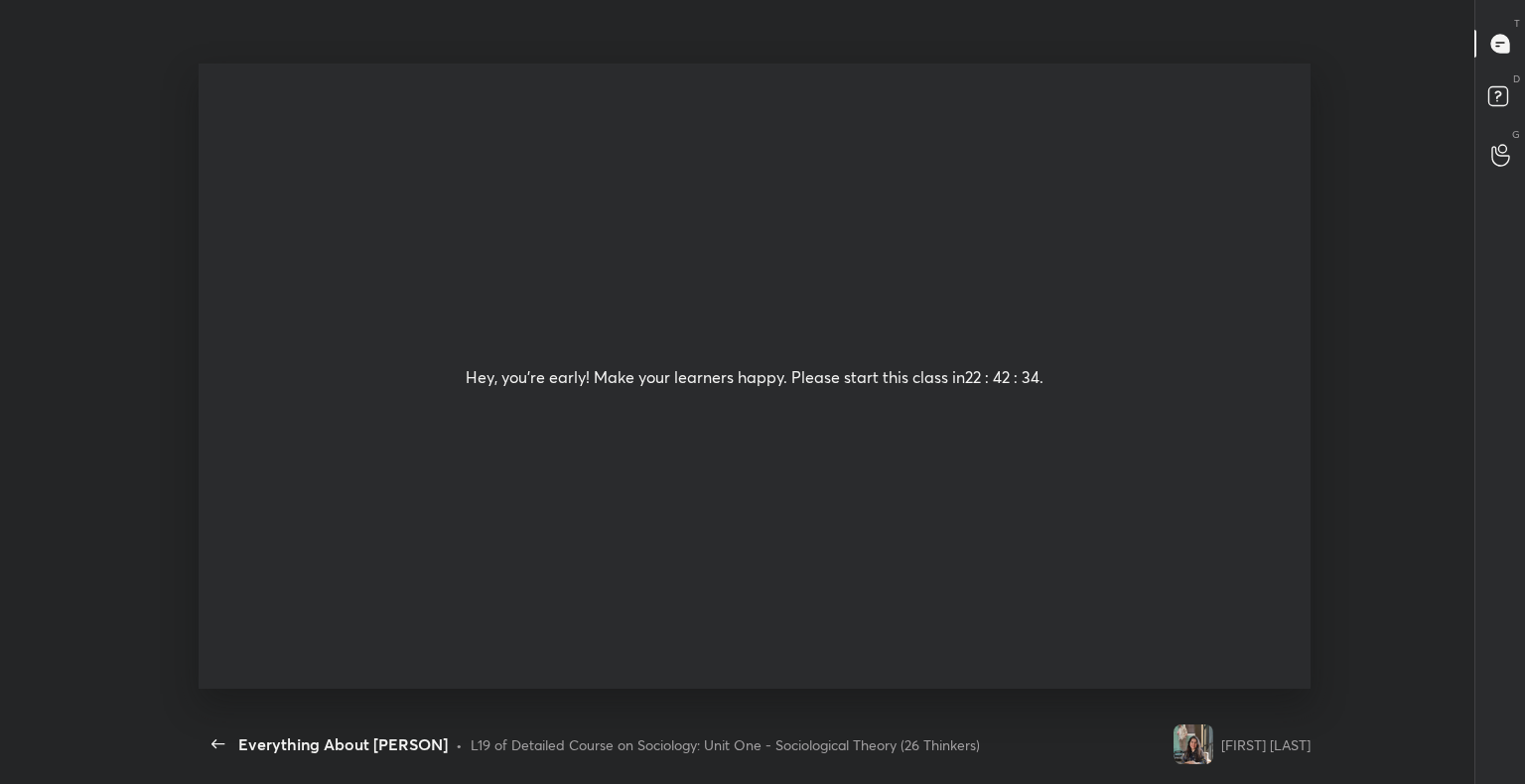 scroll, scrollTop: 98583, scrollLeft: 98036, axis: both 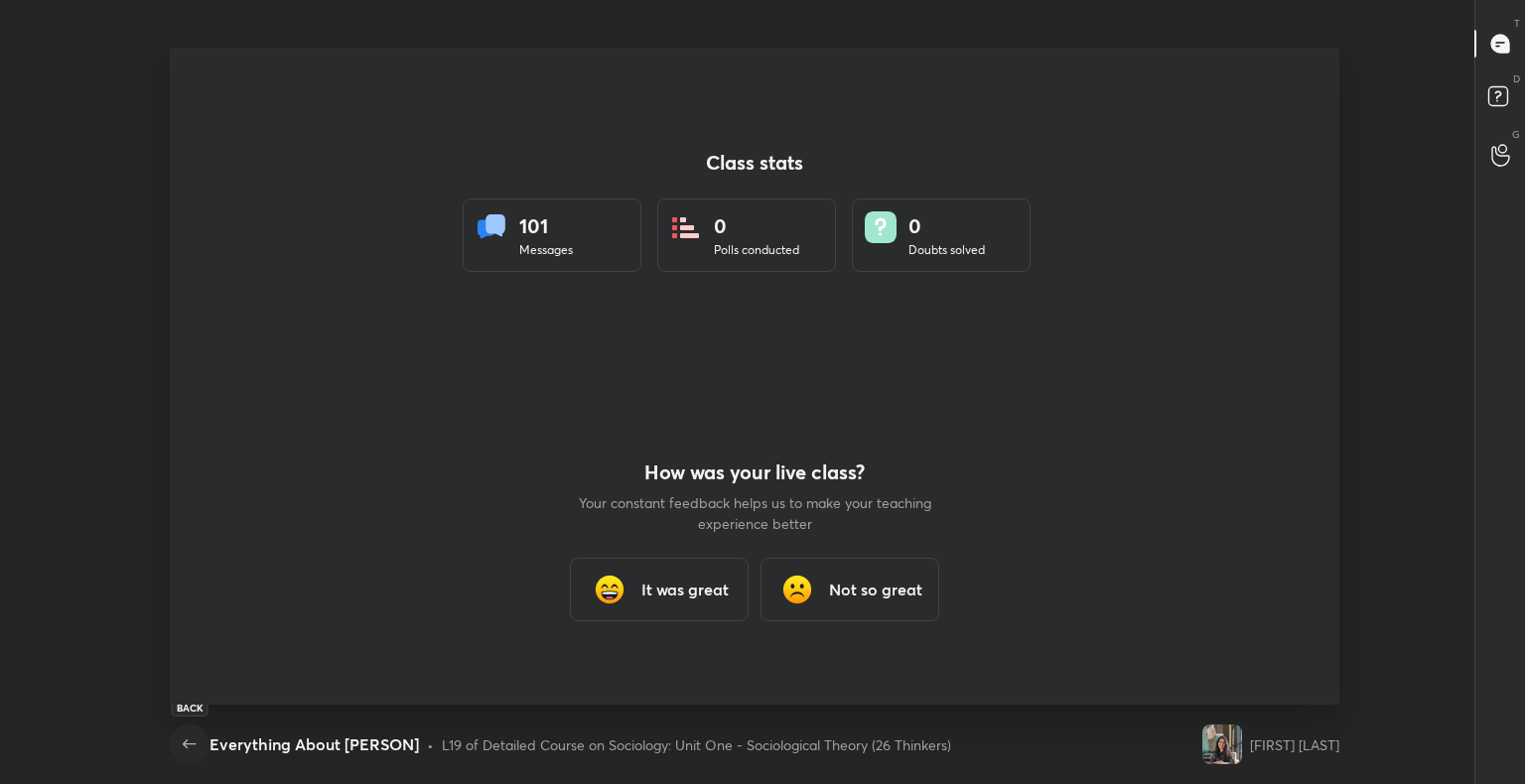 click at bounding box center [190, 744] 